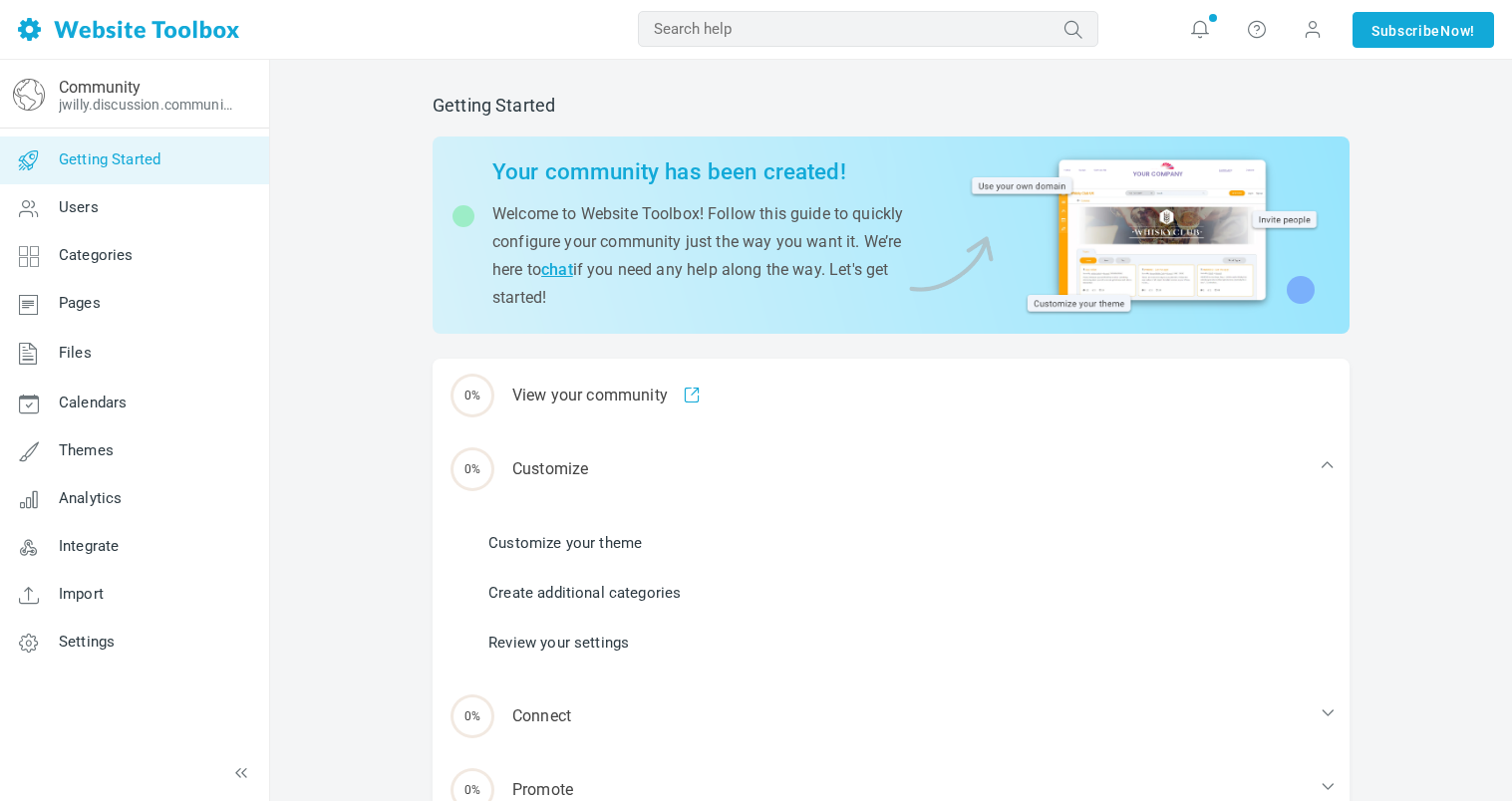 scroll, scrollTop: 0, scrollLeft: 0, axis: both 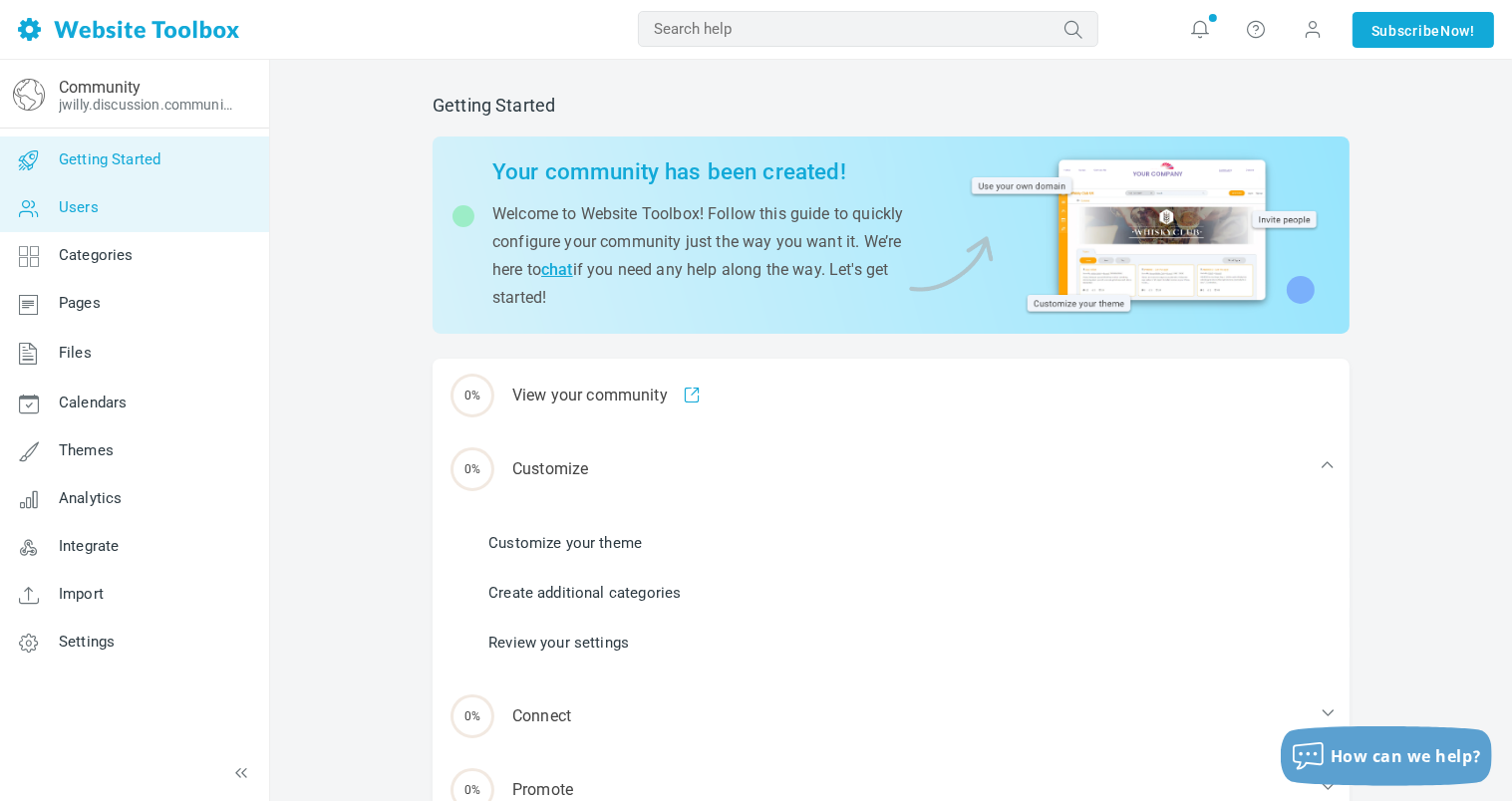 click on "Users" at bounding box center [79, 207] 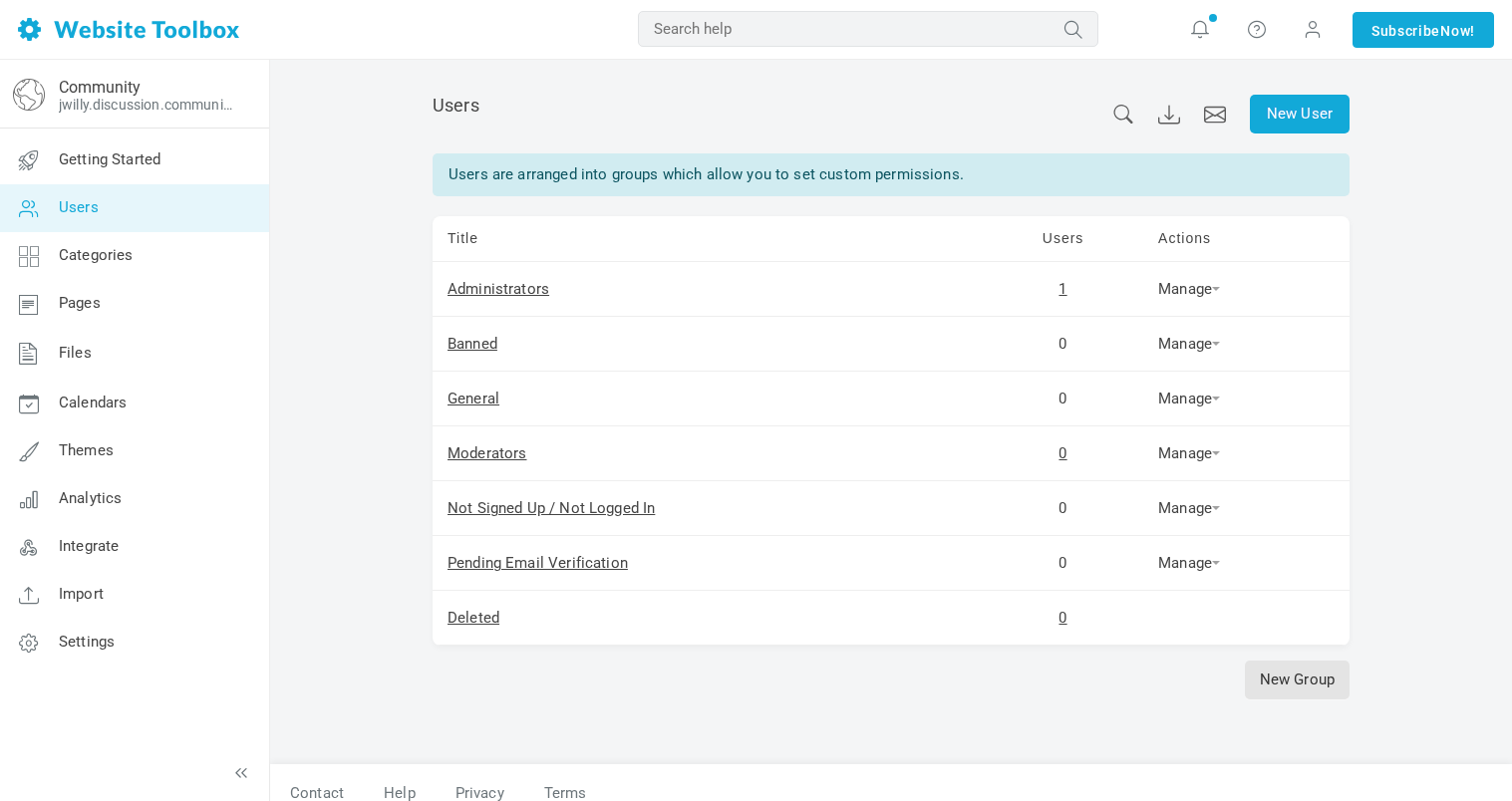 scroll, scrollTop: 0, scrollLeft: 0, axis: both 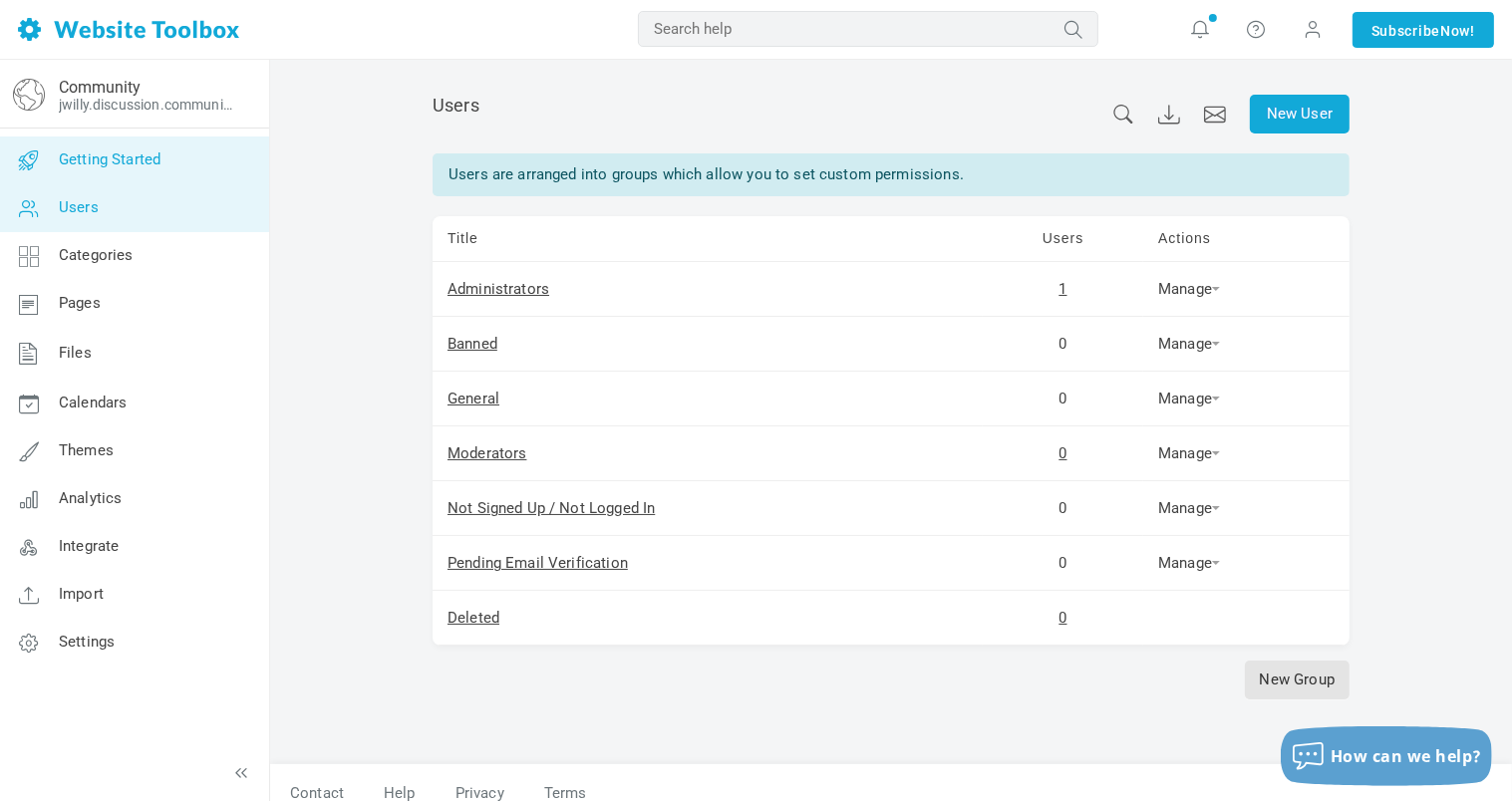click on "Getting Started" at bounding box center (110, 159) 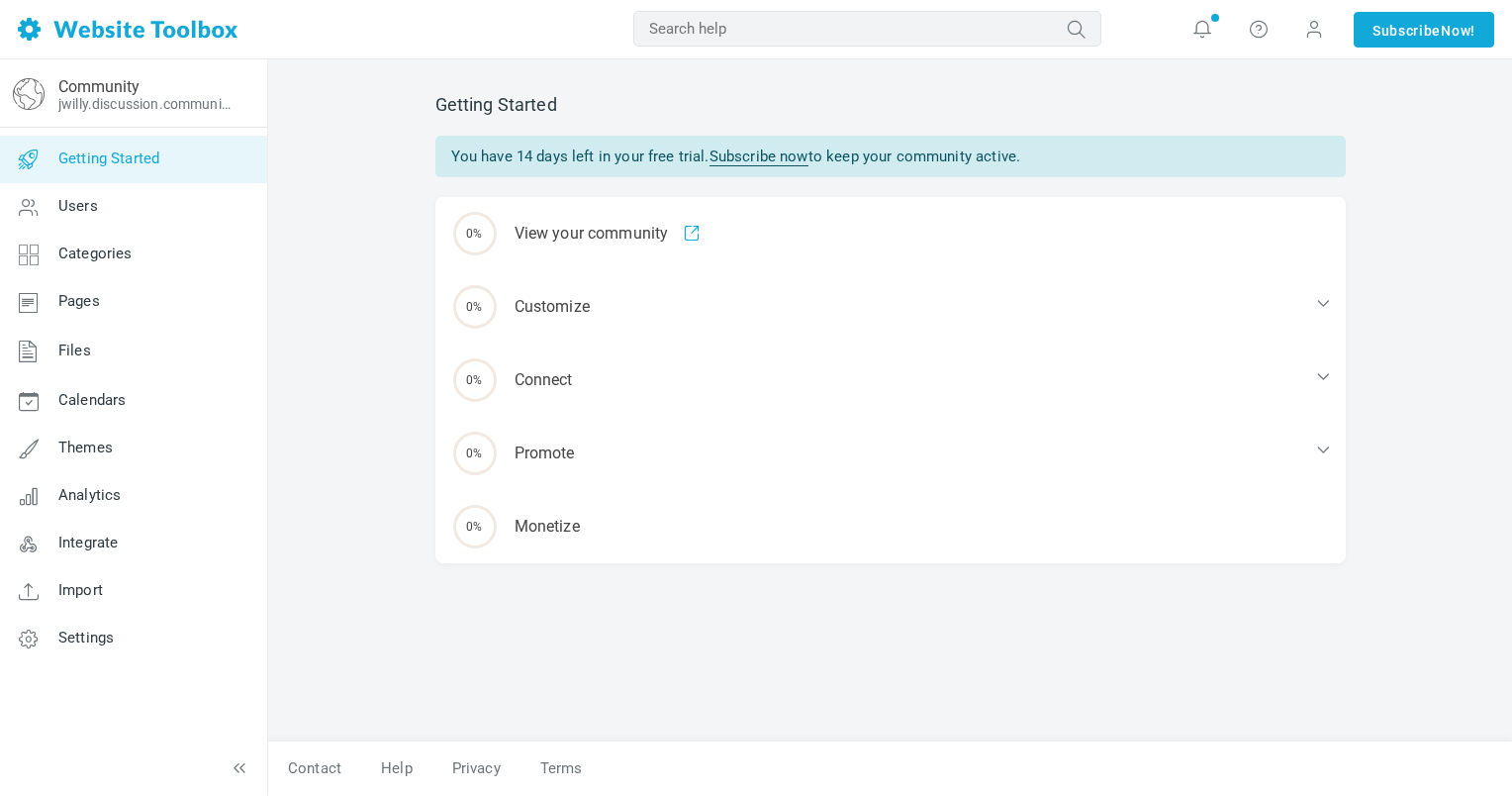 scroll, scrollTop: 0, scrollLeft: 0, axis: both 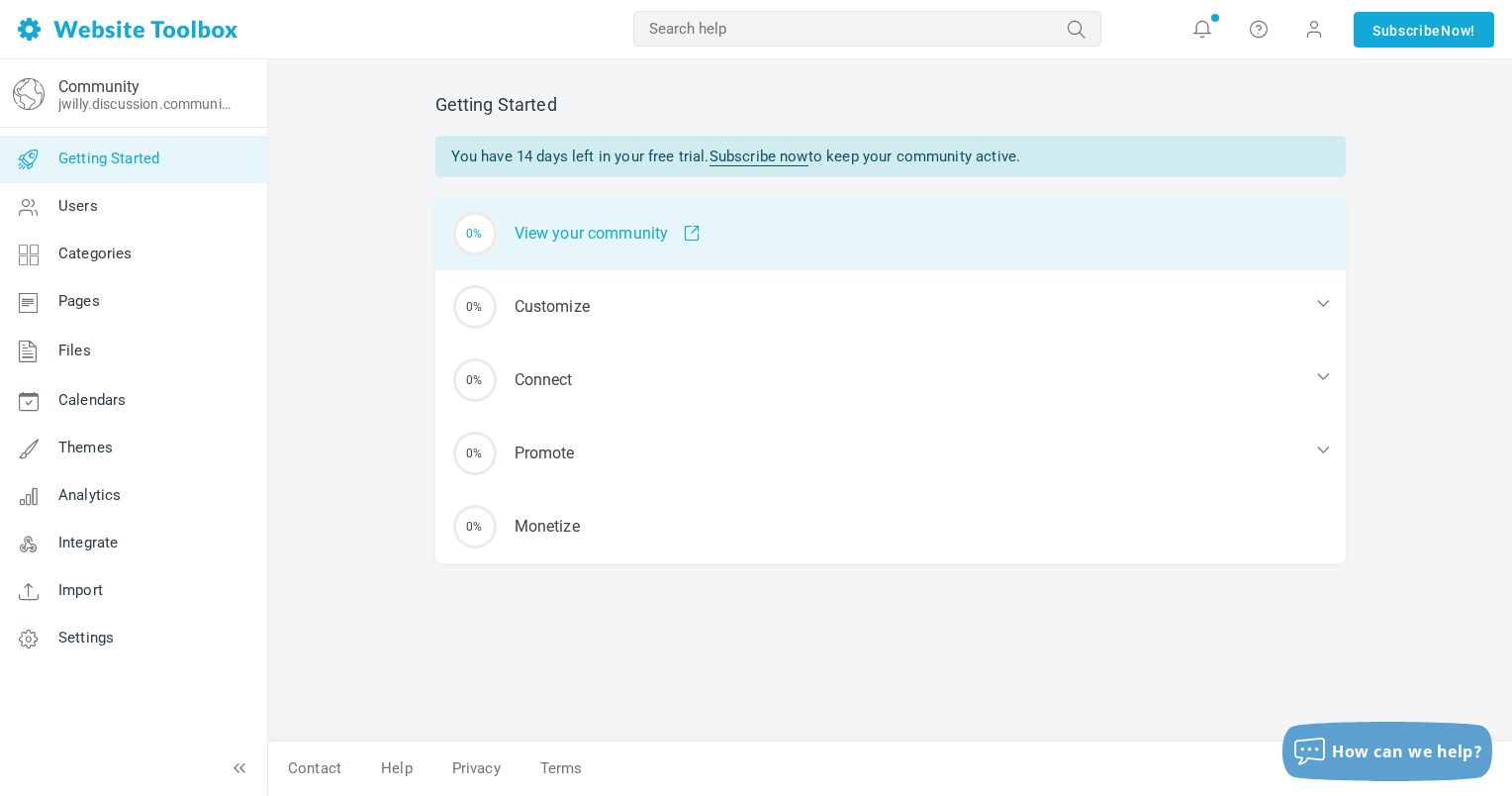 click on "0%
View your community" at bounding box center (891, 234) 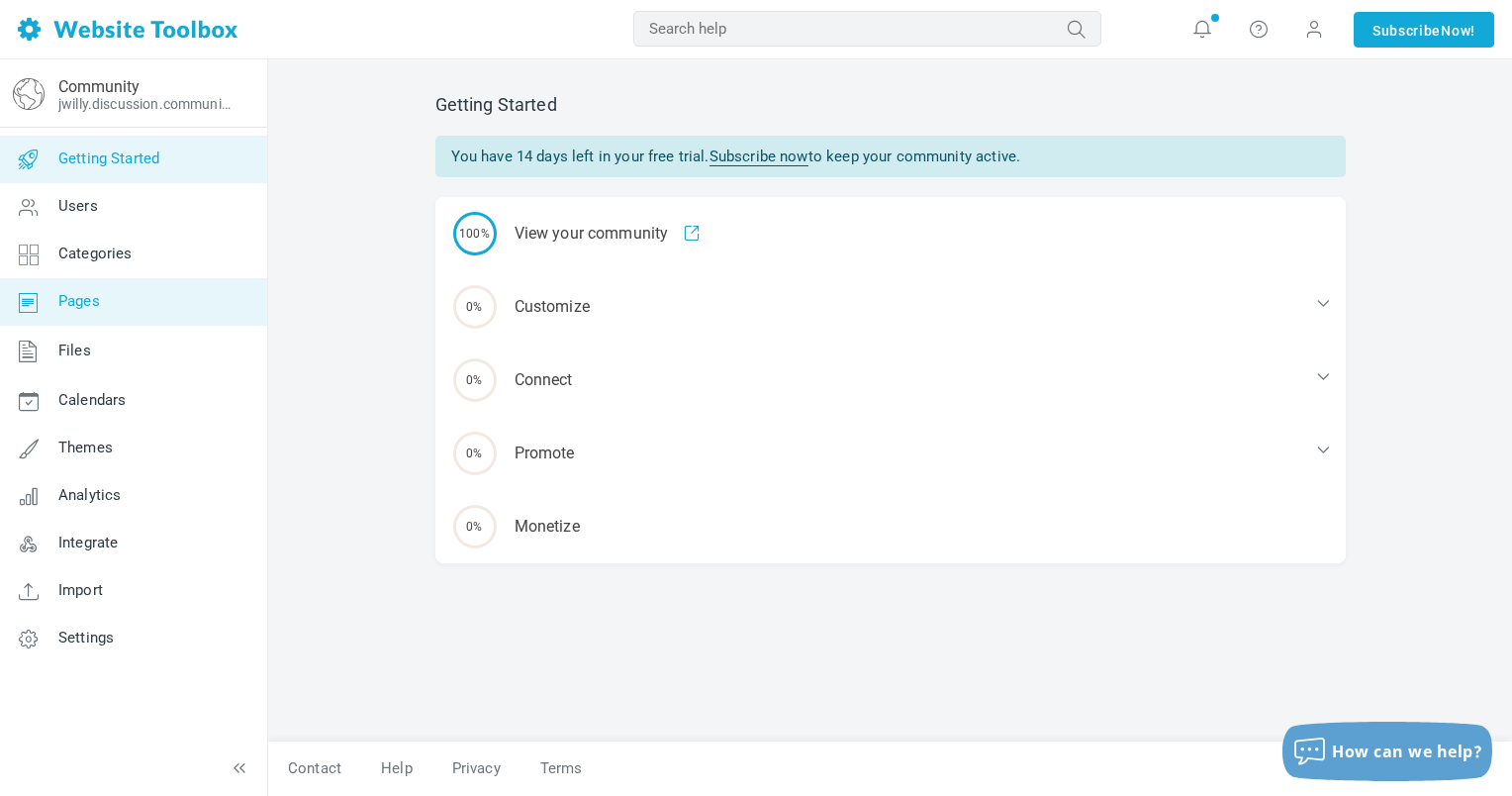 click on "Pages" at bounding box center [79, 301] 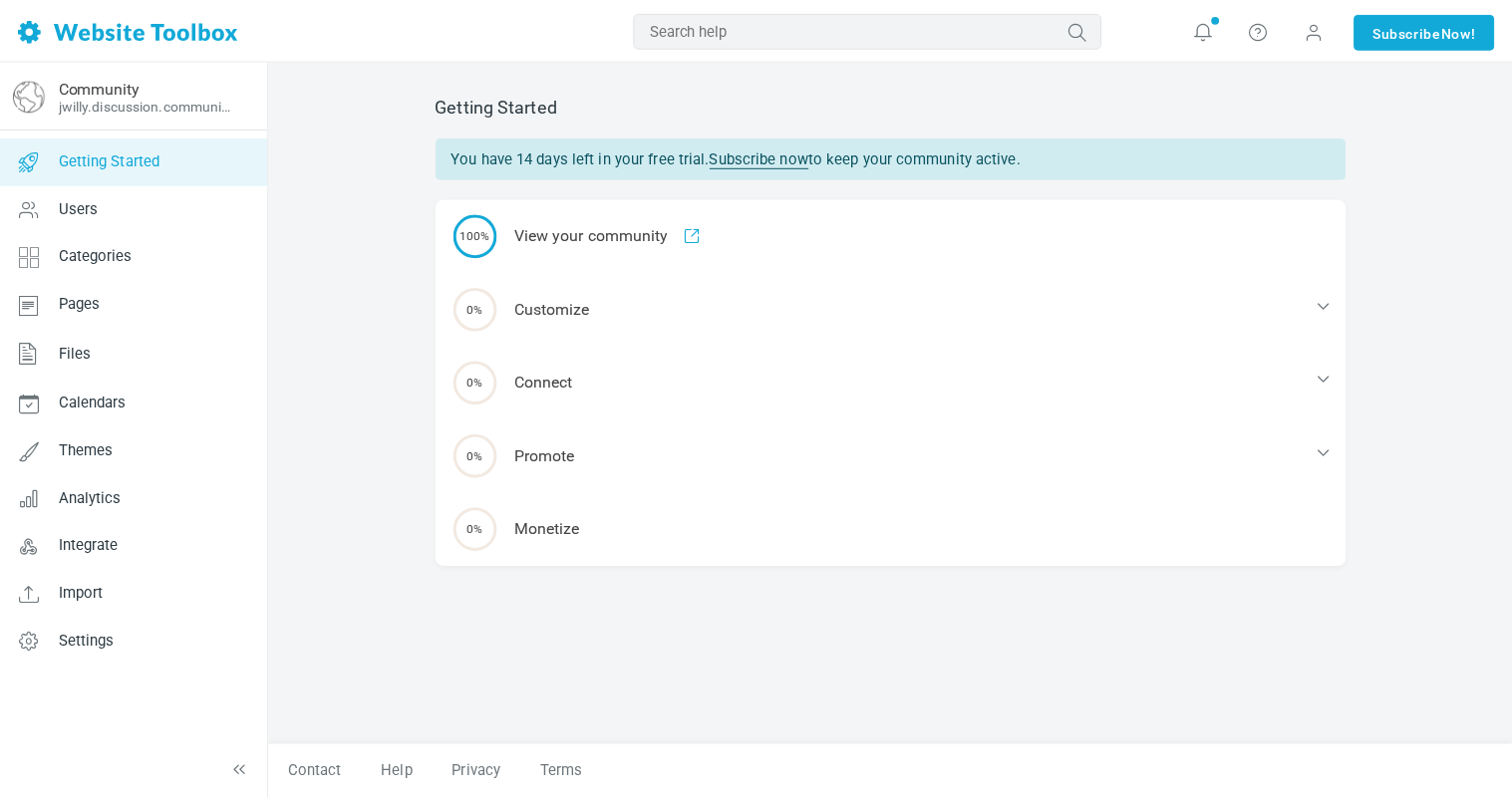 scroll, scrollTop: 0, scrollLeft: 0, axis: both 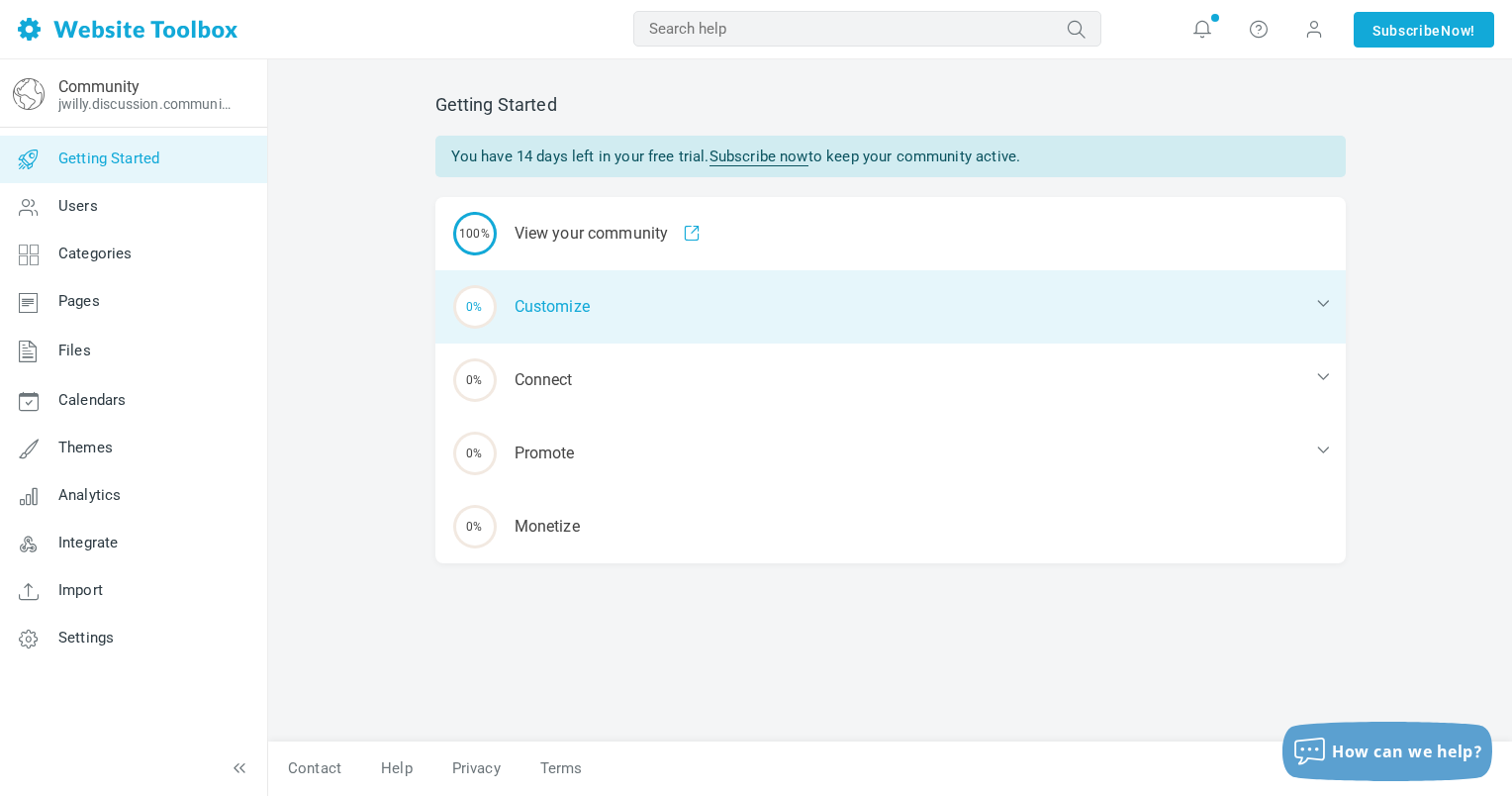 click on "0%
Customize" at bounding box center (891, 307) 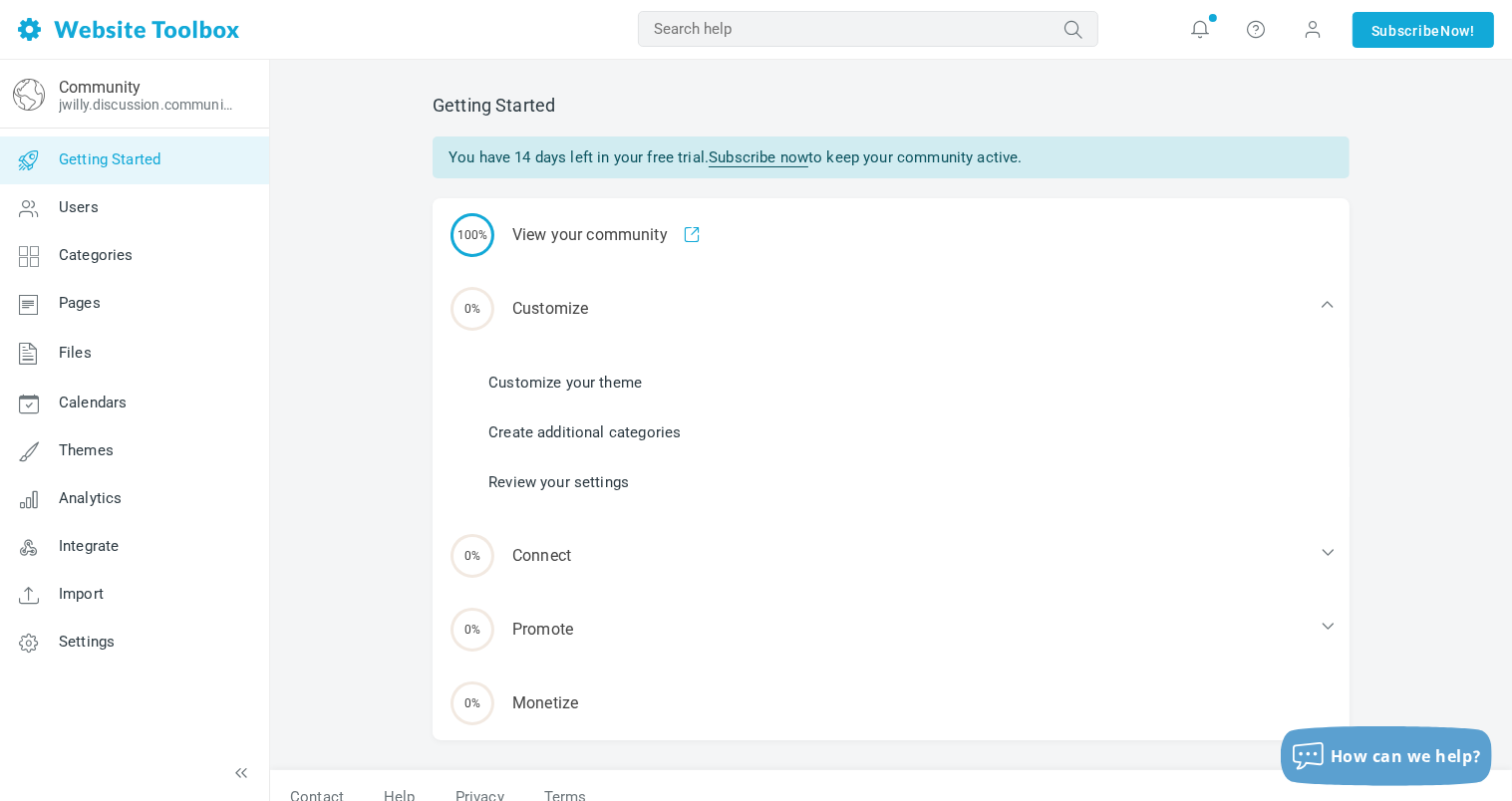 click on "Customize your theme" at bounding box center [565, 383] 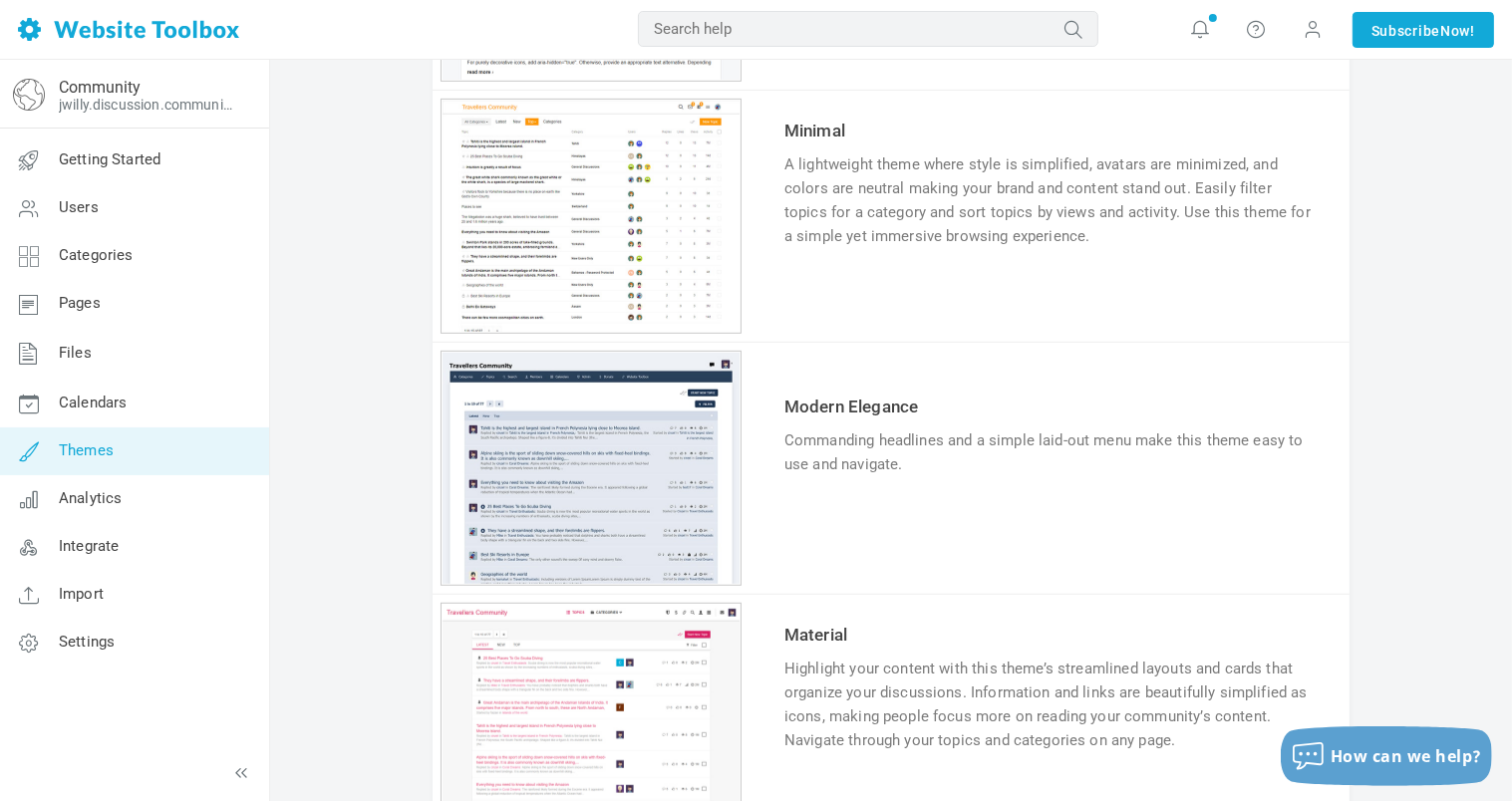 scroll, scrollTop: 1136, scrollLeft: 0, axis: vertical 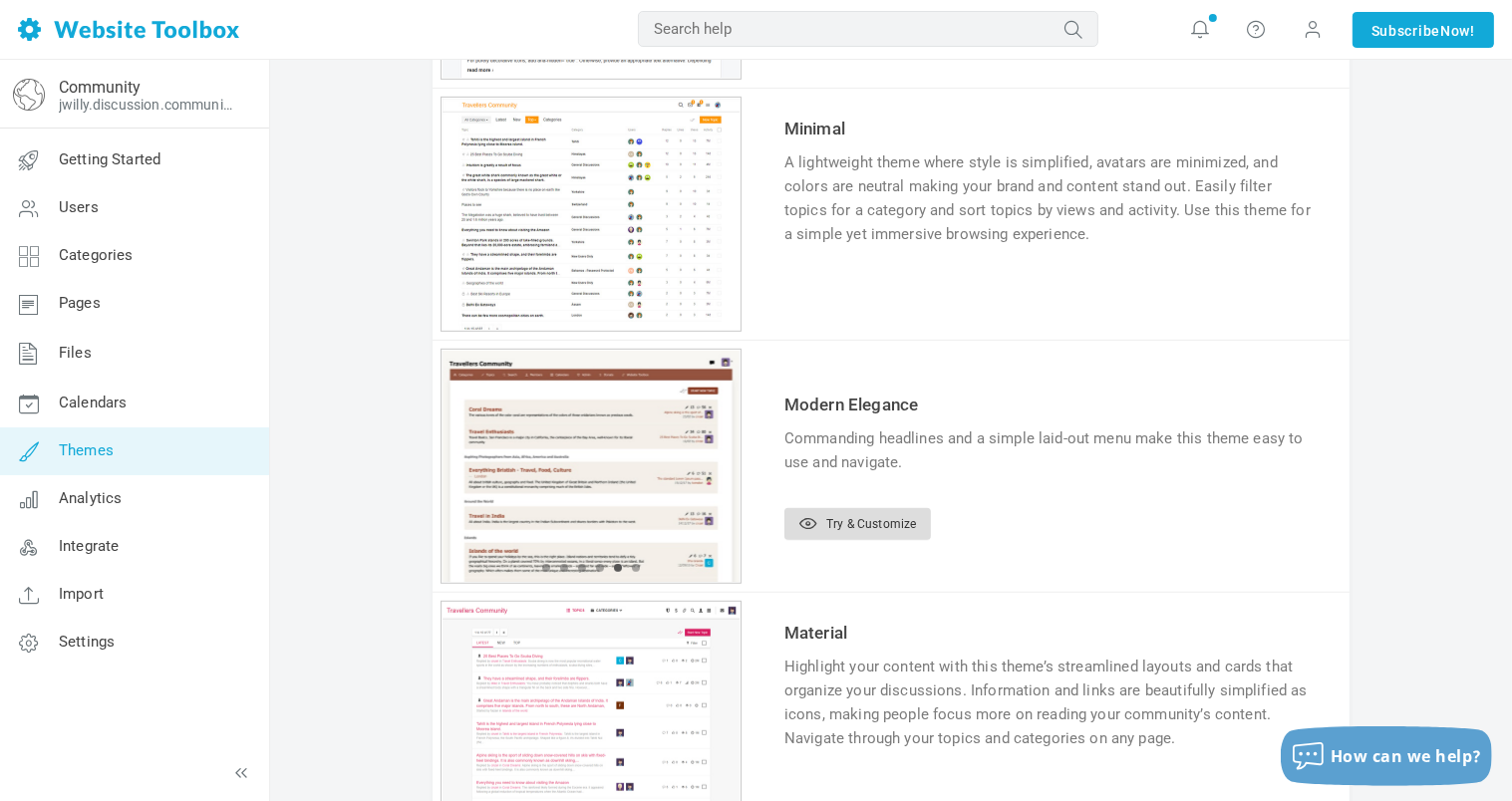 click on "Try & Customize" at bounding box center [857, 524] 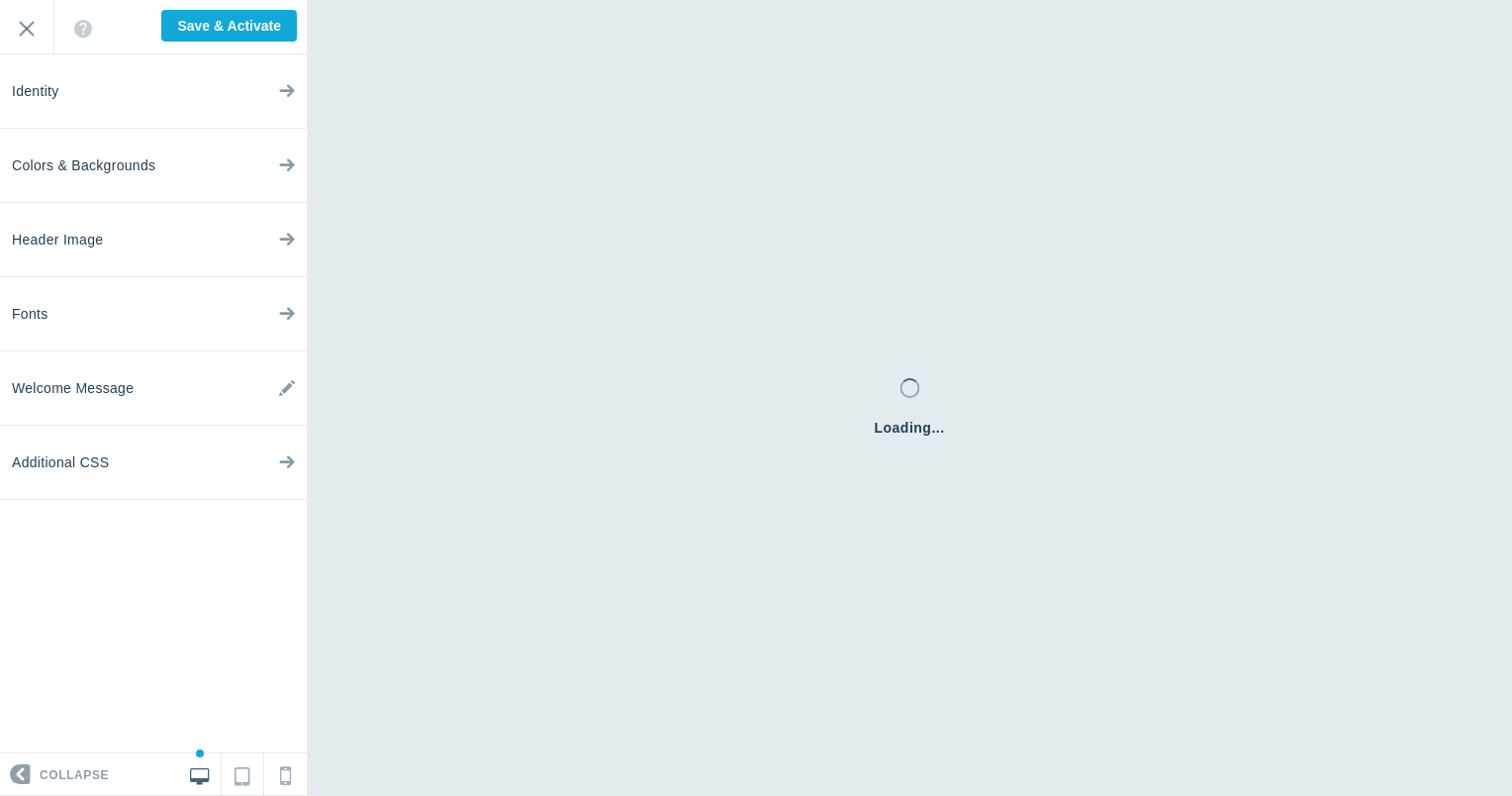 scroll, scrollTop: 0, scrollLeft: 0, axis: both 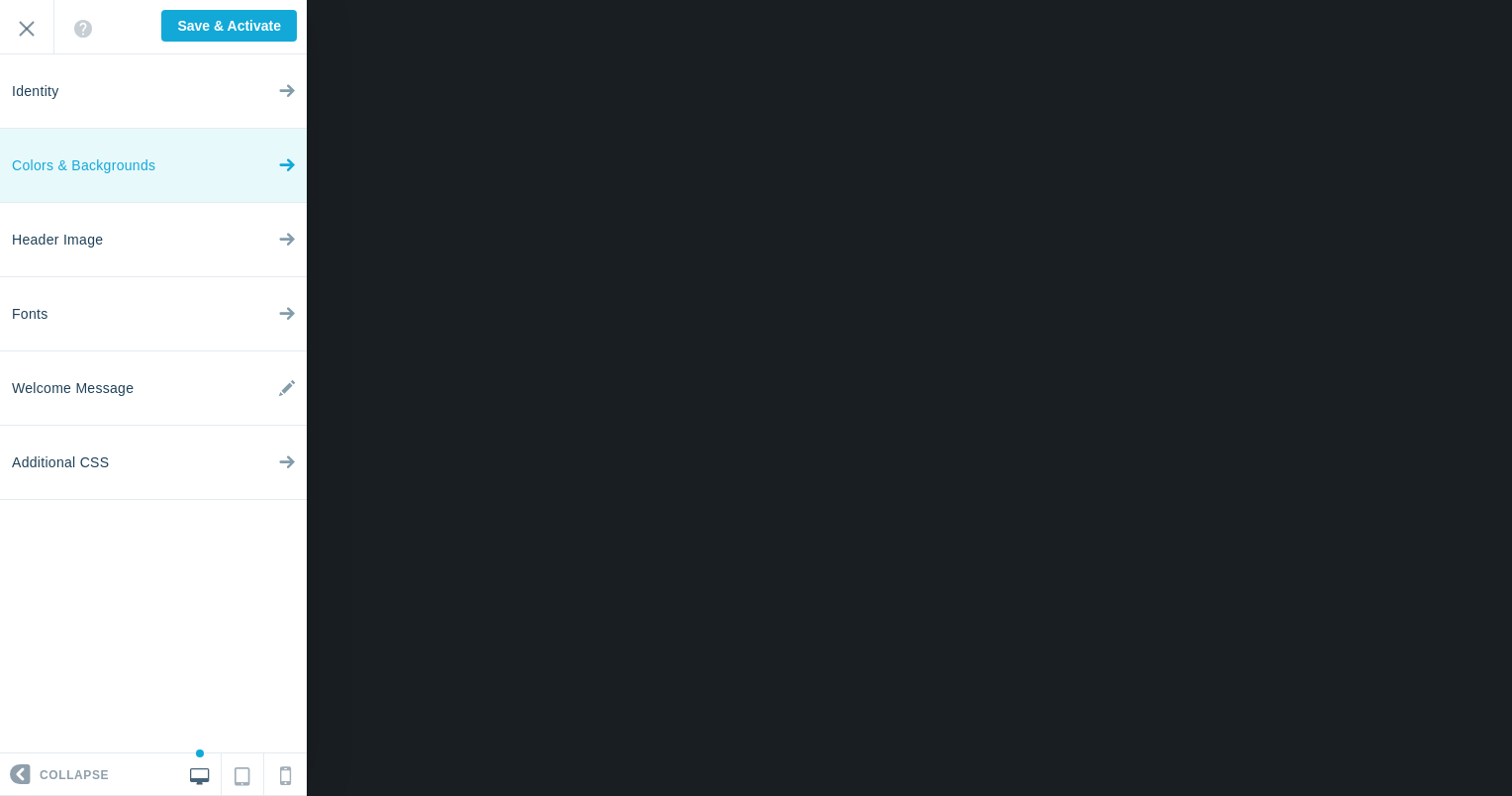 click on "Colors & Backgrounds" at bounding box center (153, 91) 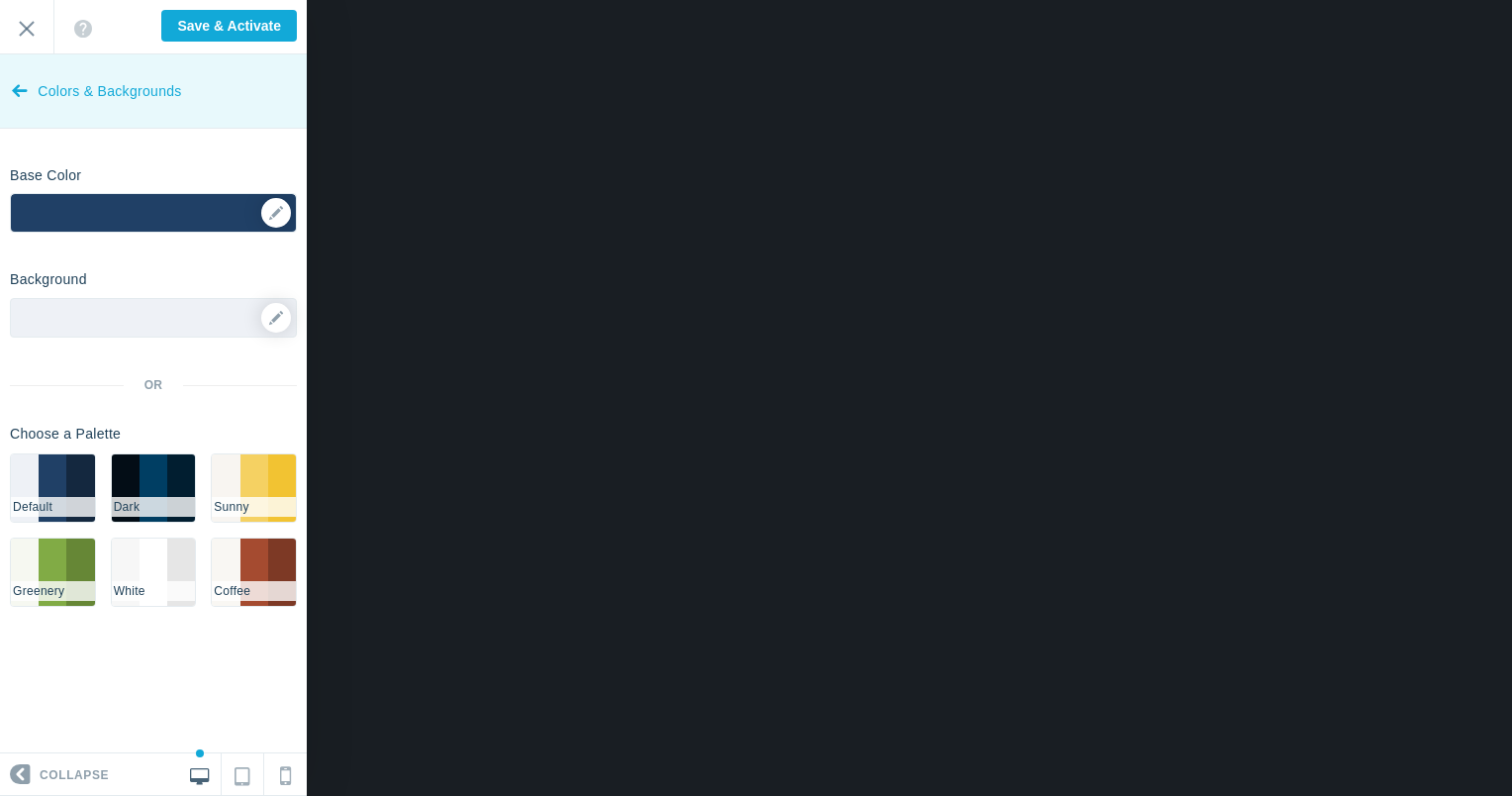 click at bounding box center [20, 86] 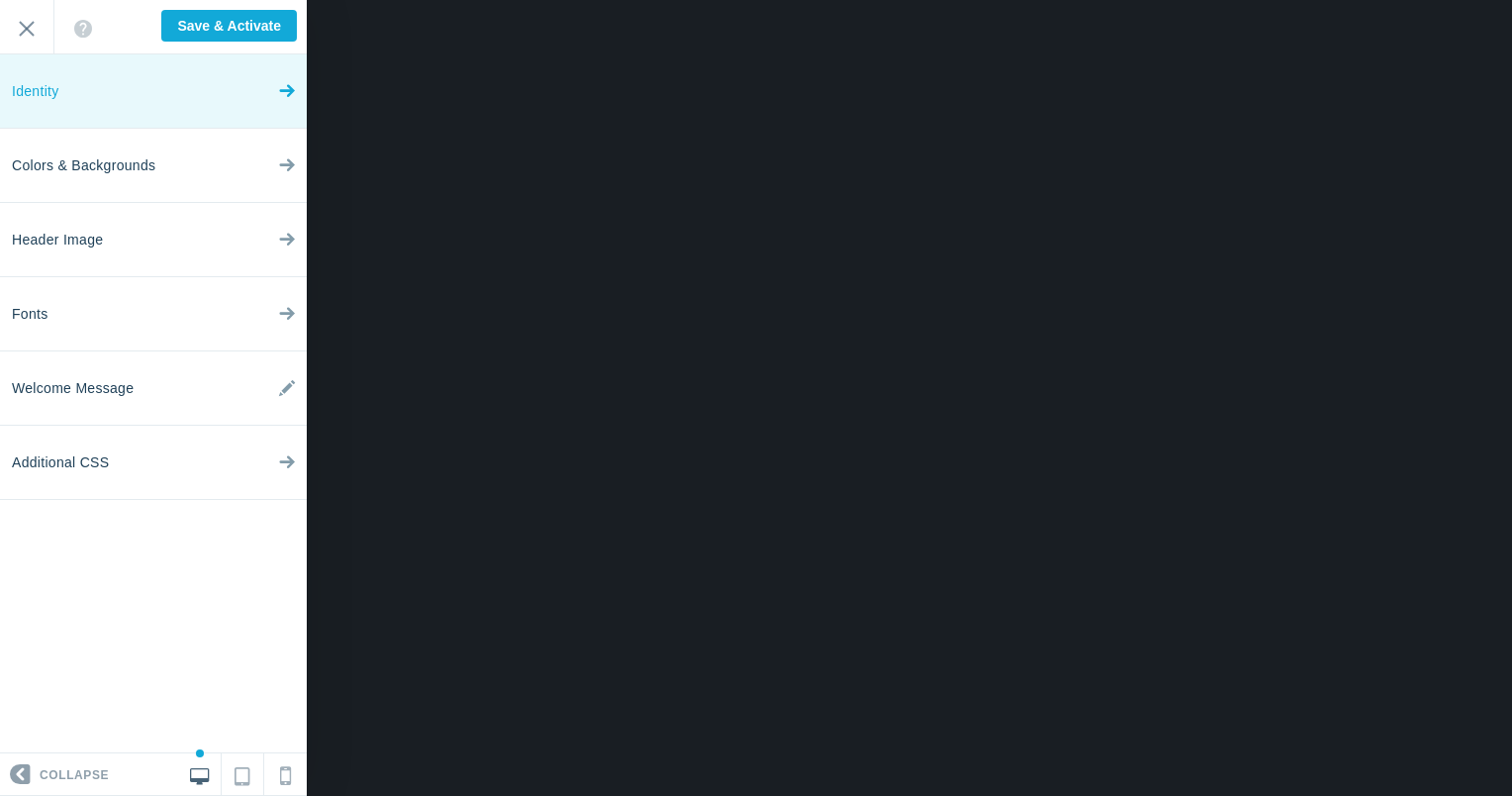 click on "Identity" at bounding box center [153, 91] 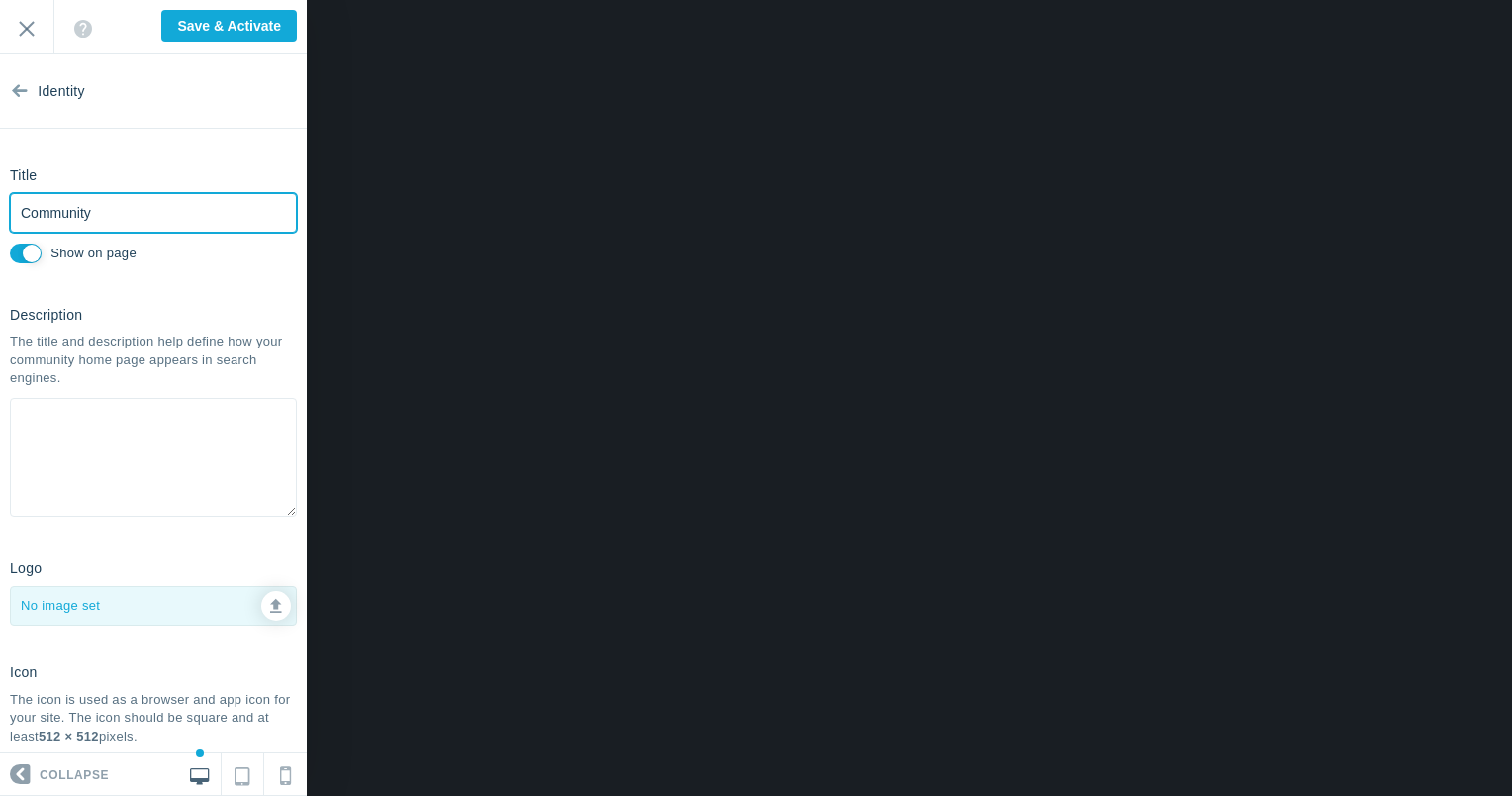 click on "Community" at bounding box center [153, 213] 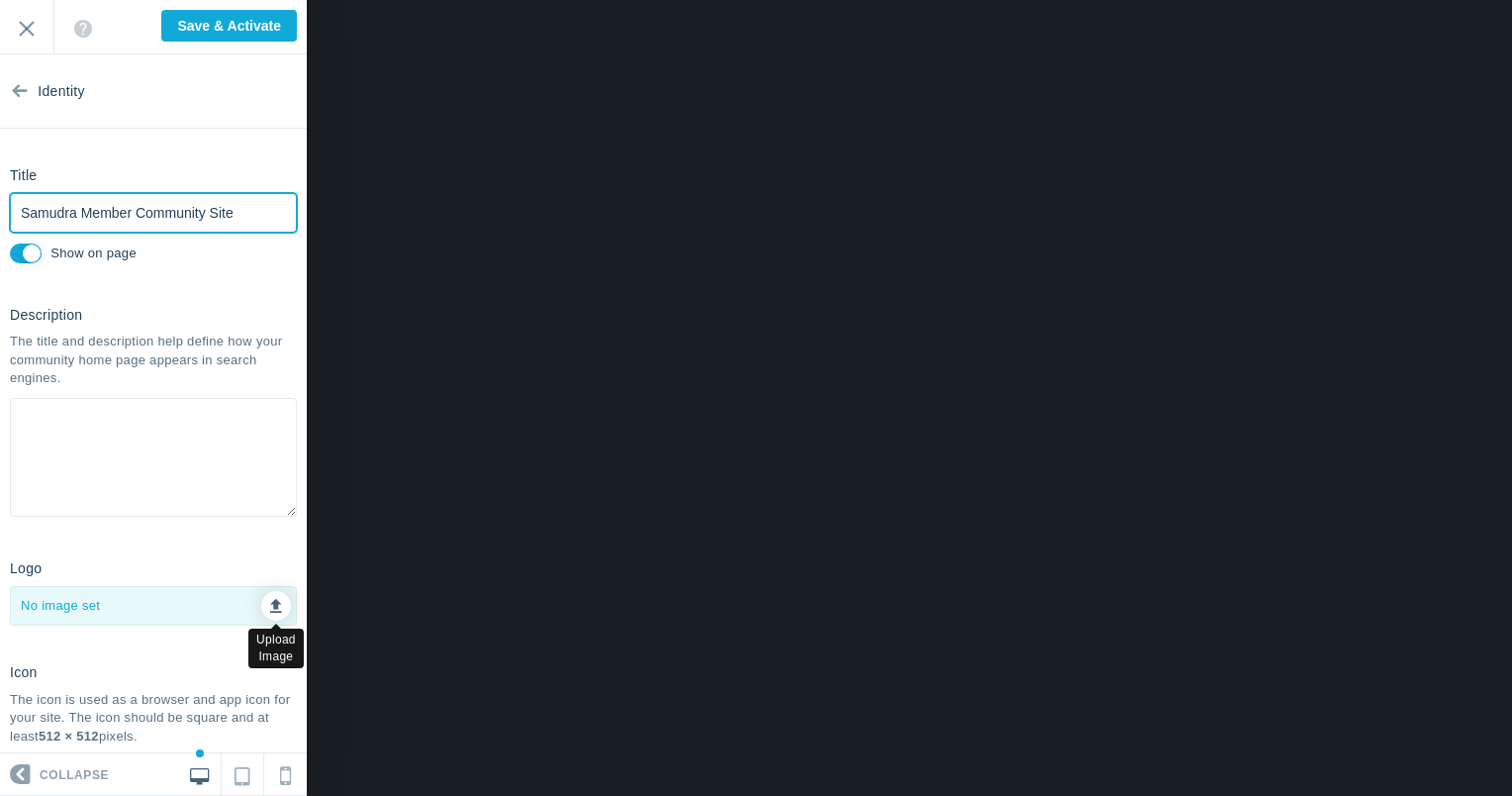 type on "Samudra Member Community Site" 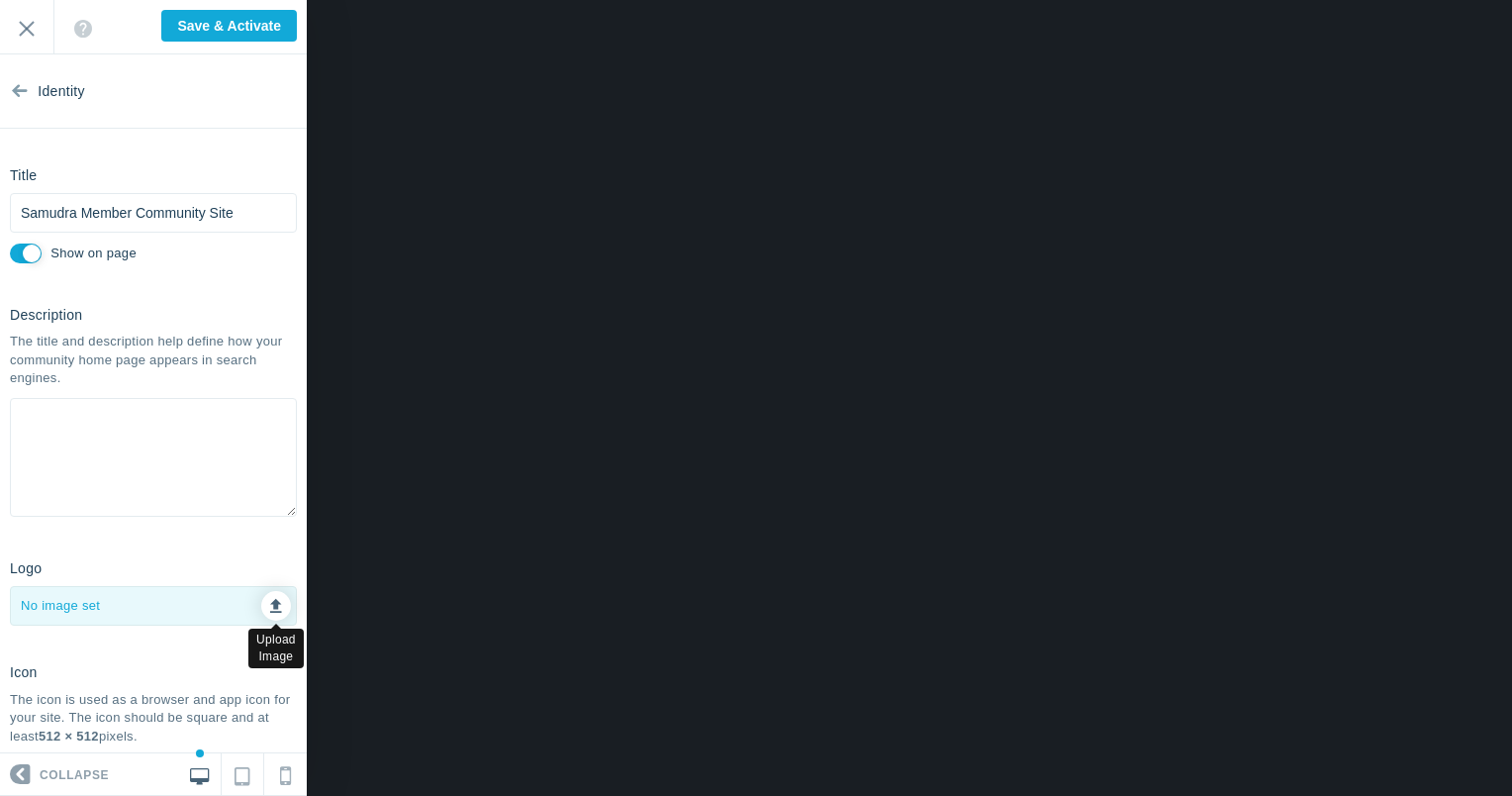 click at bounding box center (276, 603) 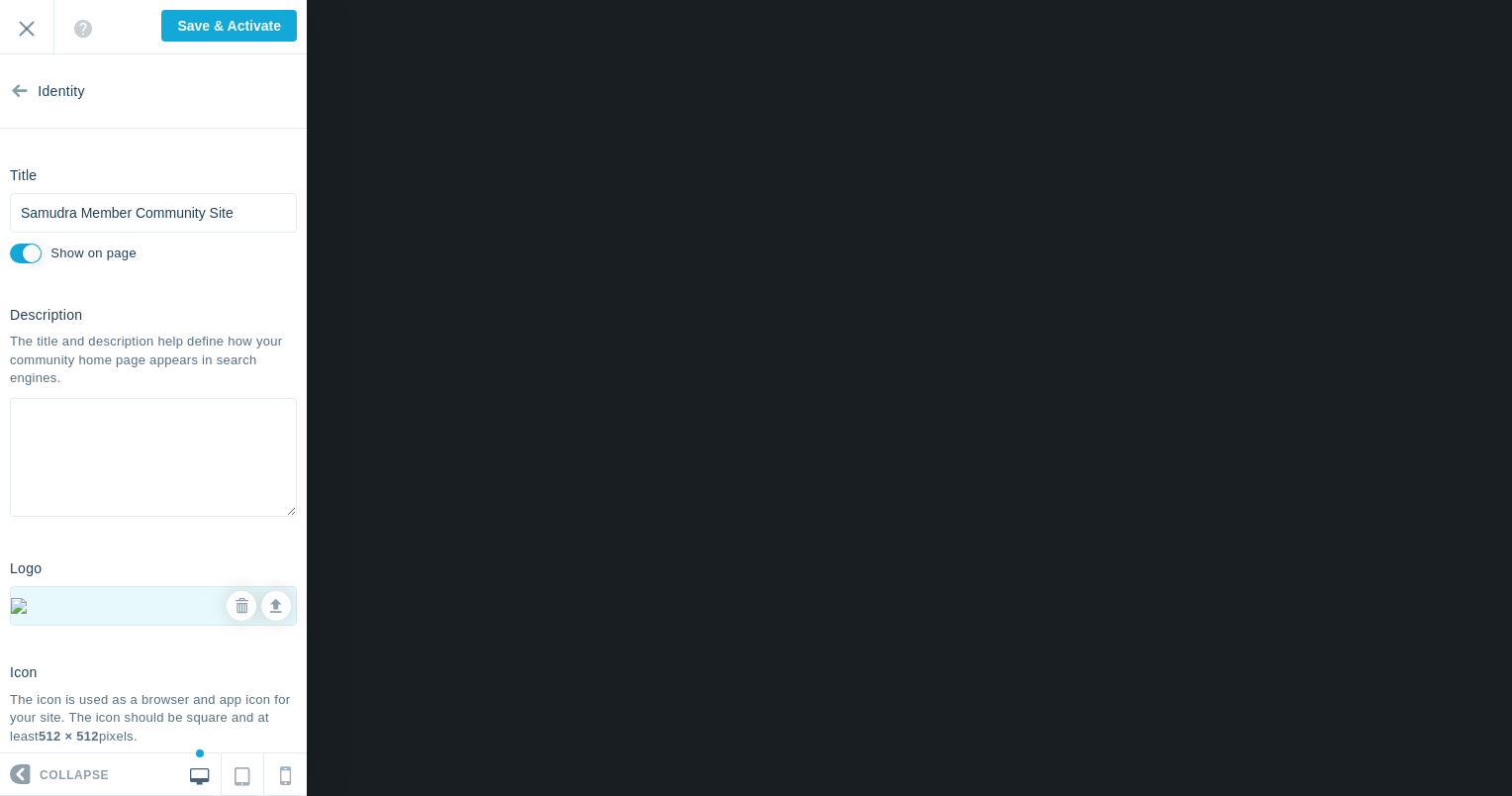 scroll, scrollTop: 123, scrollLeft: 0, axis: vertical 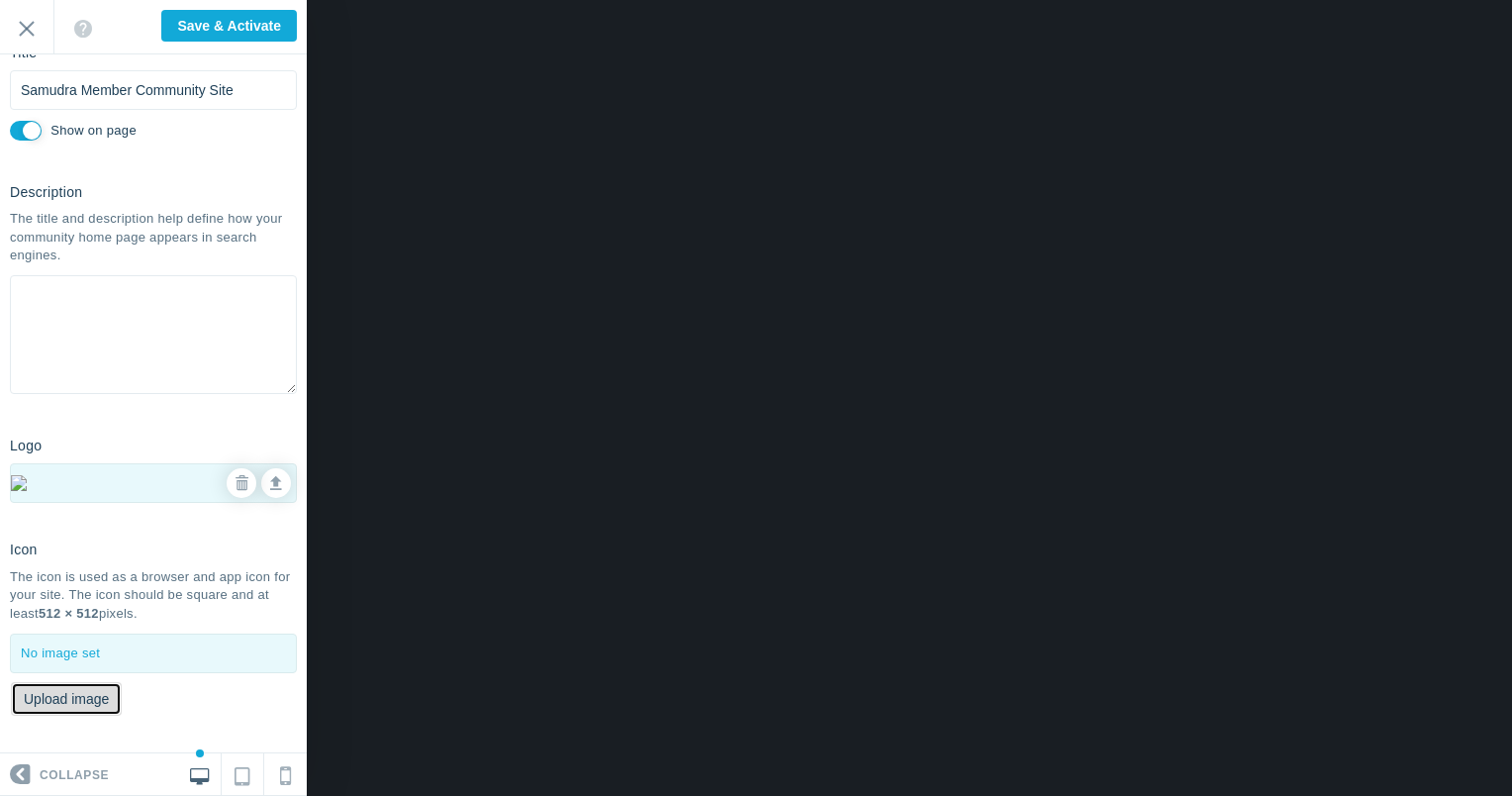 click on "Upload image" at bounding box center [66, 699] 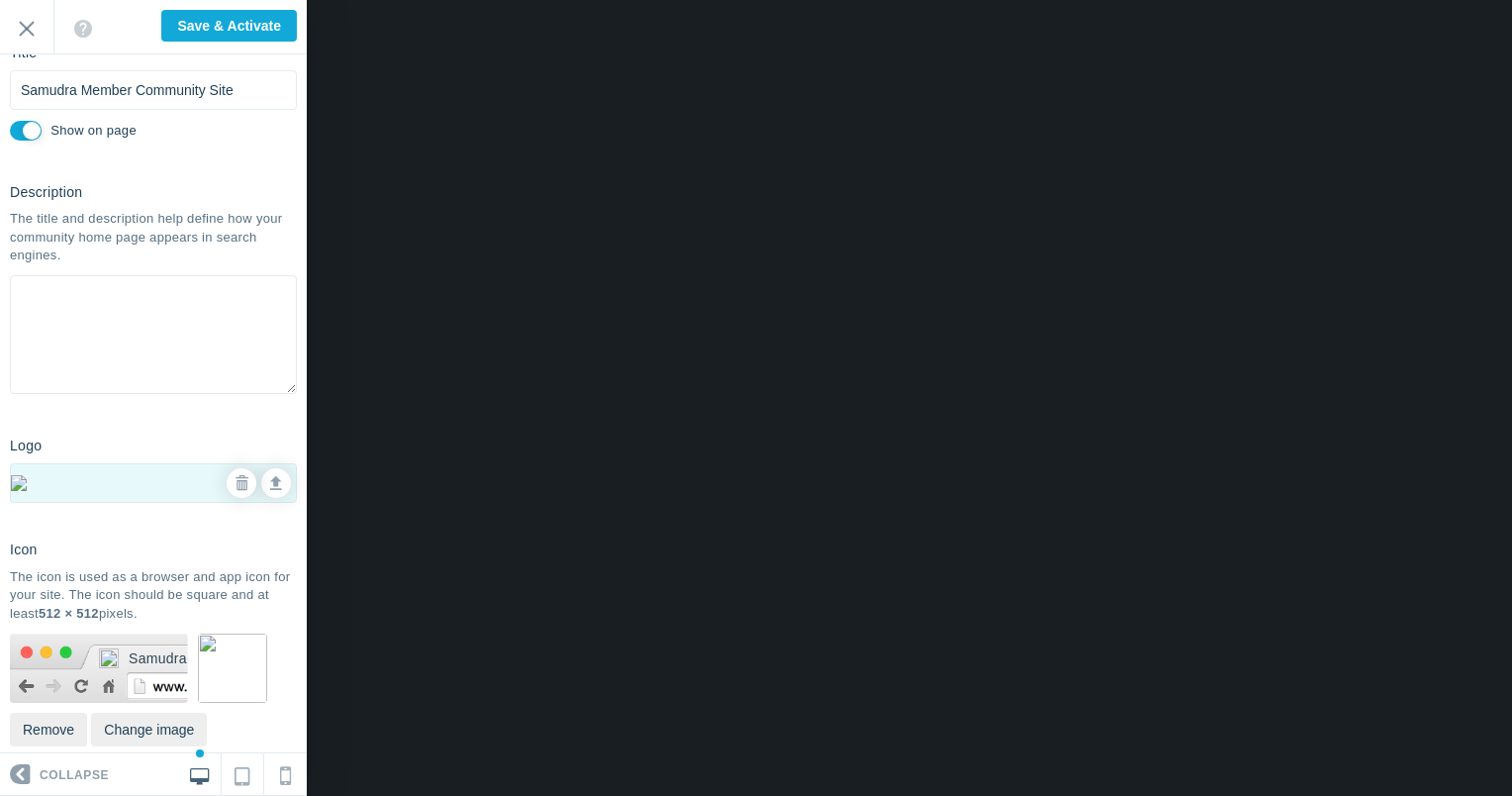 scroll, scrollTop: 153, scrollLeft: 0, axis: vertical 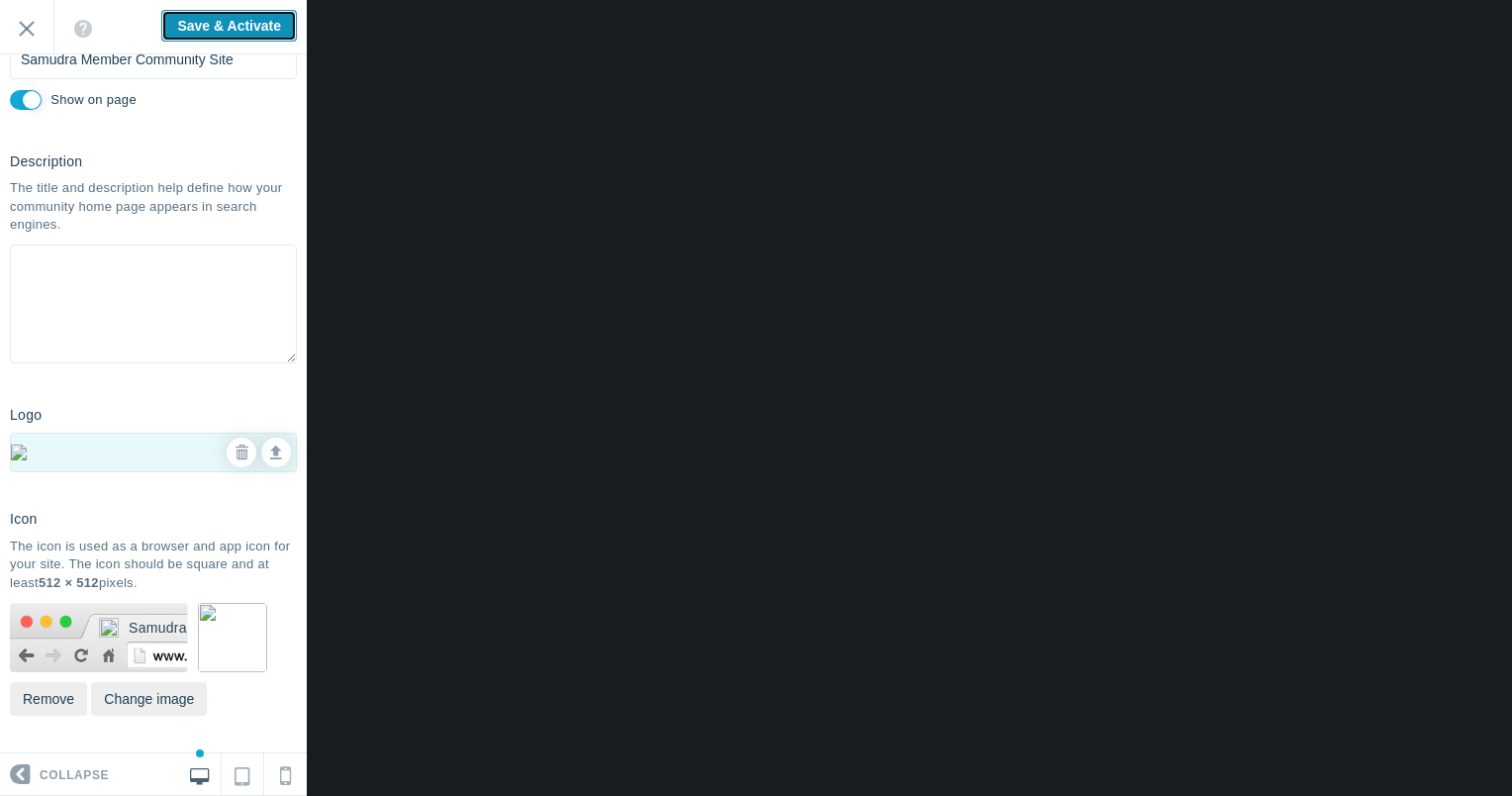 click on "Save & Activate" at bounding box center (229, 26) 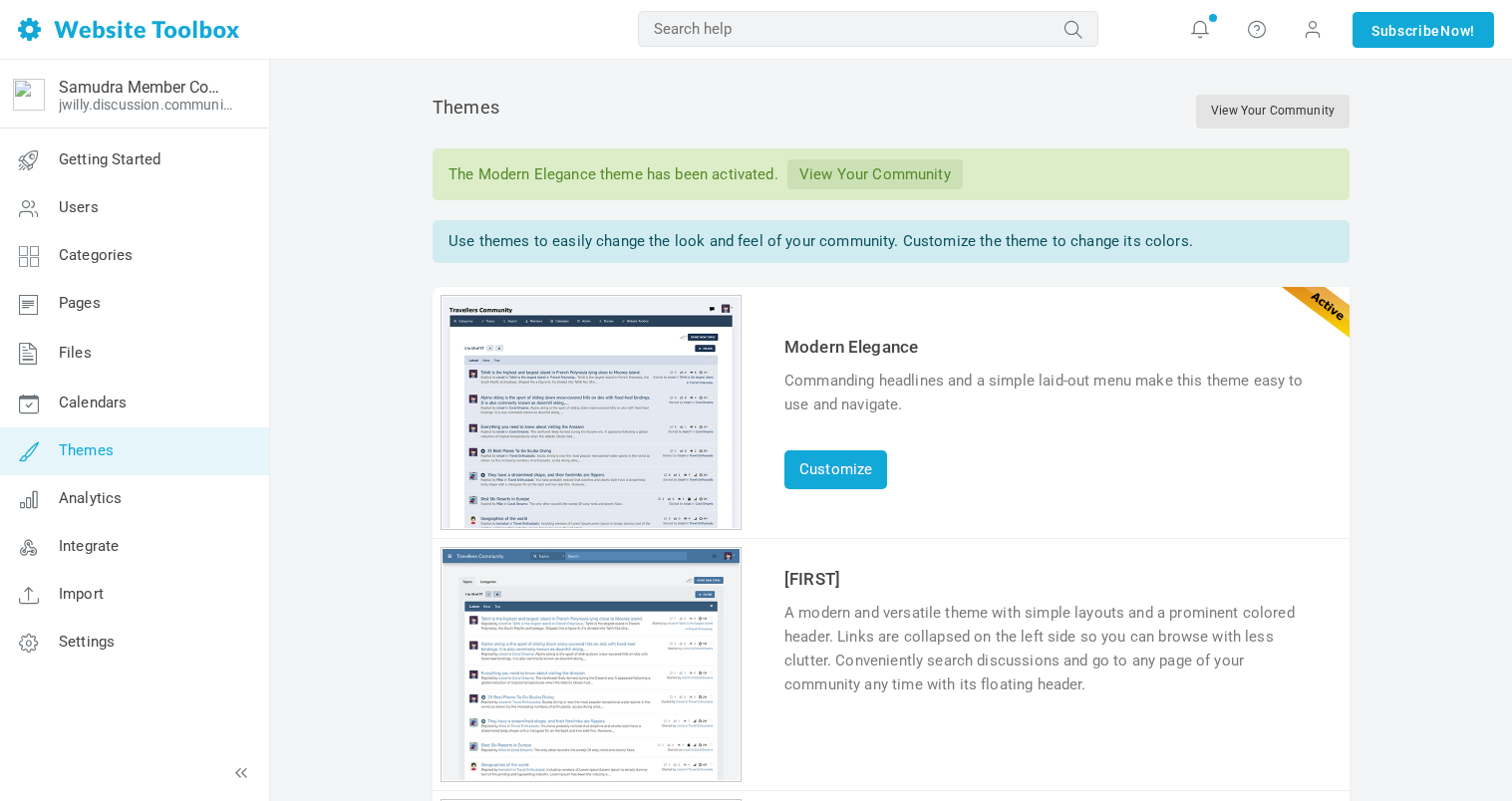 scroll, scrollTop: 0, scrollLeft: 0, axis: both 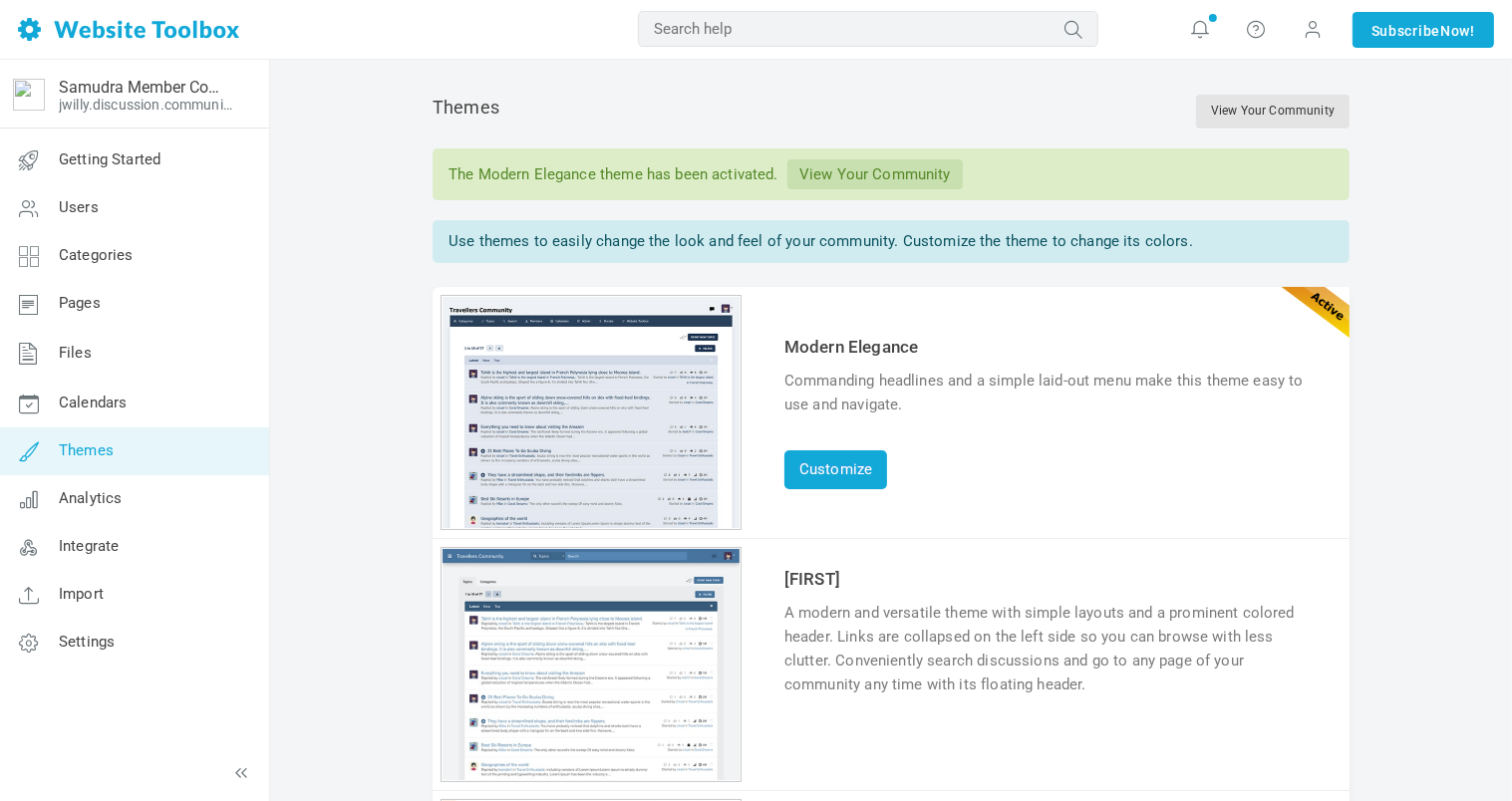 click on "View Your Community" at bounding box center (875, 174) 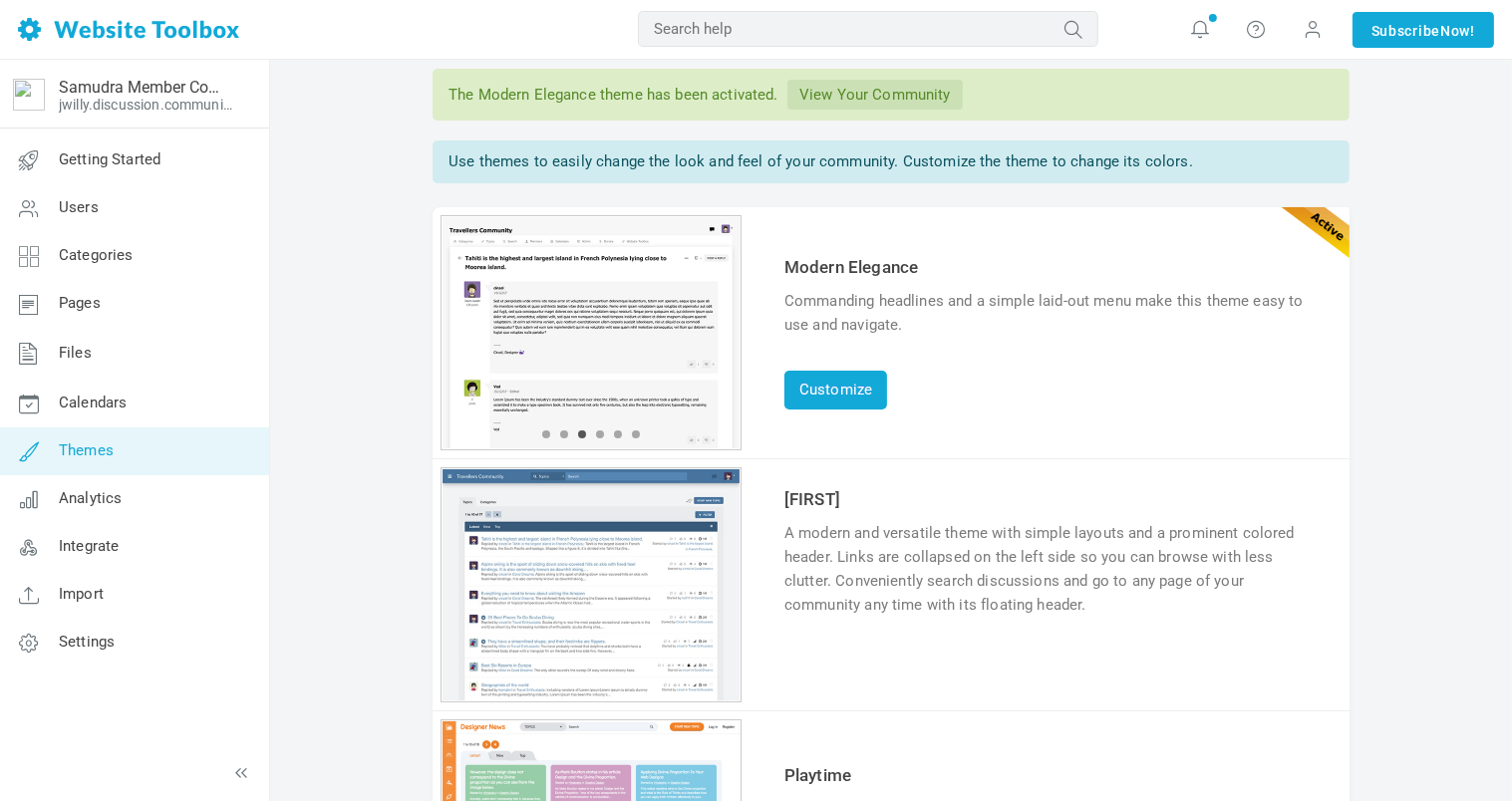 scroll, scrollTop: 0, scrollLeft: 0, axis: both 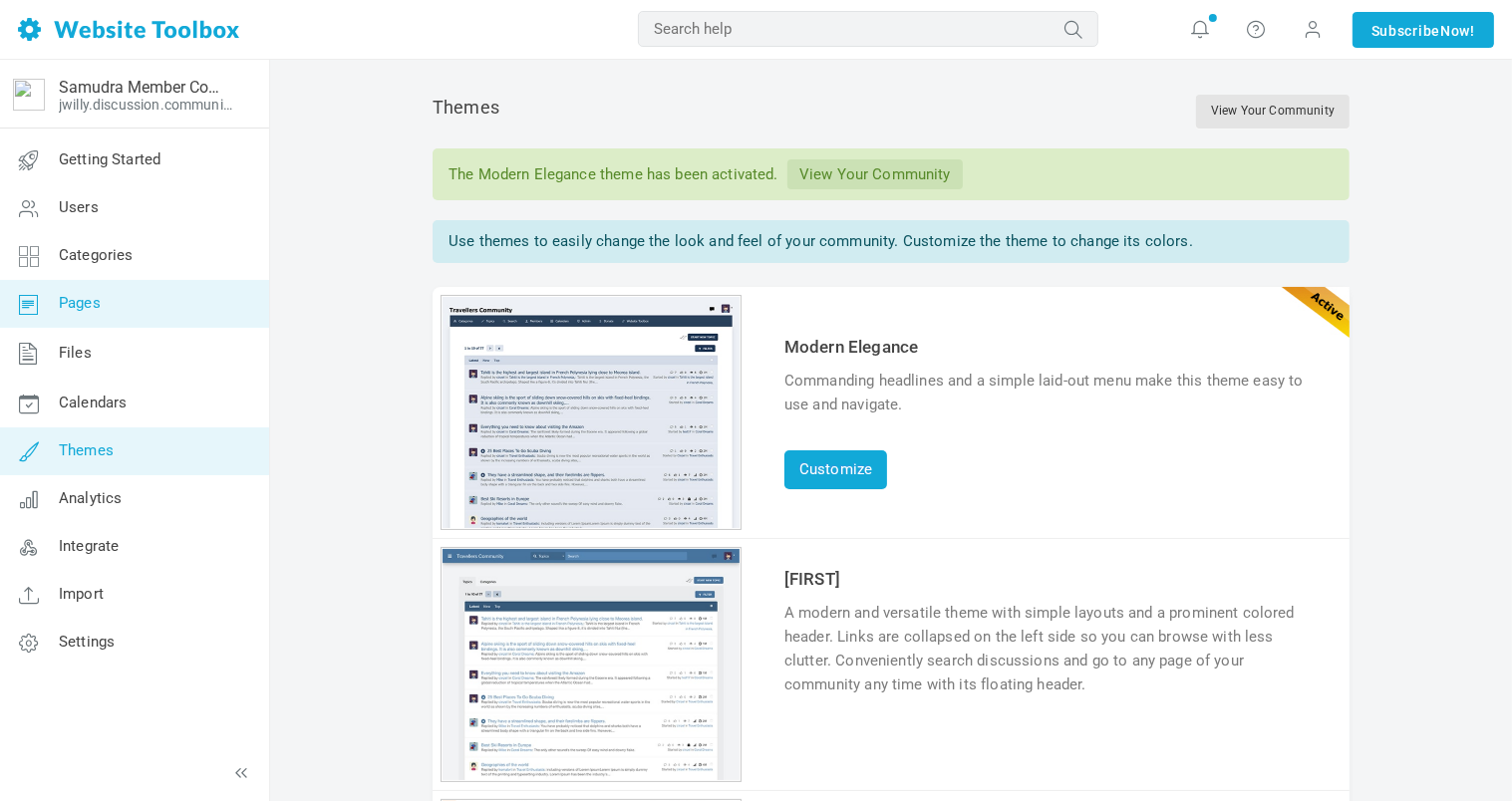 click on "Pages" at bounding box center (80, 303) 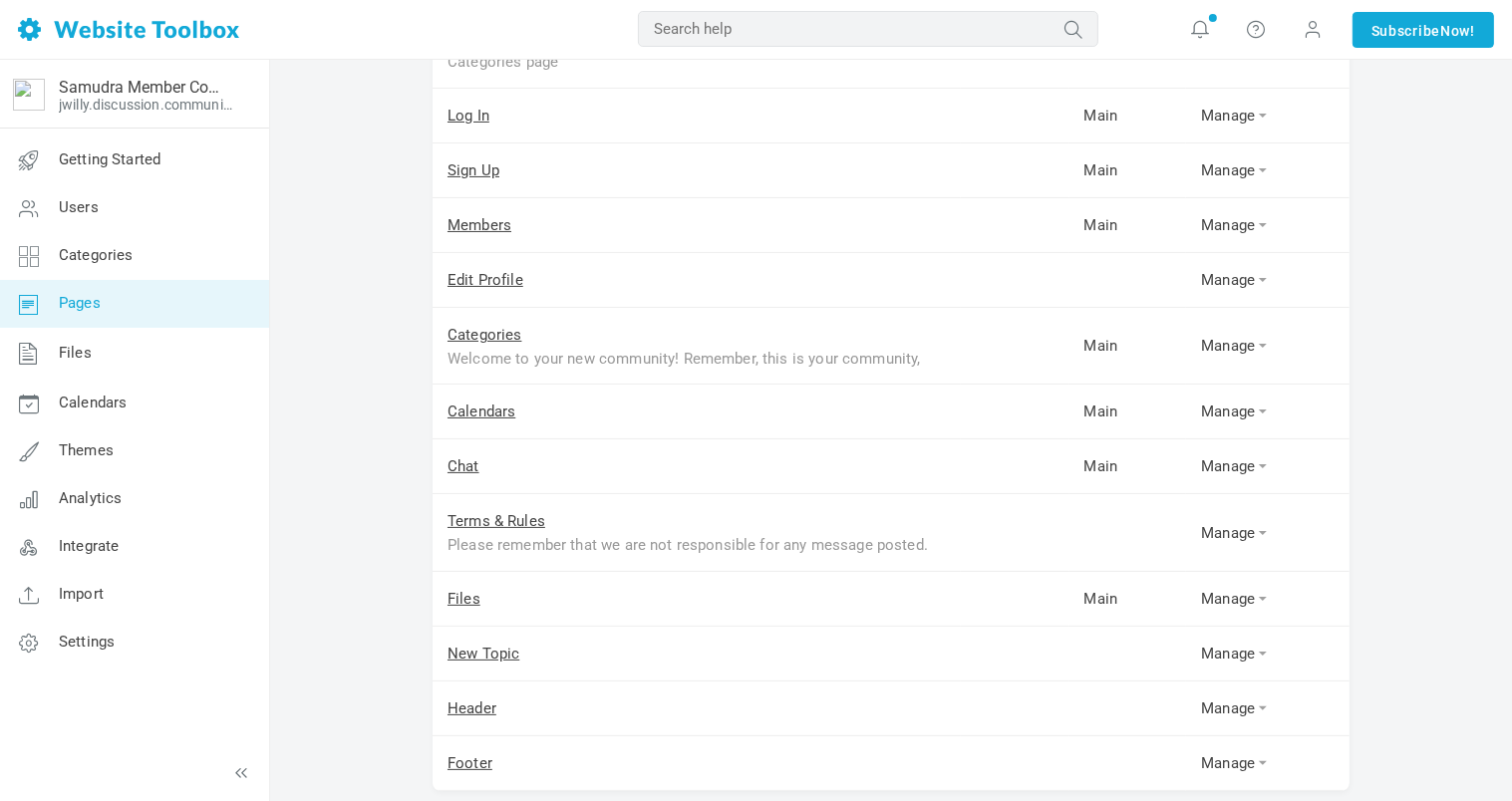 scroll, scrollTop: 274, scrollLeft: 0, axis: vertical 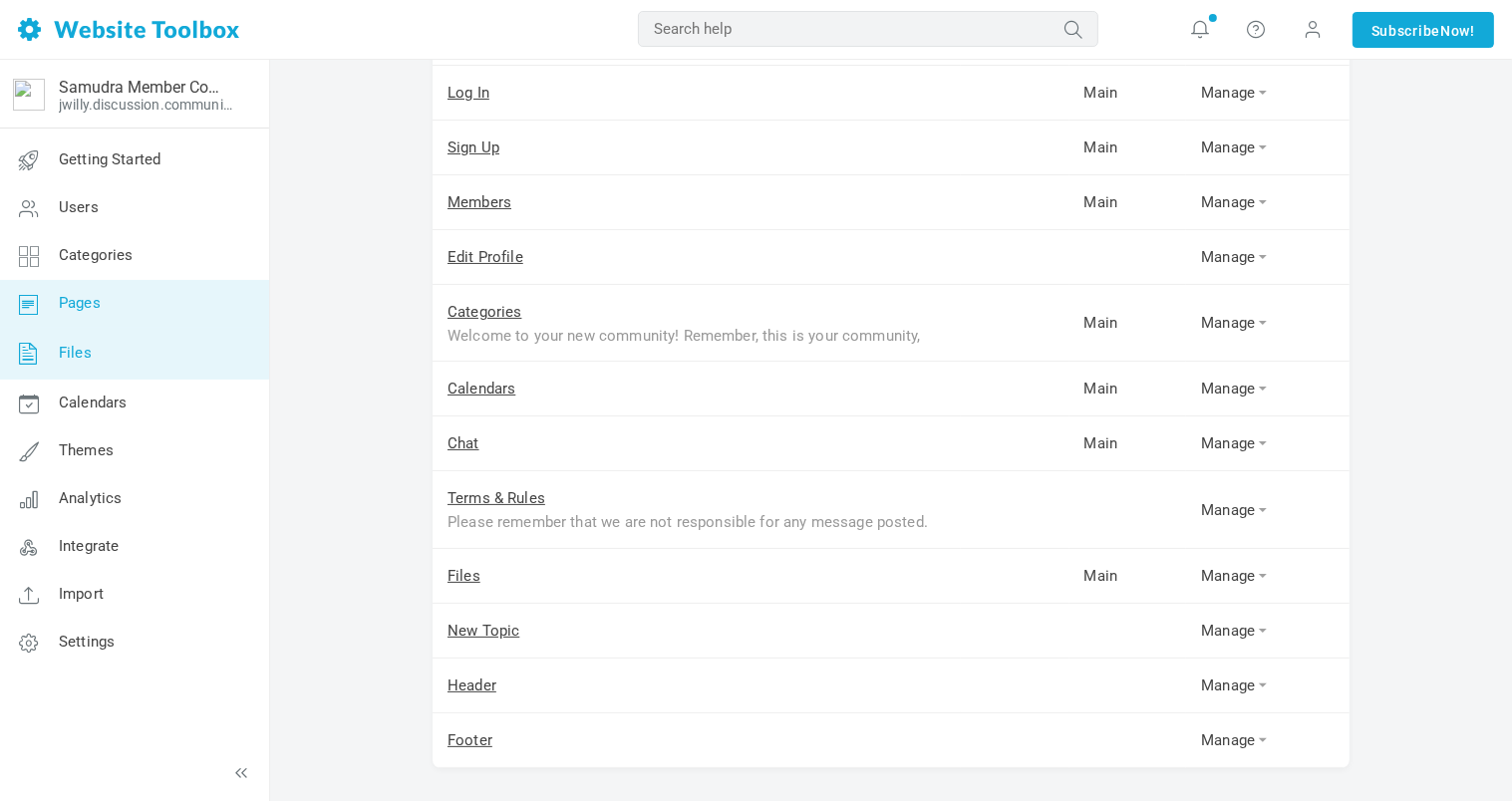 click on "Files" at bounding box center (134, 354) 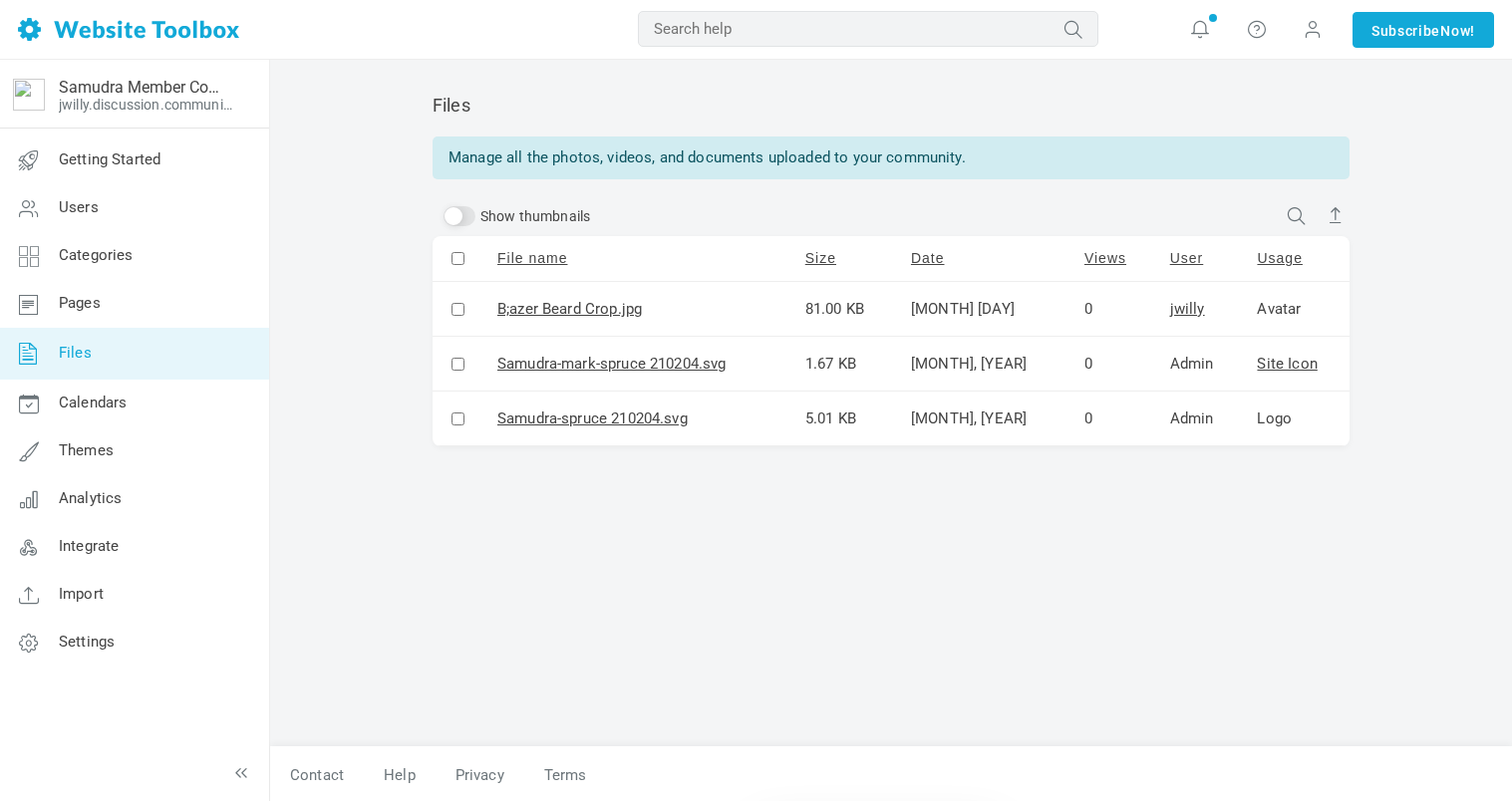 scroll, scrollTop: 0, scrollLeft: 0, axis: both 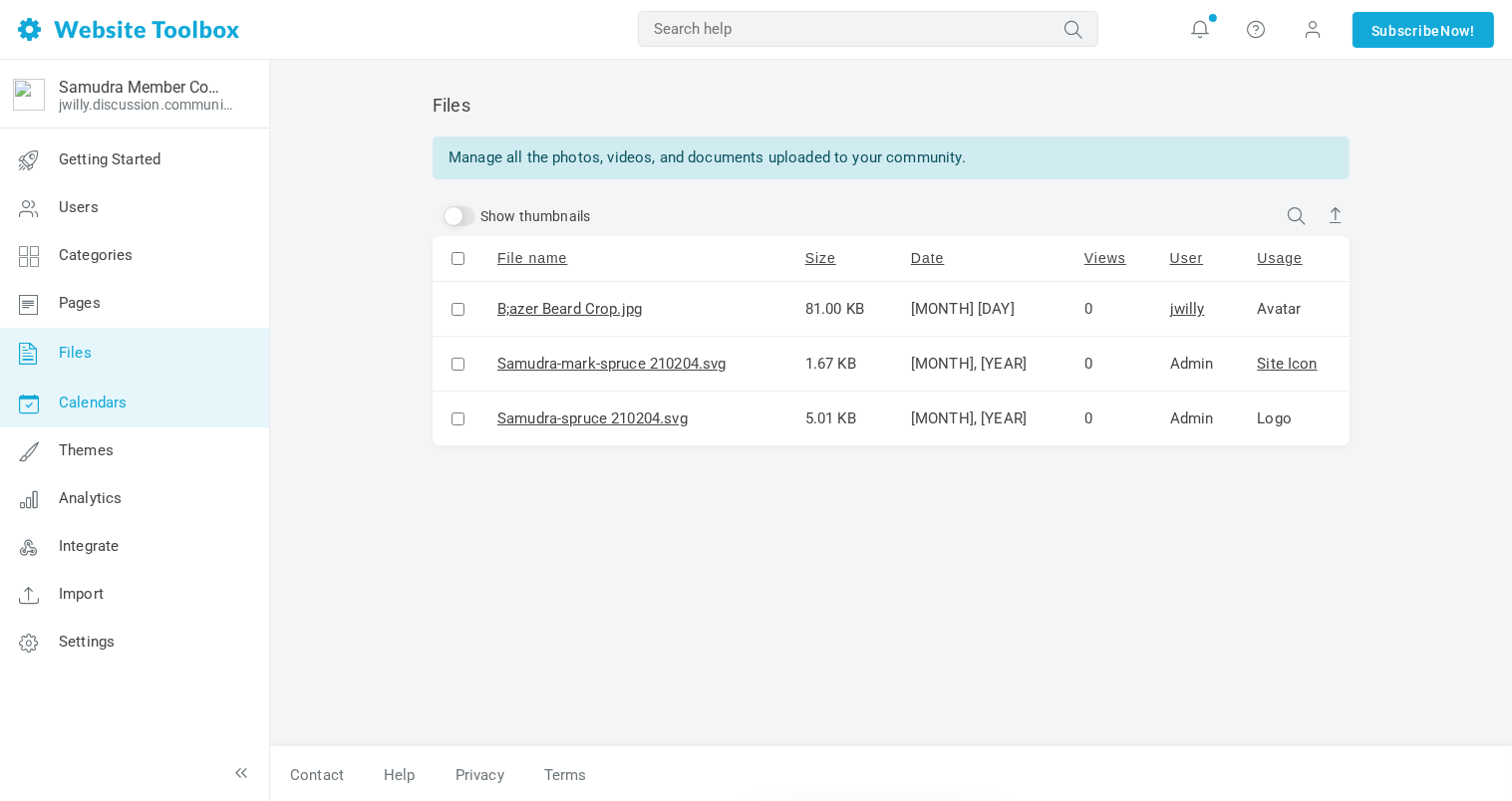 click on "Calendars" at bounding box center (93, 402) 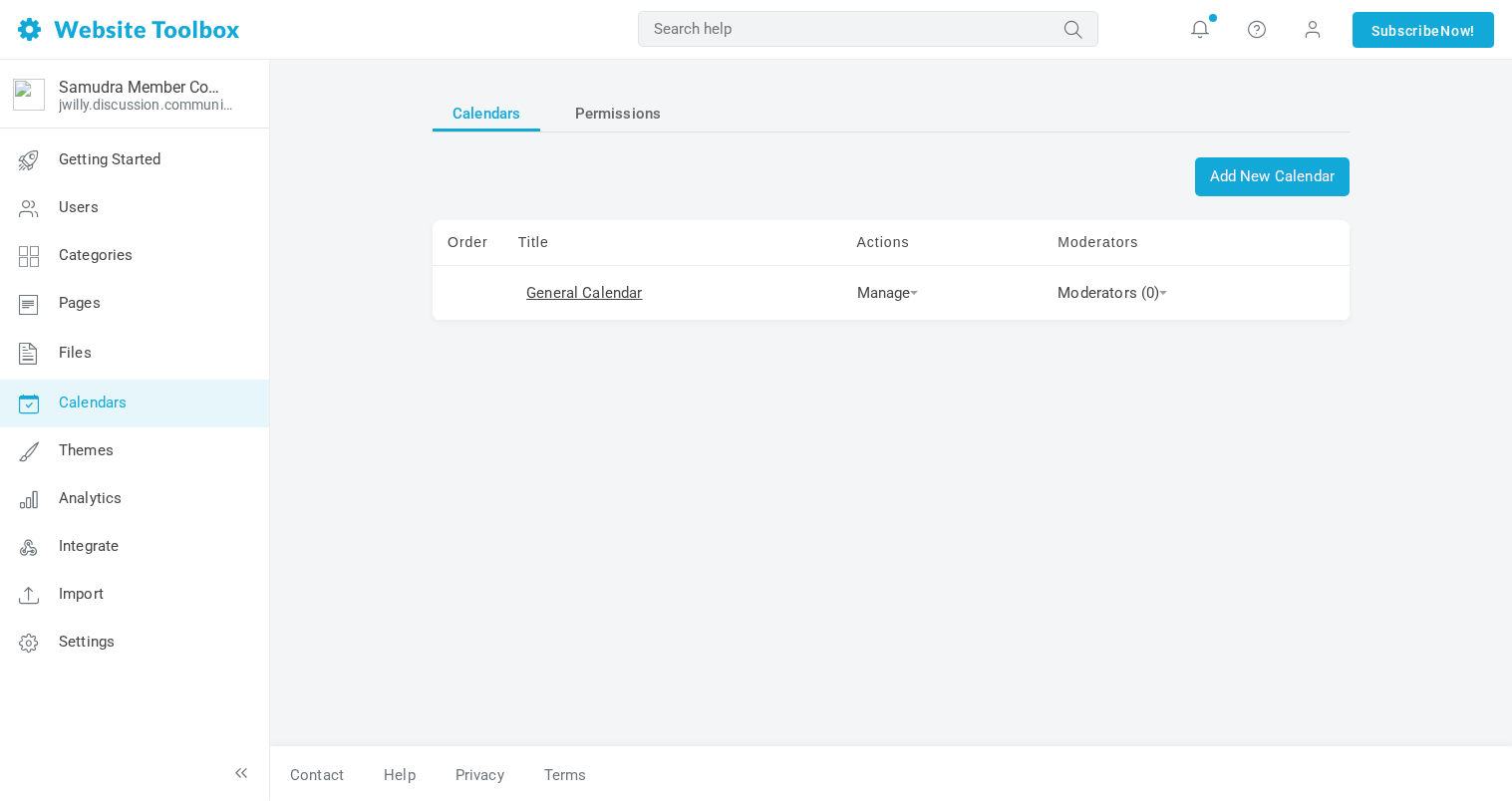 scroll, scrollTop: 0, scrollLeft: 0, axis: both 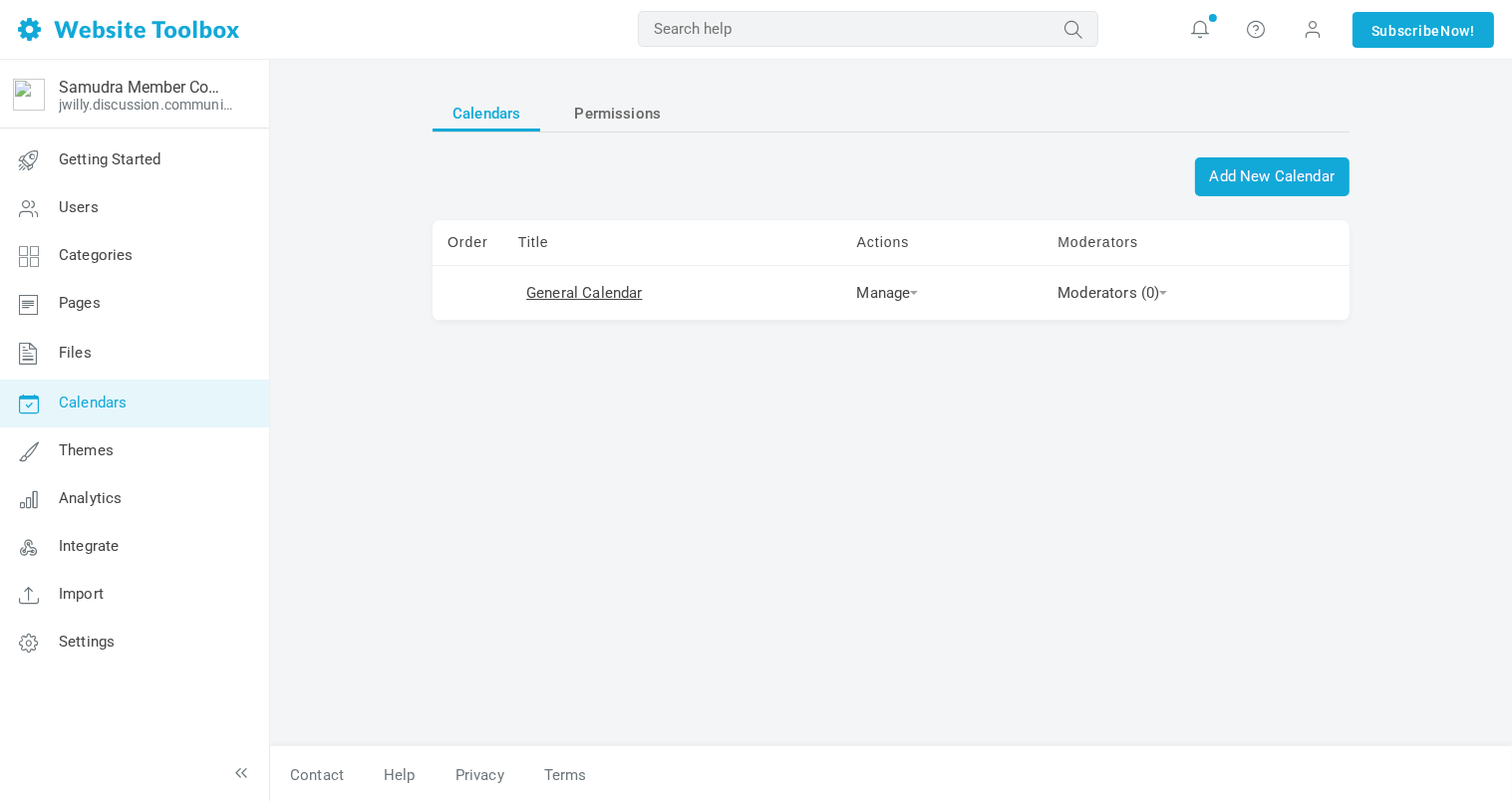 click on "Themes" at bounding box center (86, 450) 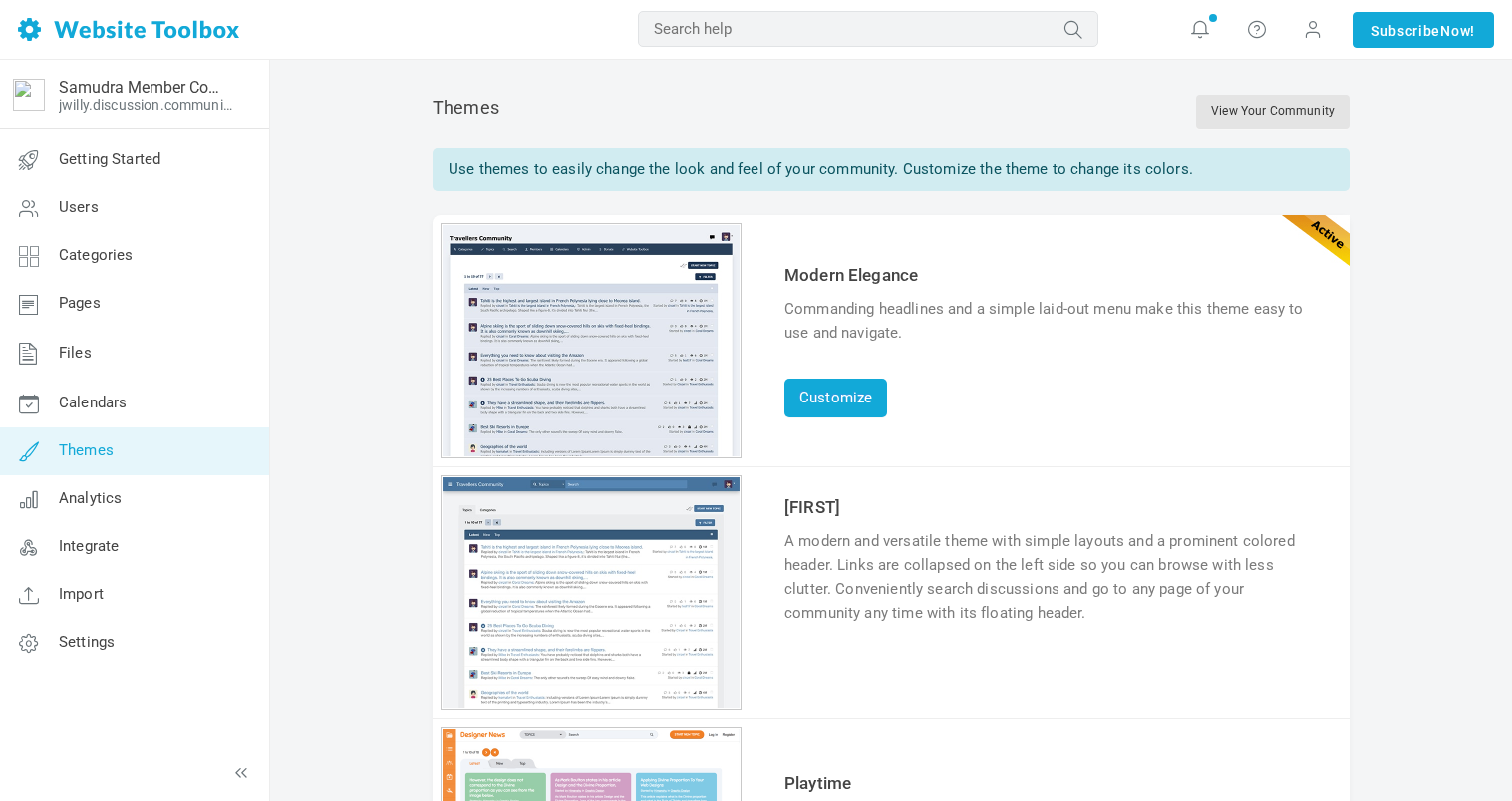 scroll, scrollTop: 0, scrollLeft: 0, axis: both 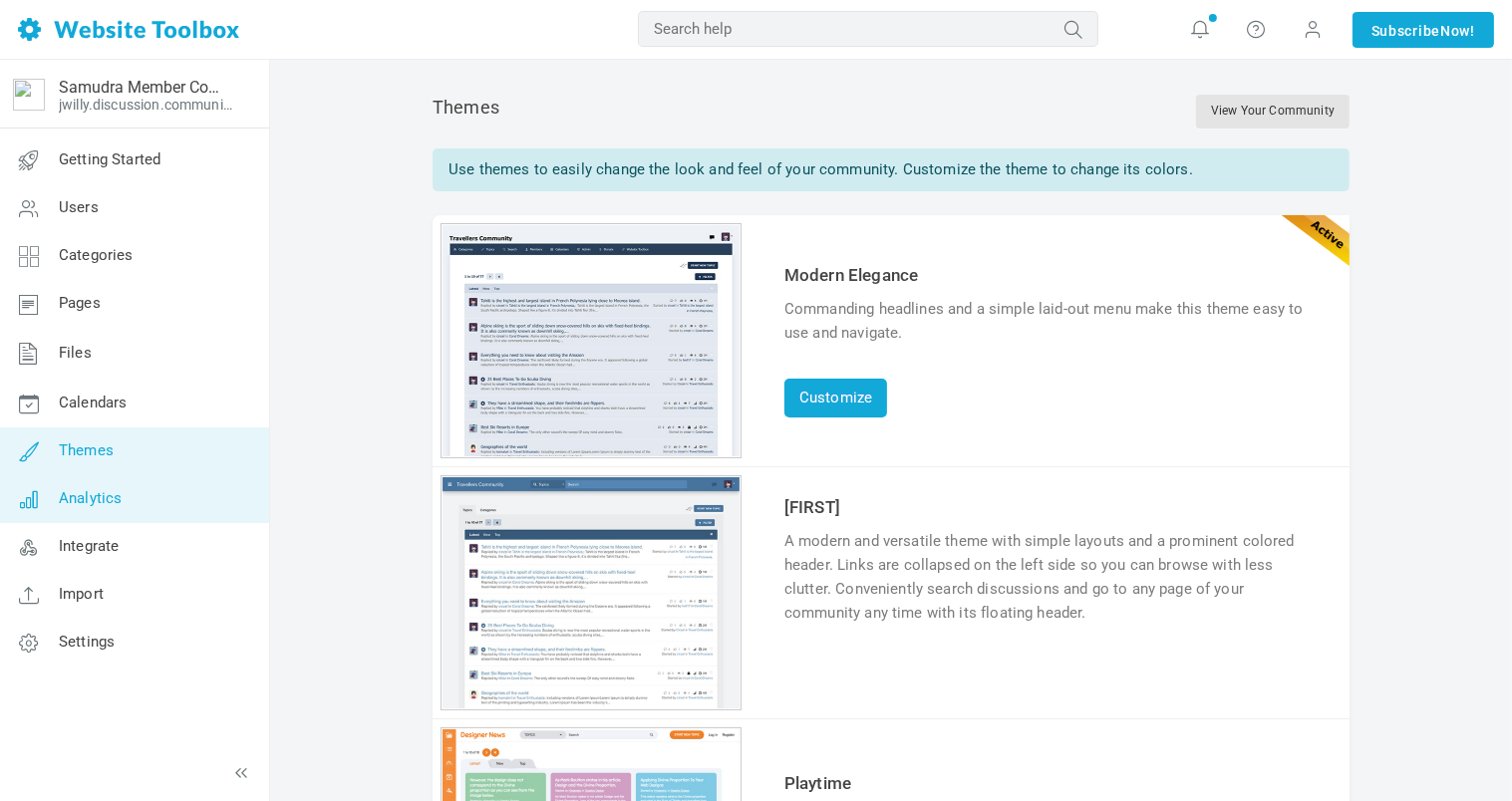 click on "Analytics" at bounding box center (90, 498) 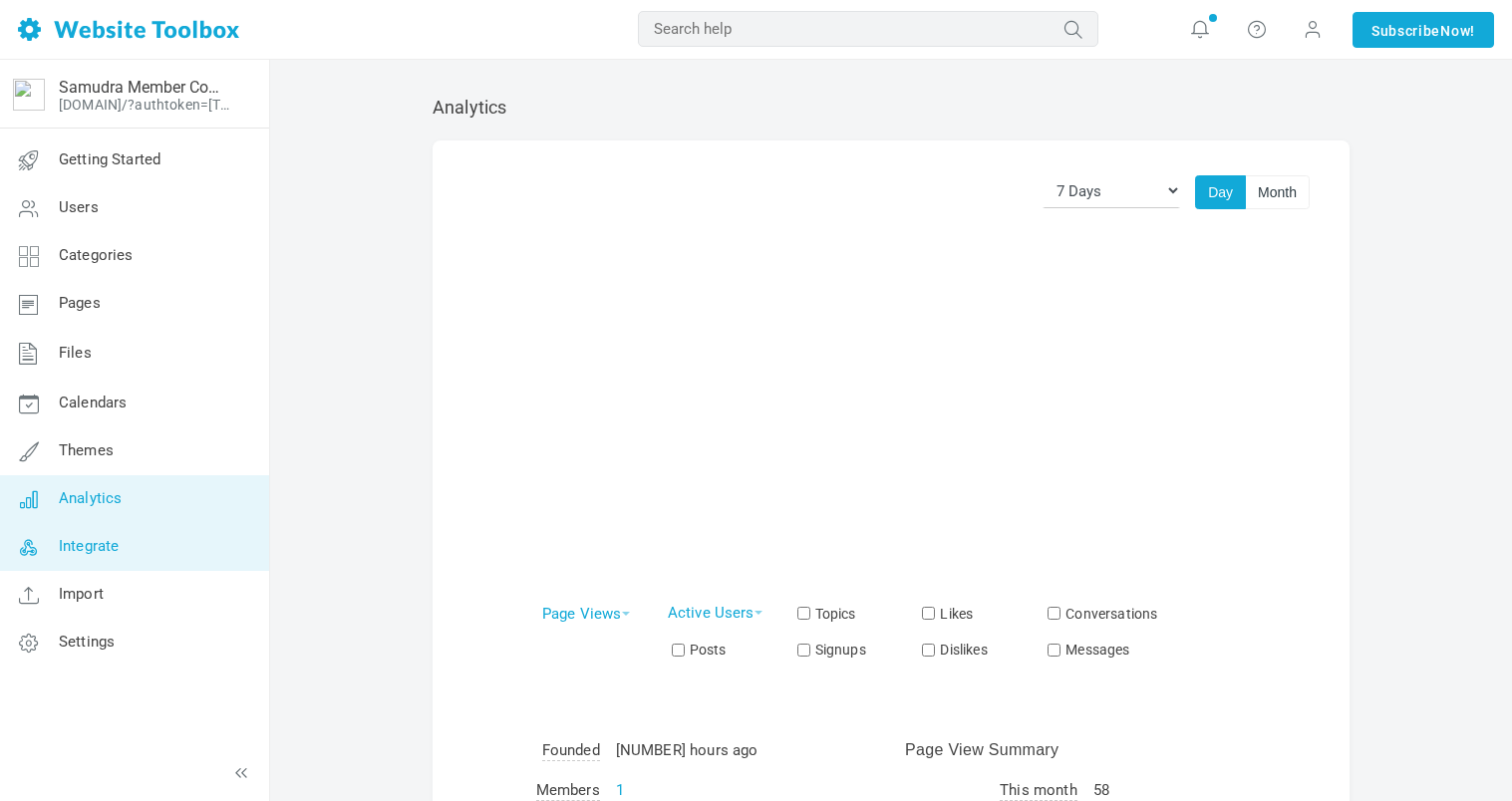 scroll, scrollTop: 0, scrollLeft: 0, axis: both 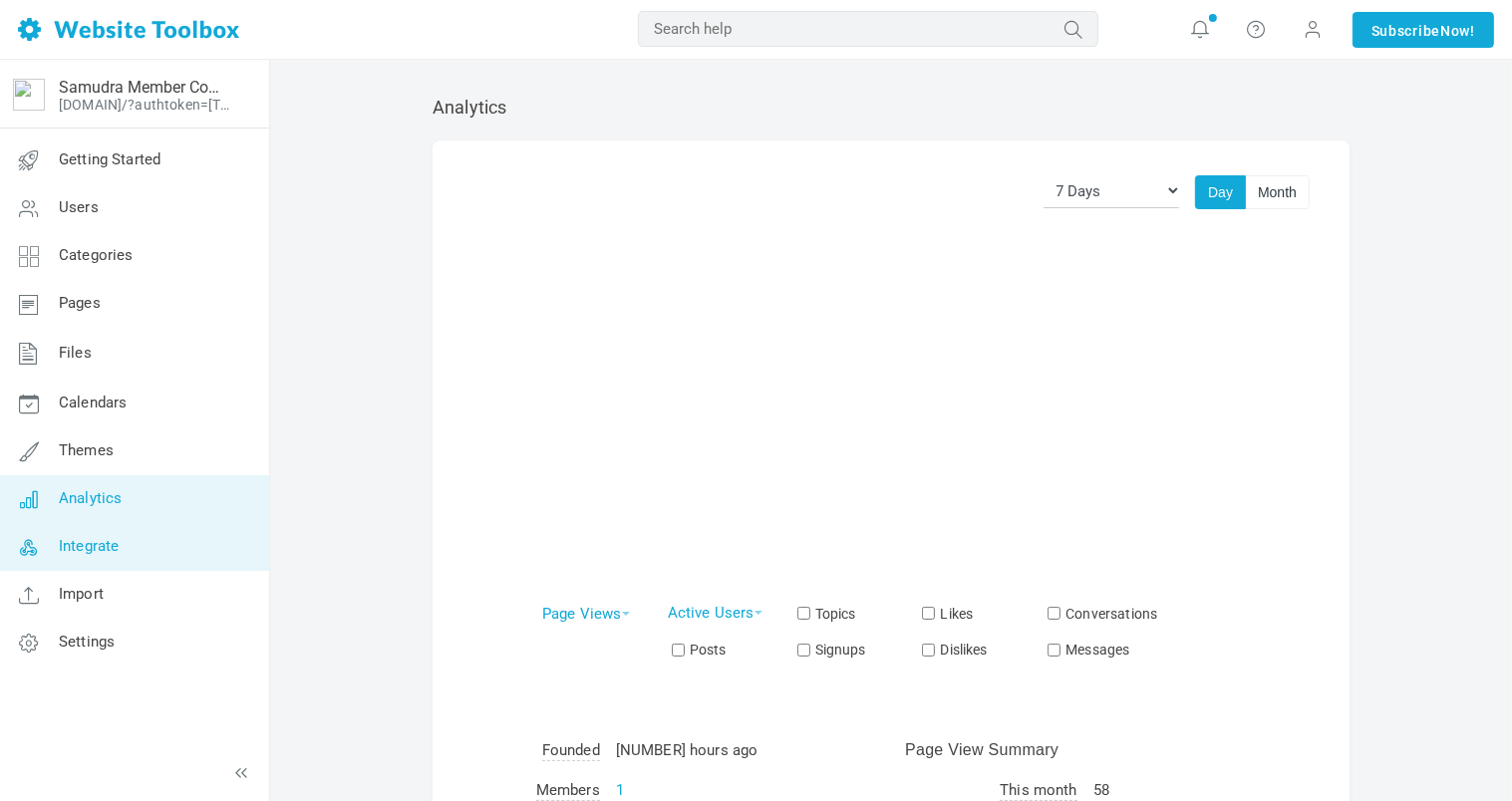 click on "Integrate" at bounding box center (89, 546) 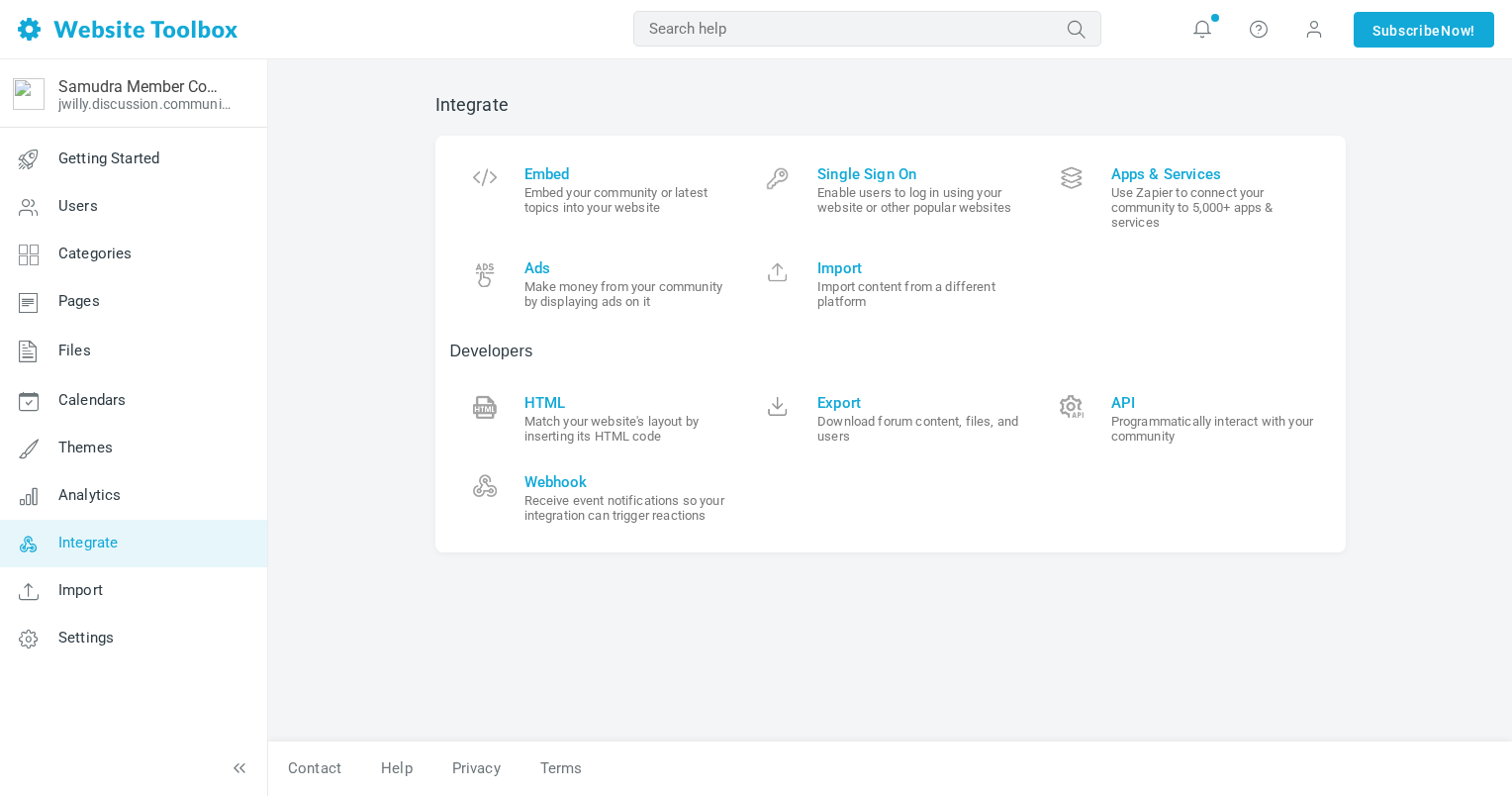 scroll, scrollTop: 0, scrollLeft: 0, axis: both 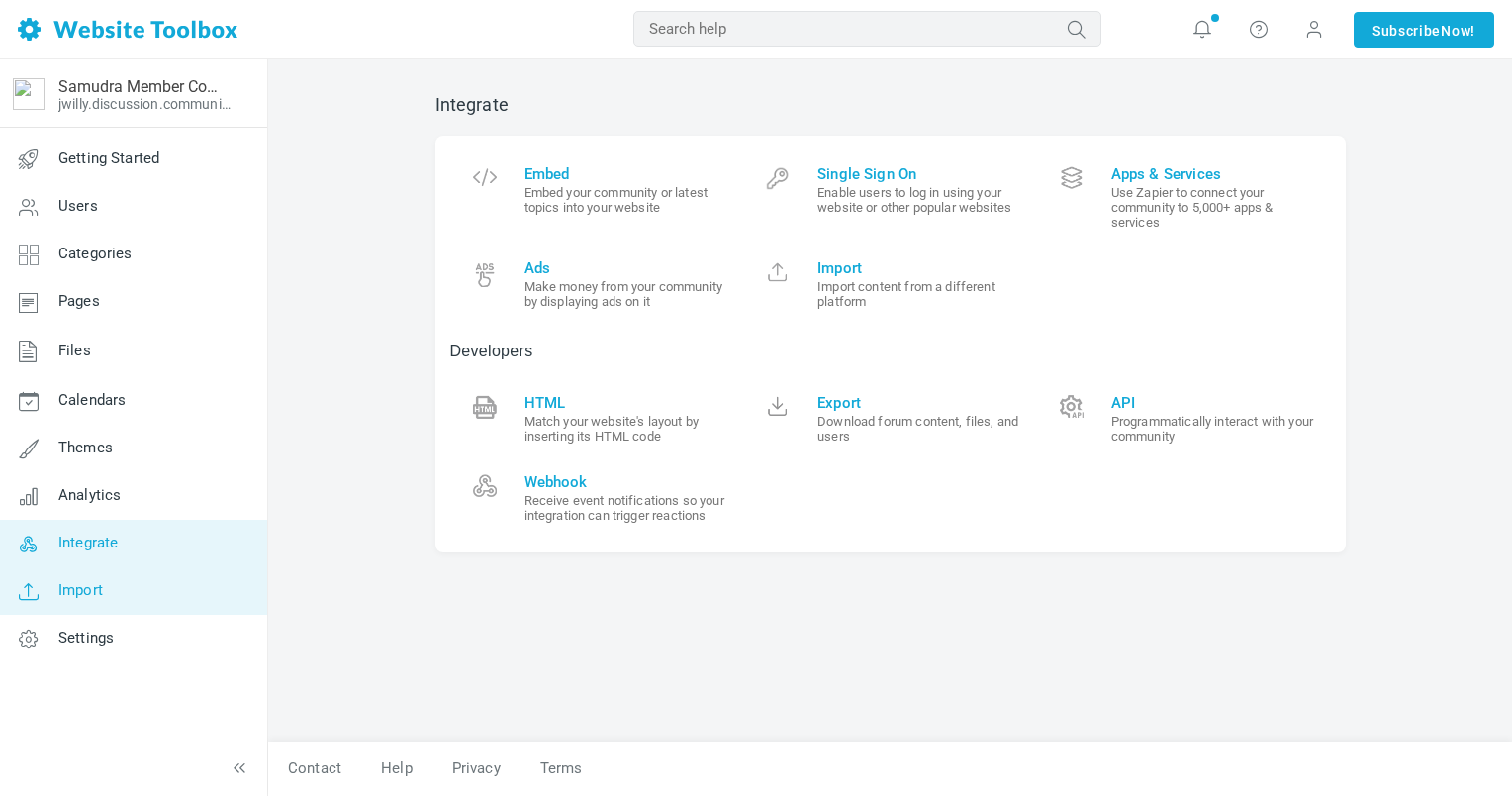click on "Import" at bounding box center [80, 590] 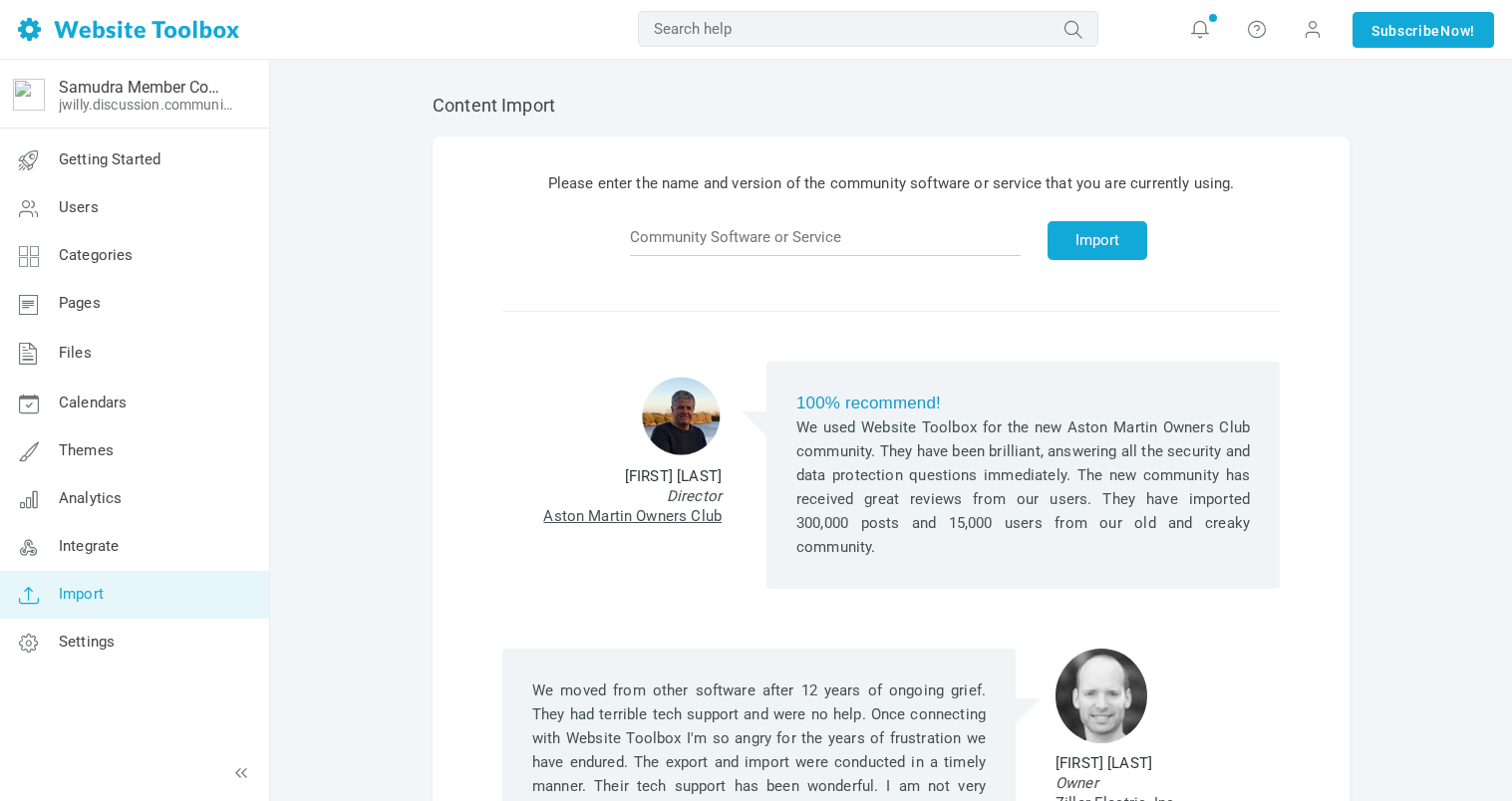 scroll, scrollTop: 0, scrollLeft: 0, axis: both 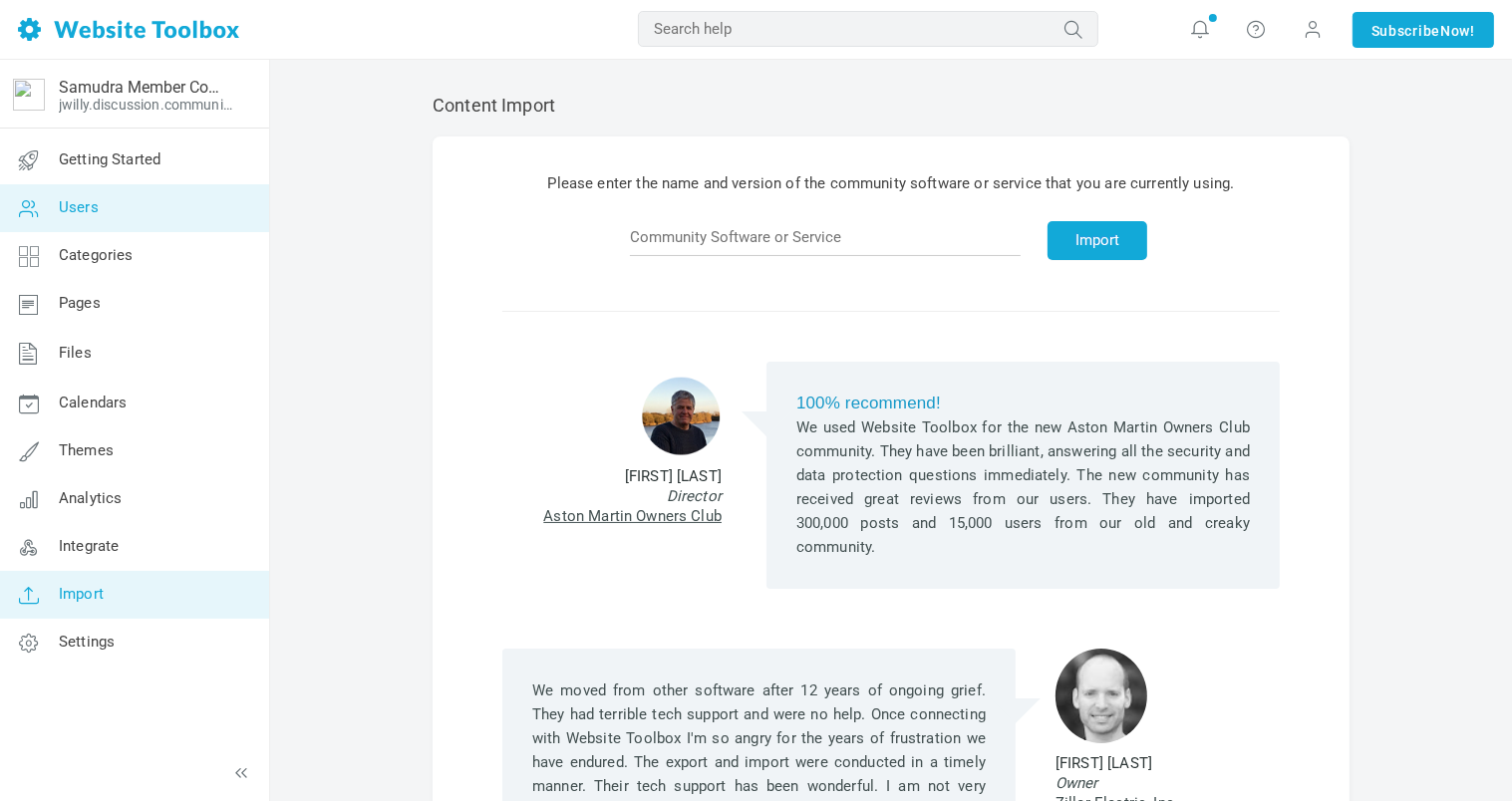 click on "Users" at bounding box center (79, 207) 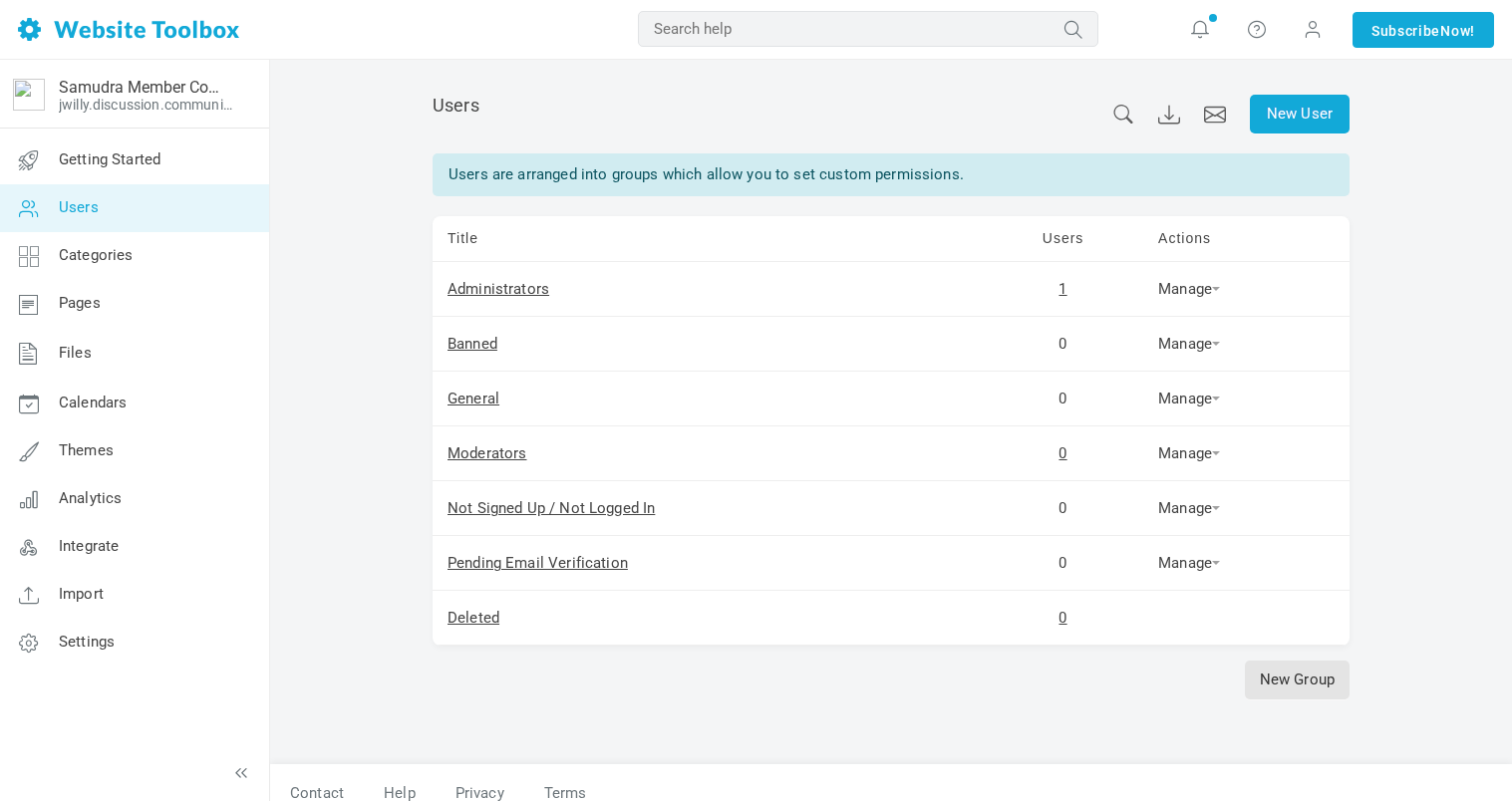 scroll, scrollTop: 0, scrollLeft: 0, axis: both 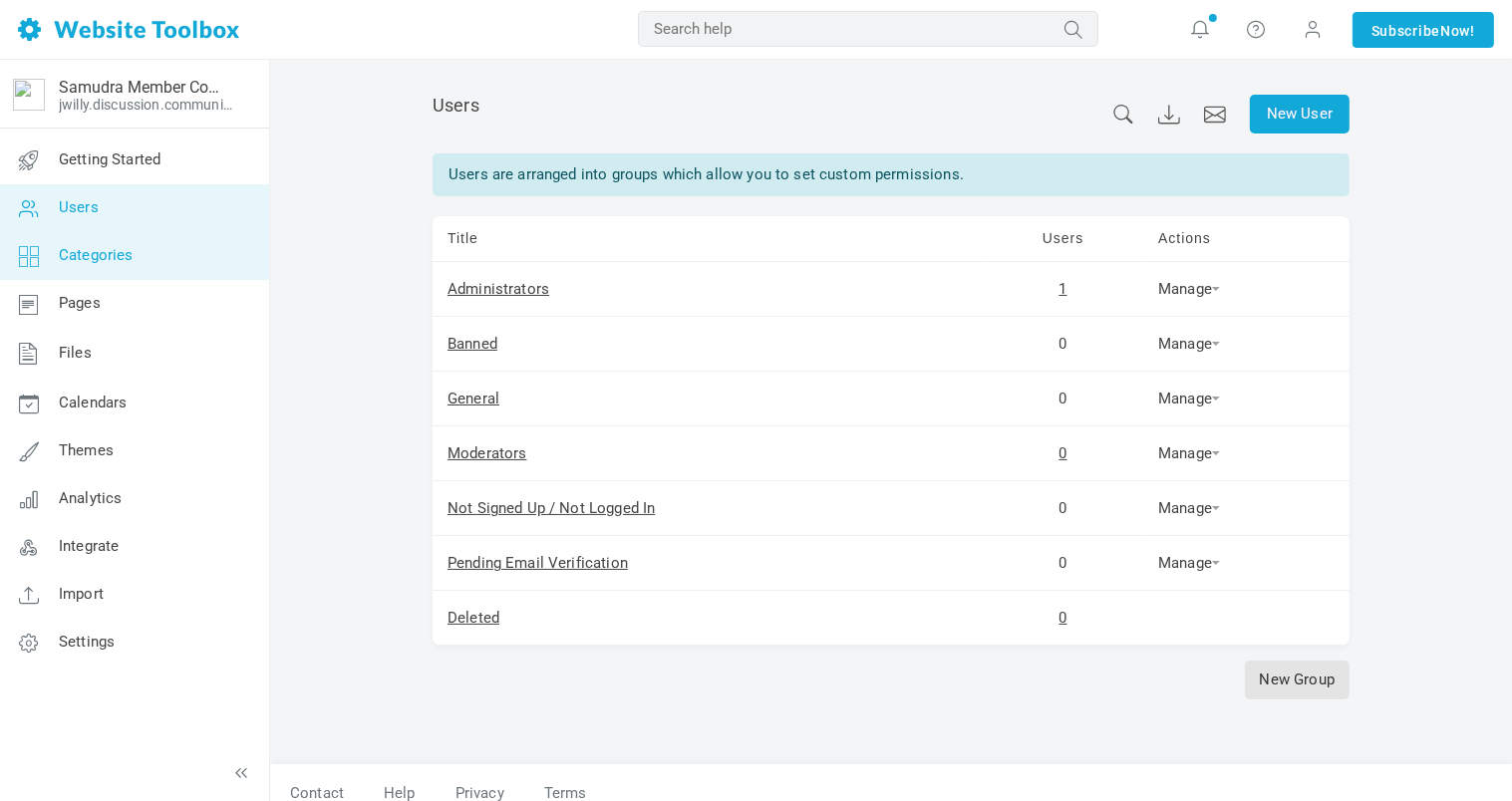 click on "Categories" at bounding box center (96, 255) 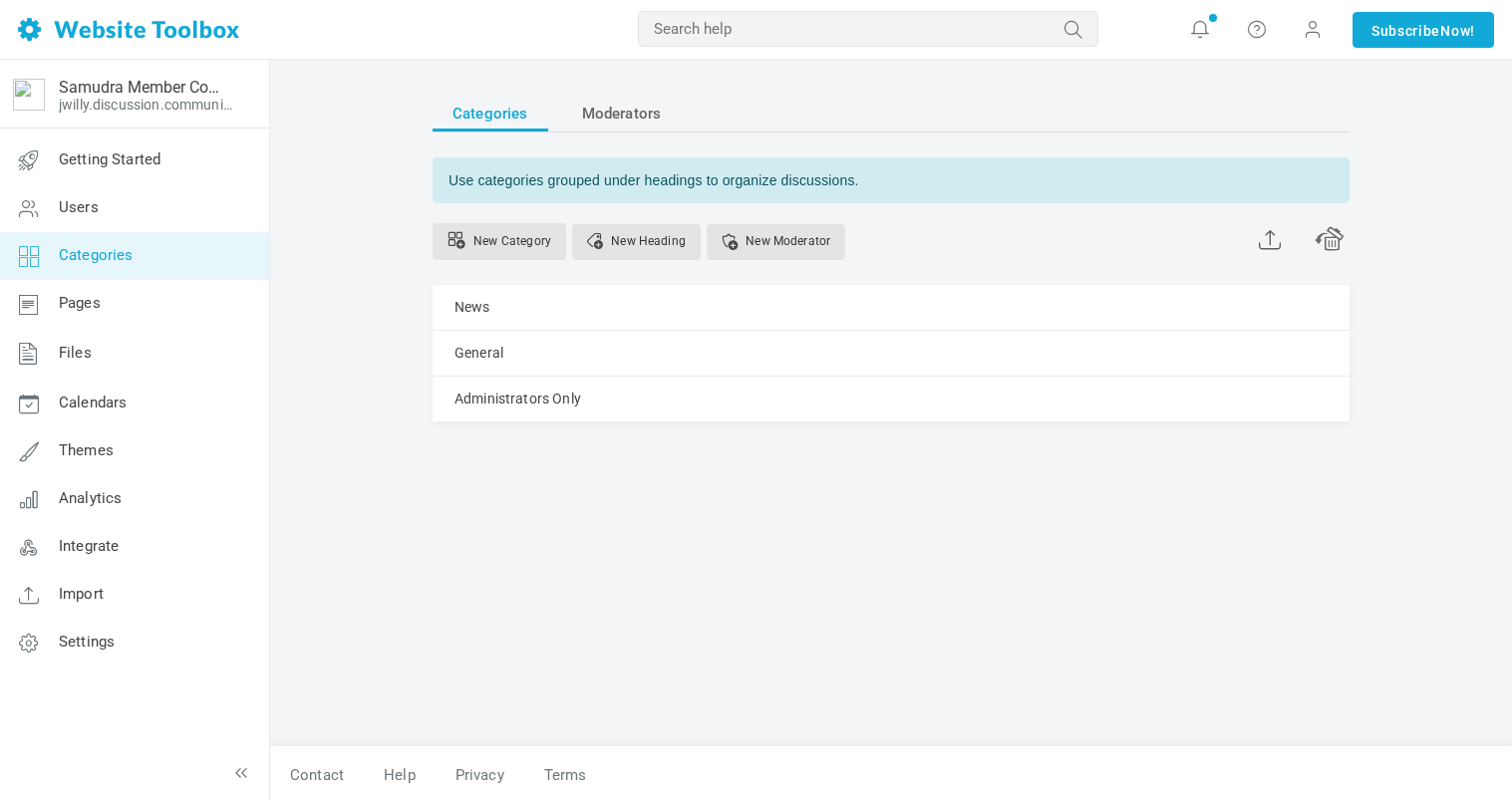 scroll, scrollTop: 0, scrollLeft: 0, axis: both 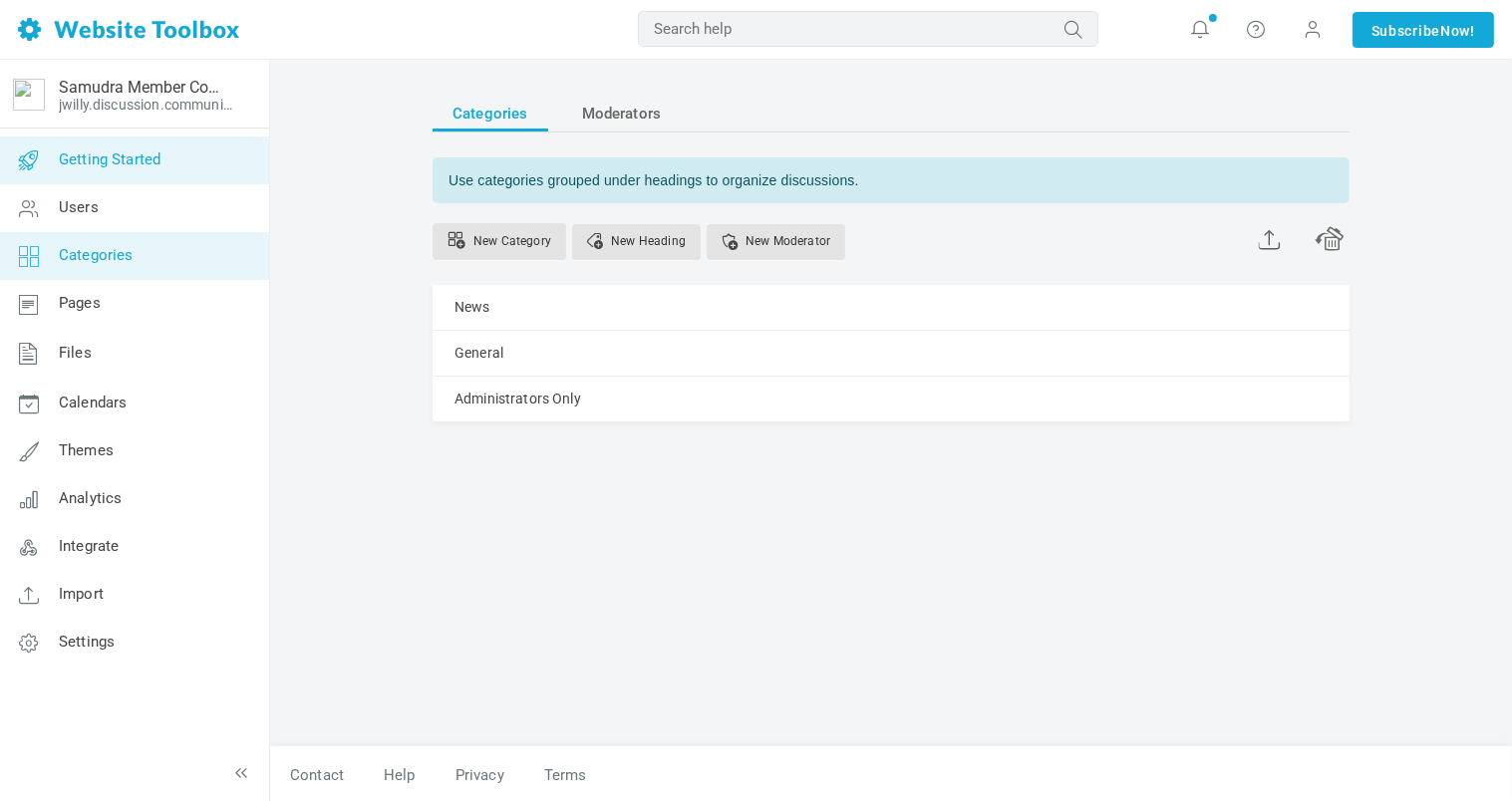 click on "Getting Started" at bounding box center (110, 159) 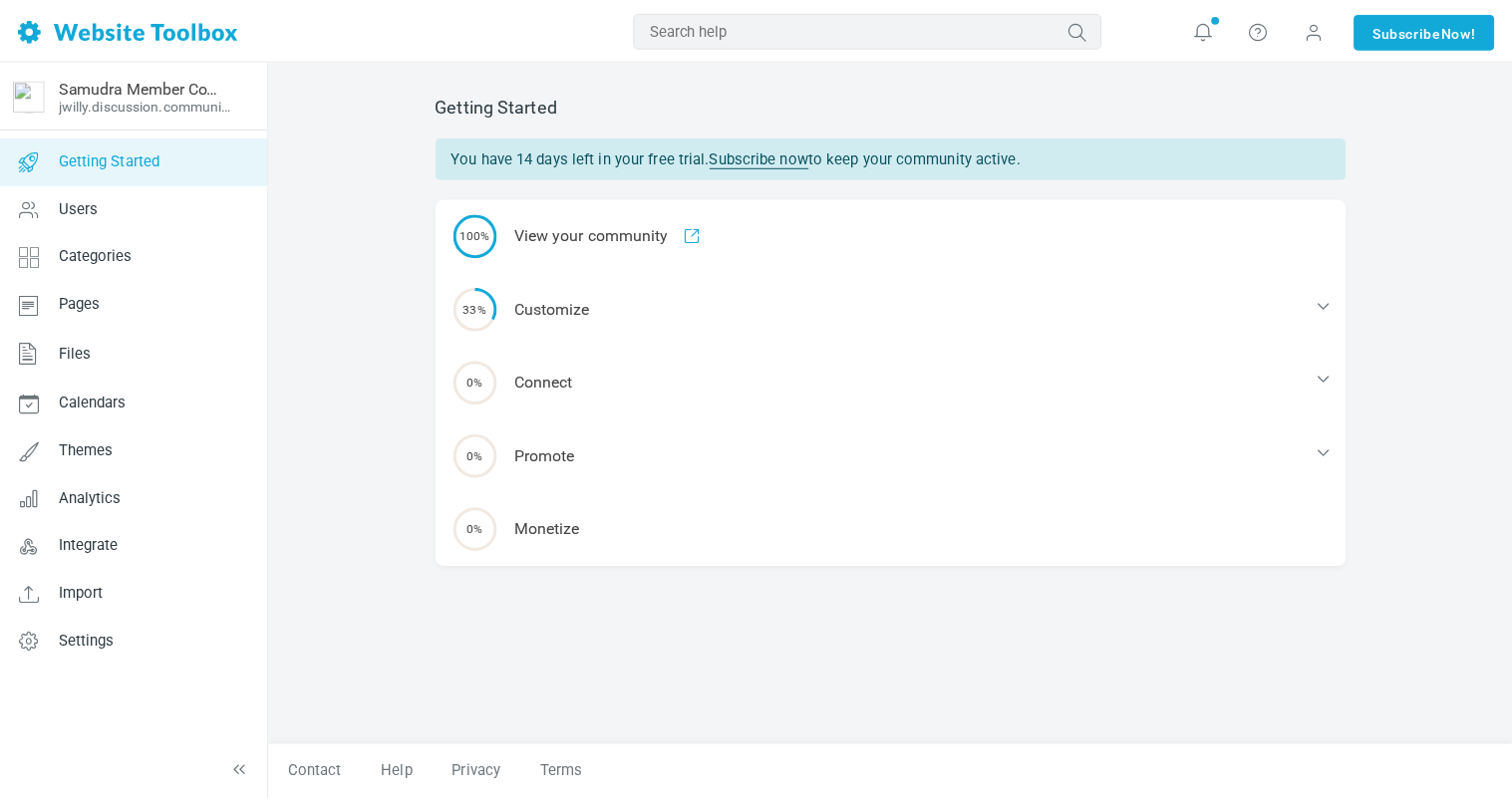 scroll, scrollTop: 0, scrollLeft: 0, axis: both 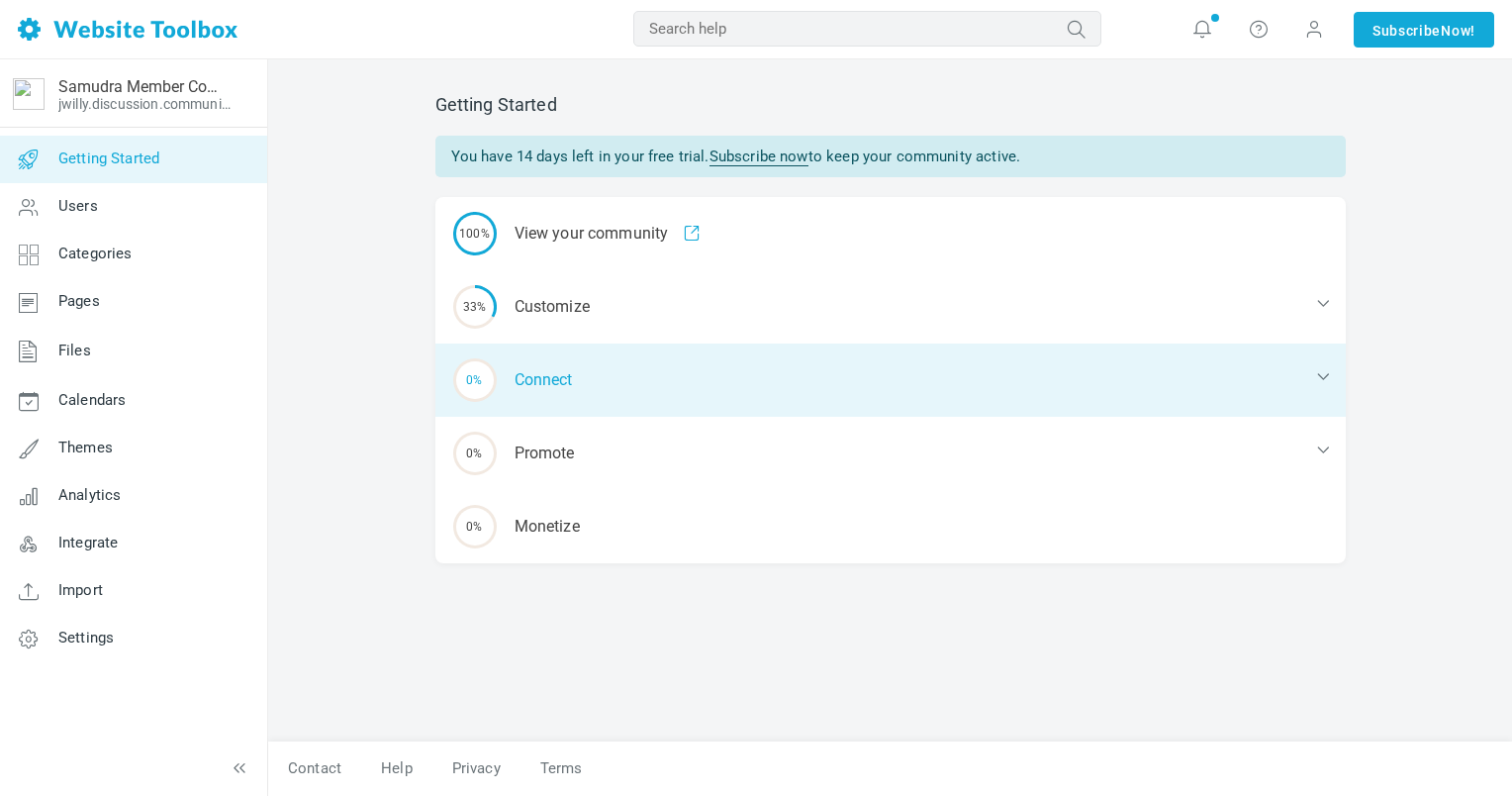 click on "0%
Connect" at bounding box center (891, 307) 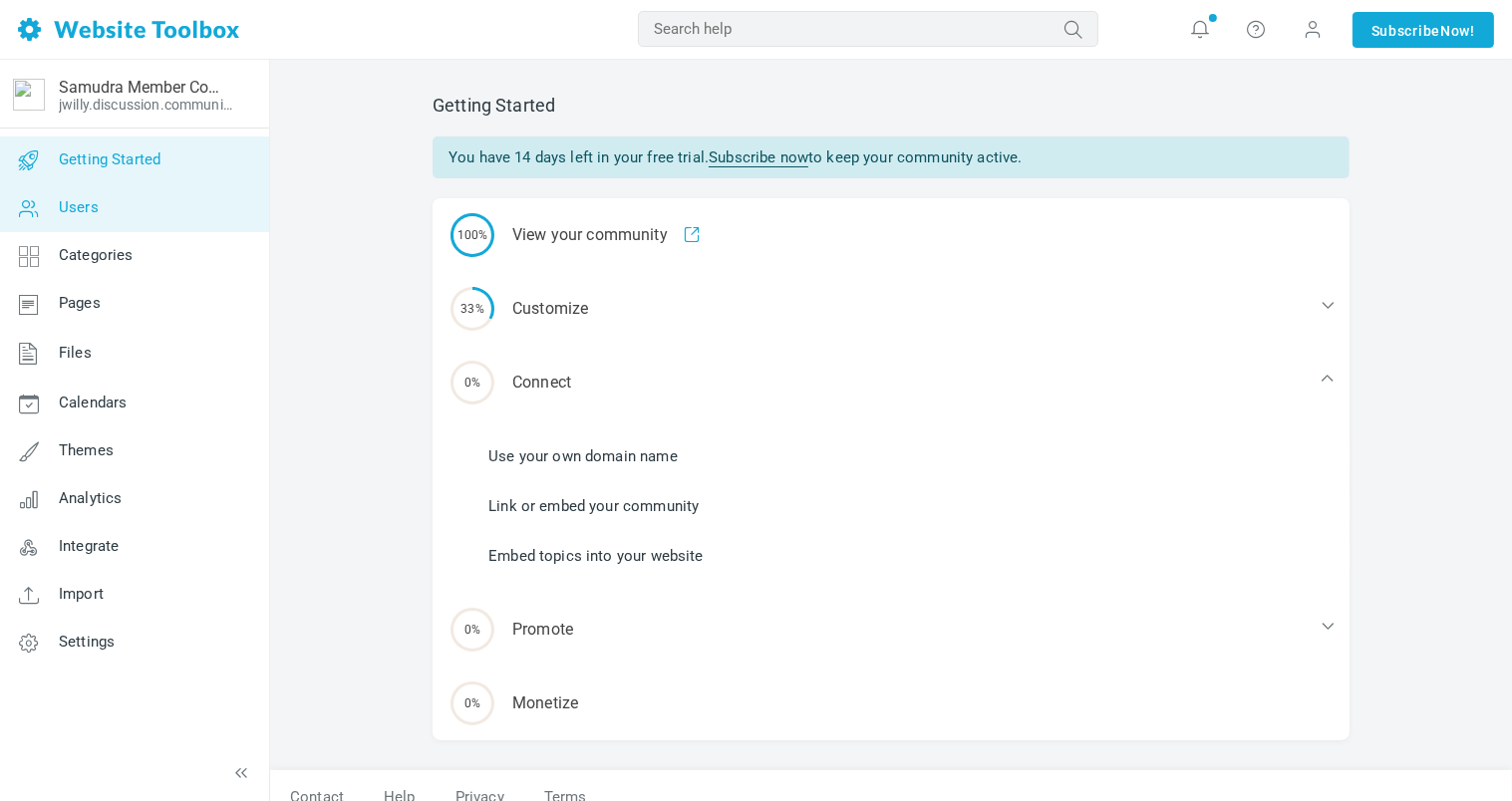 click on "Users" at bounding box center (79, 207) 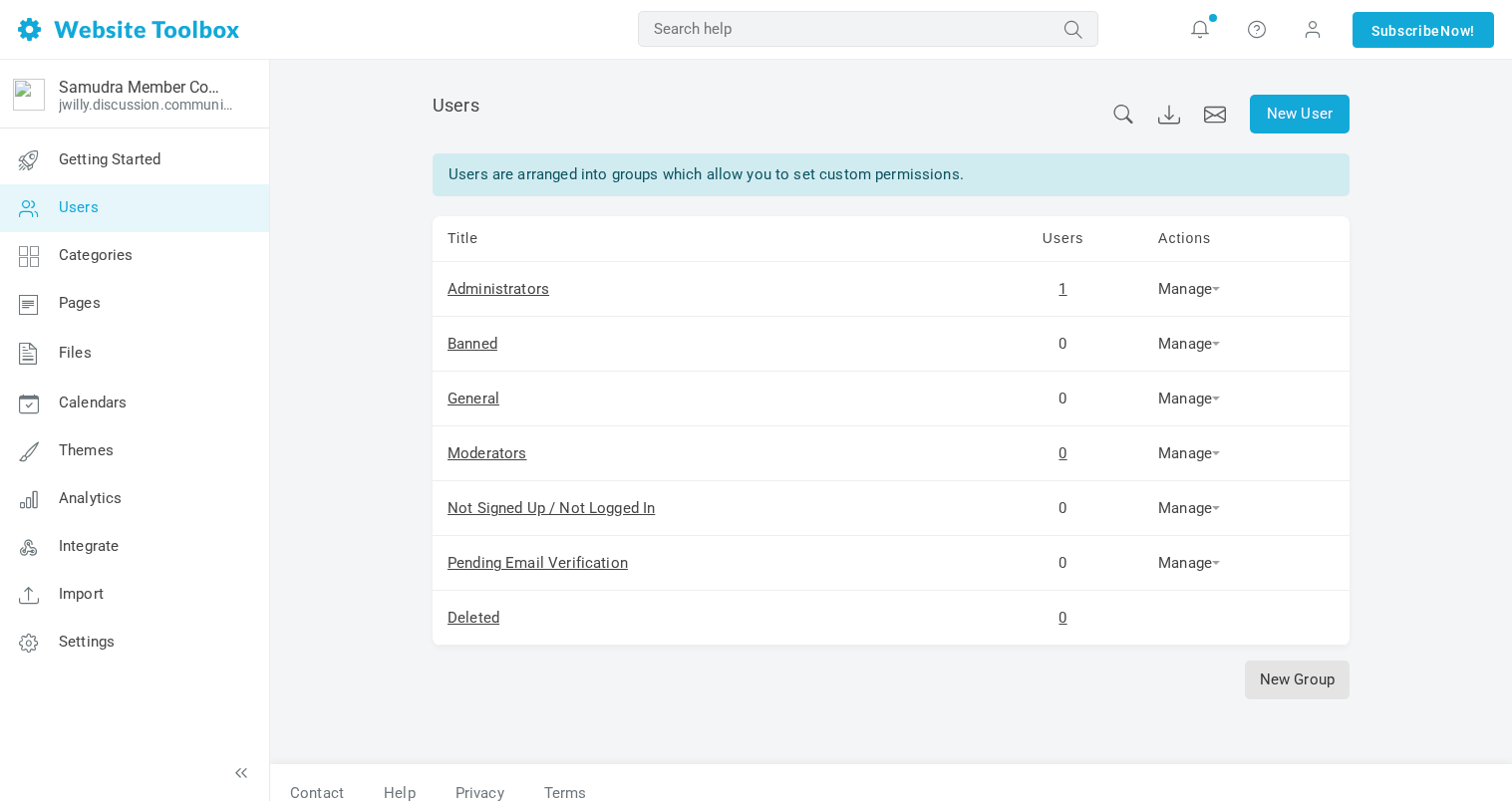 scroll, scrollTop: 0, scrollLeft: 0, axis: both 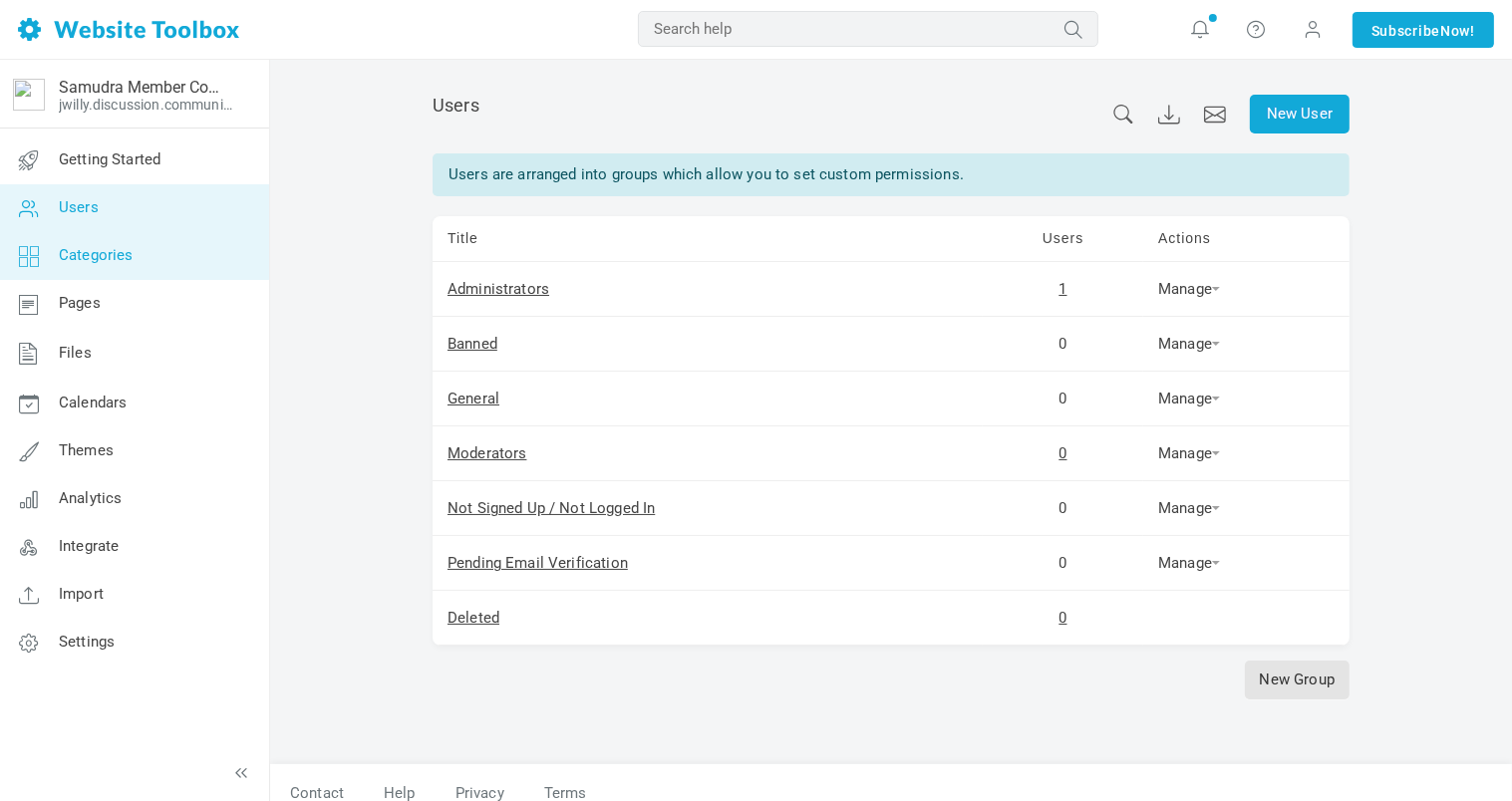 click on "Categories" at bounding box center [96, 255] 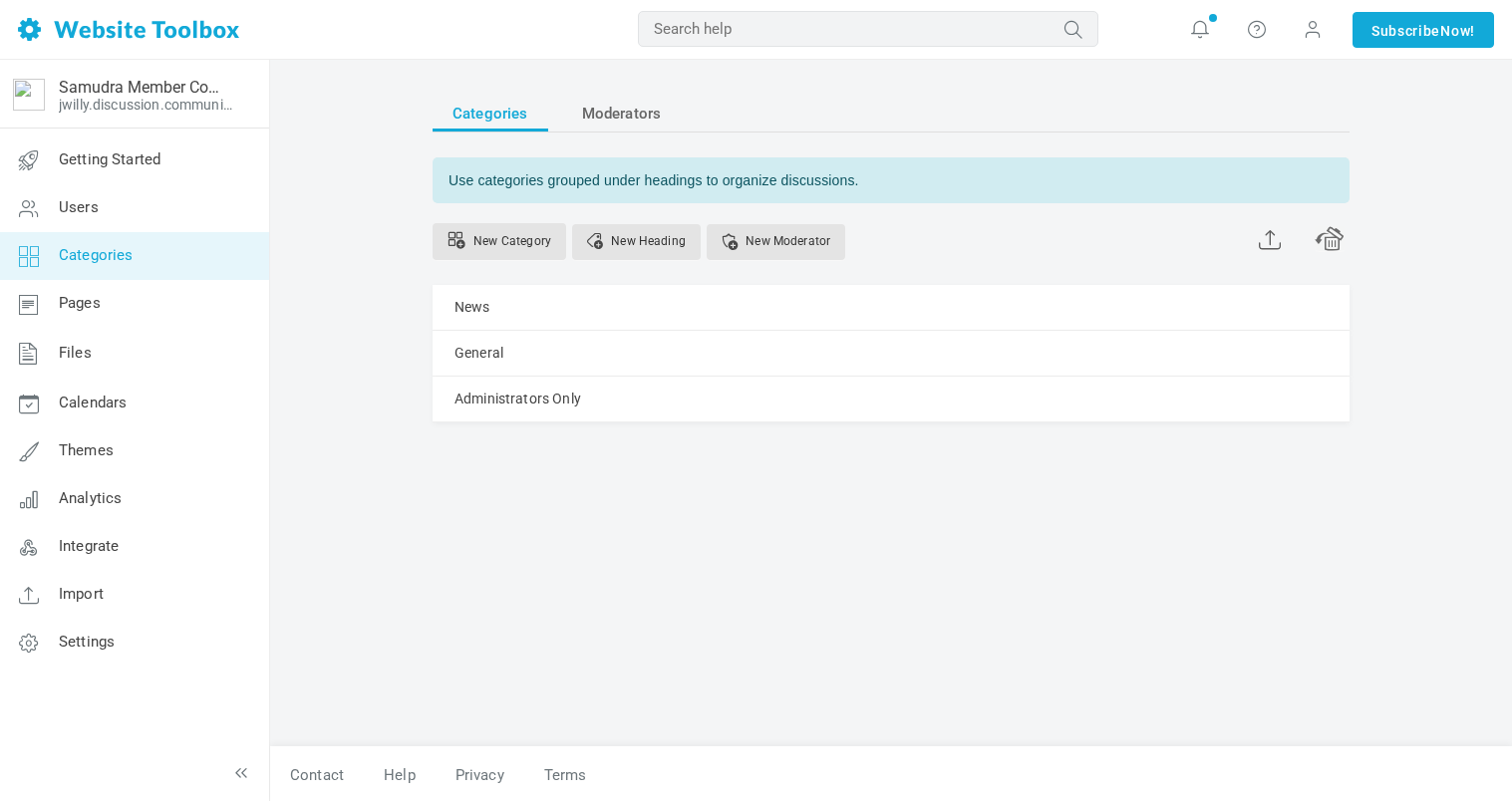 scroll, scrollTop: 0, scrollLeft: 0, axis: both 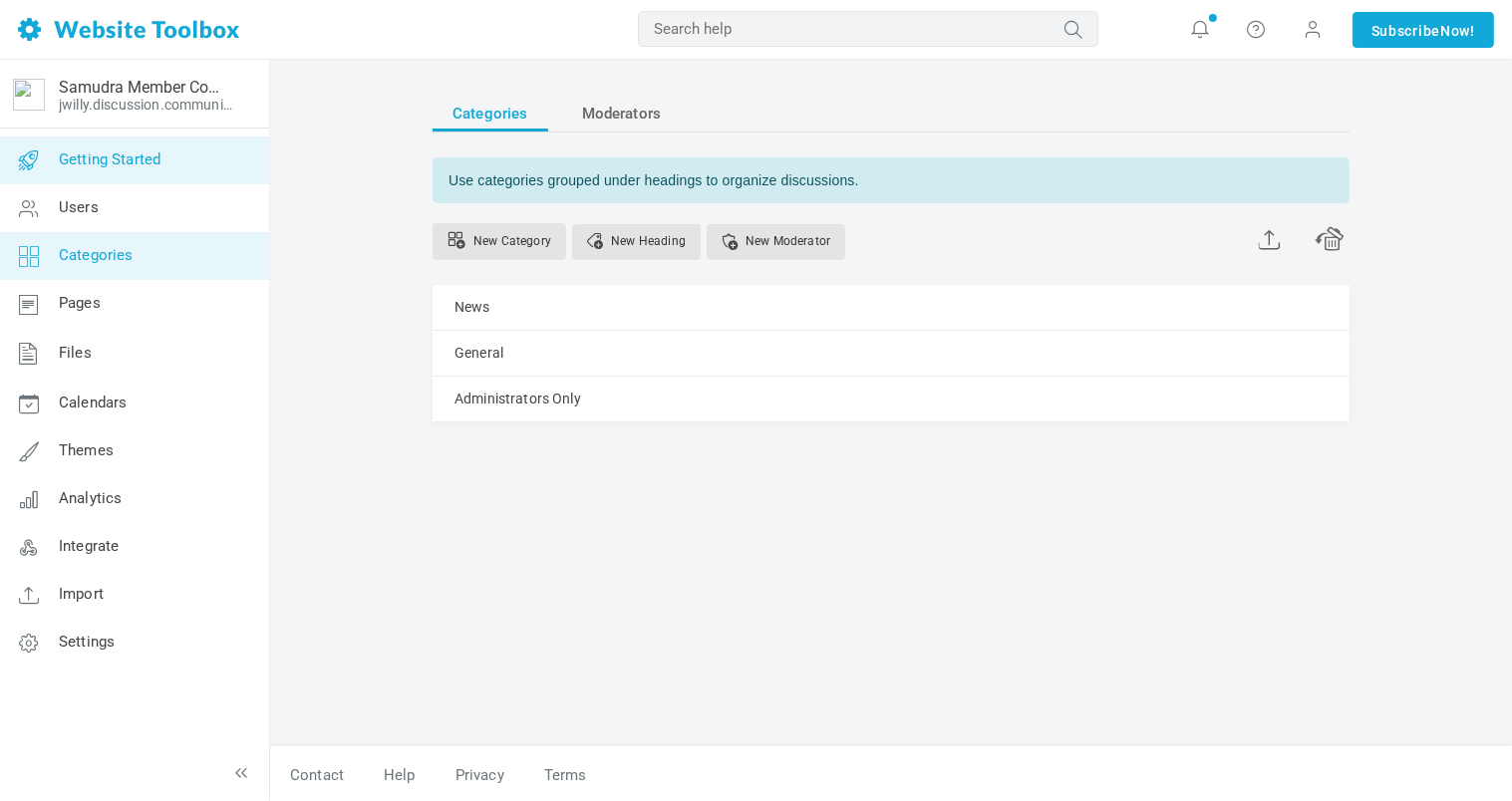 click on "Getting Started" at bounding box center [134, 160] 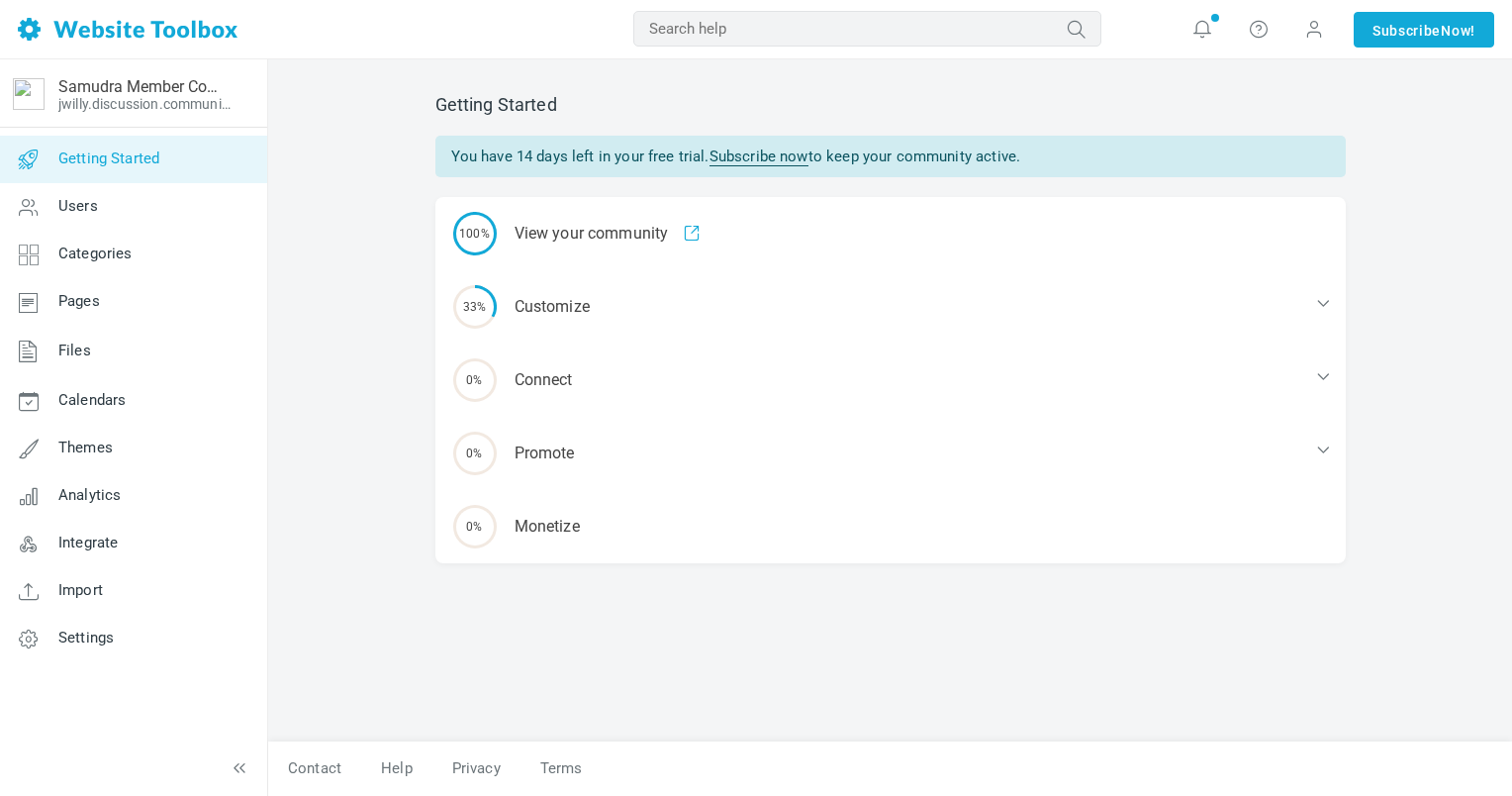 scroll, scrollTop: 0, scrollLeft: 0, axis: both 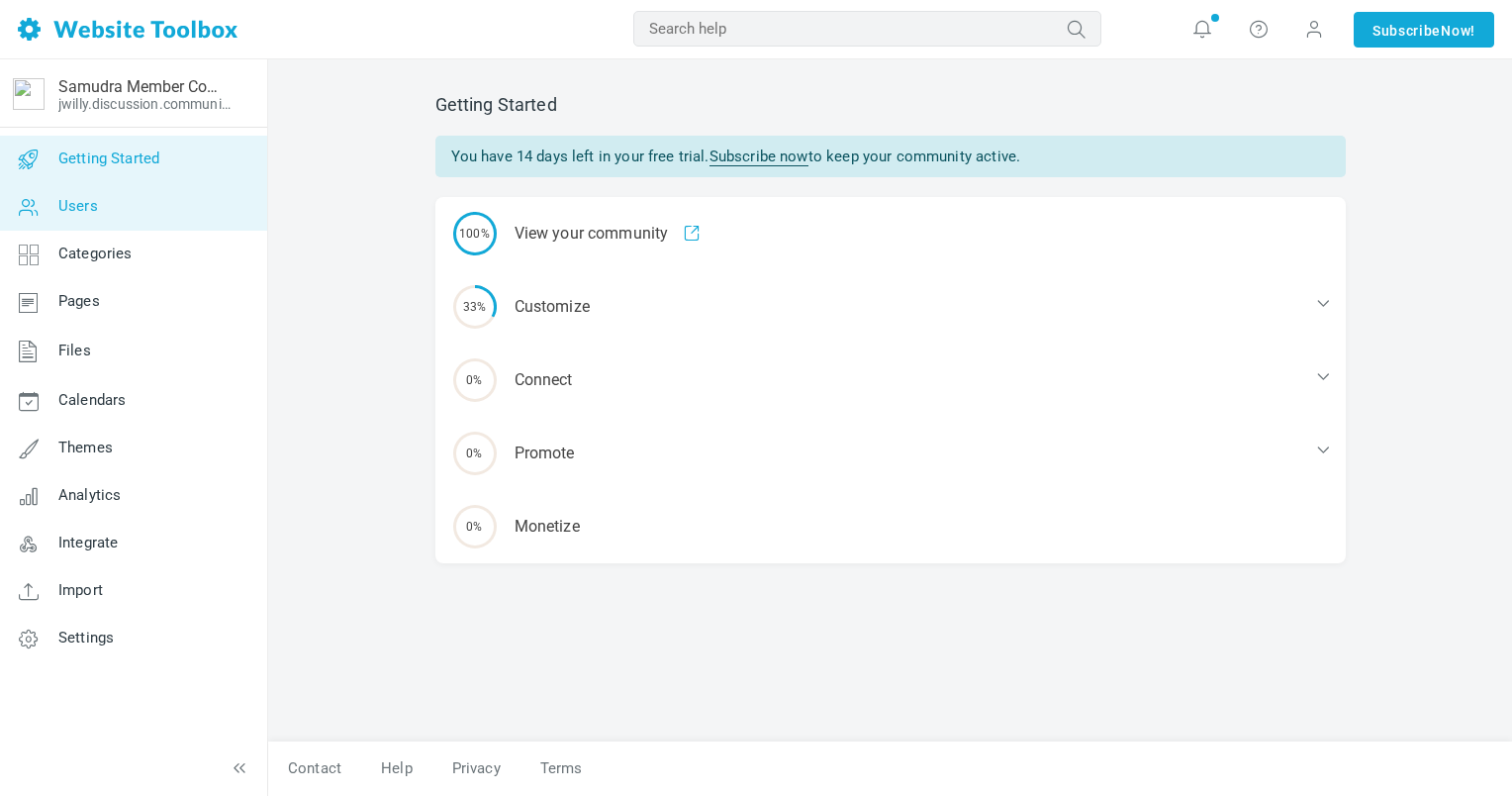 click on "Users" at bounding box center [133, 207] 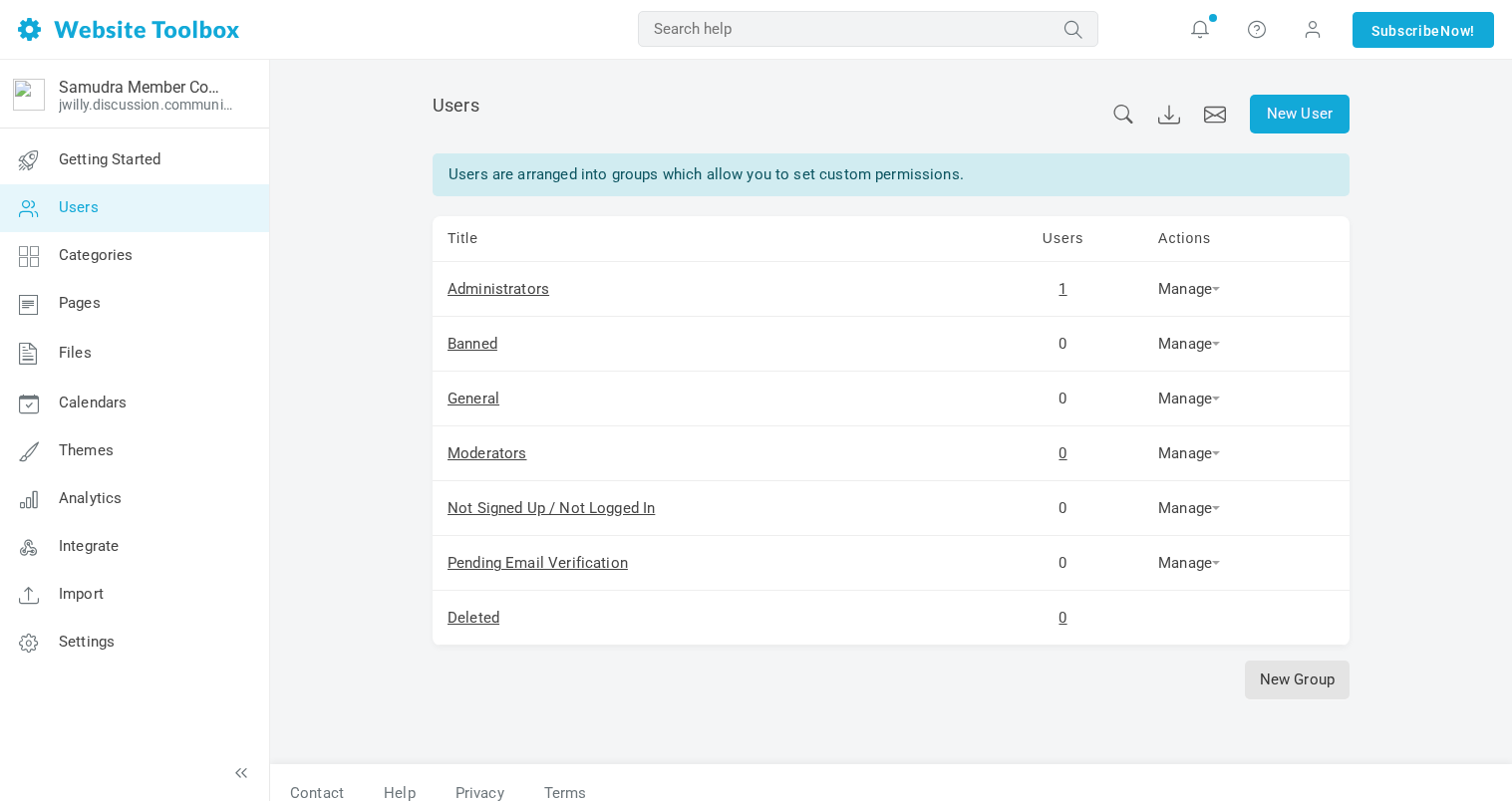 scroll, scrollTop: 0, scrollLeft: 0, axis: both 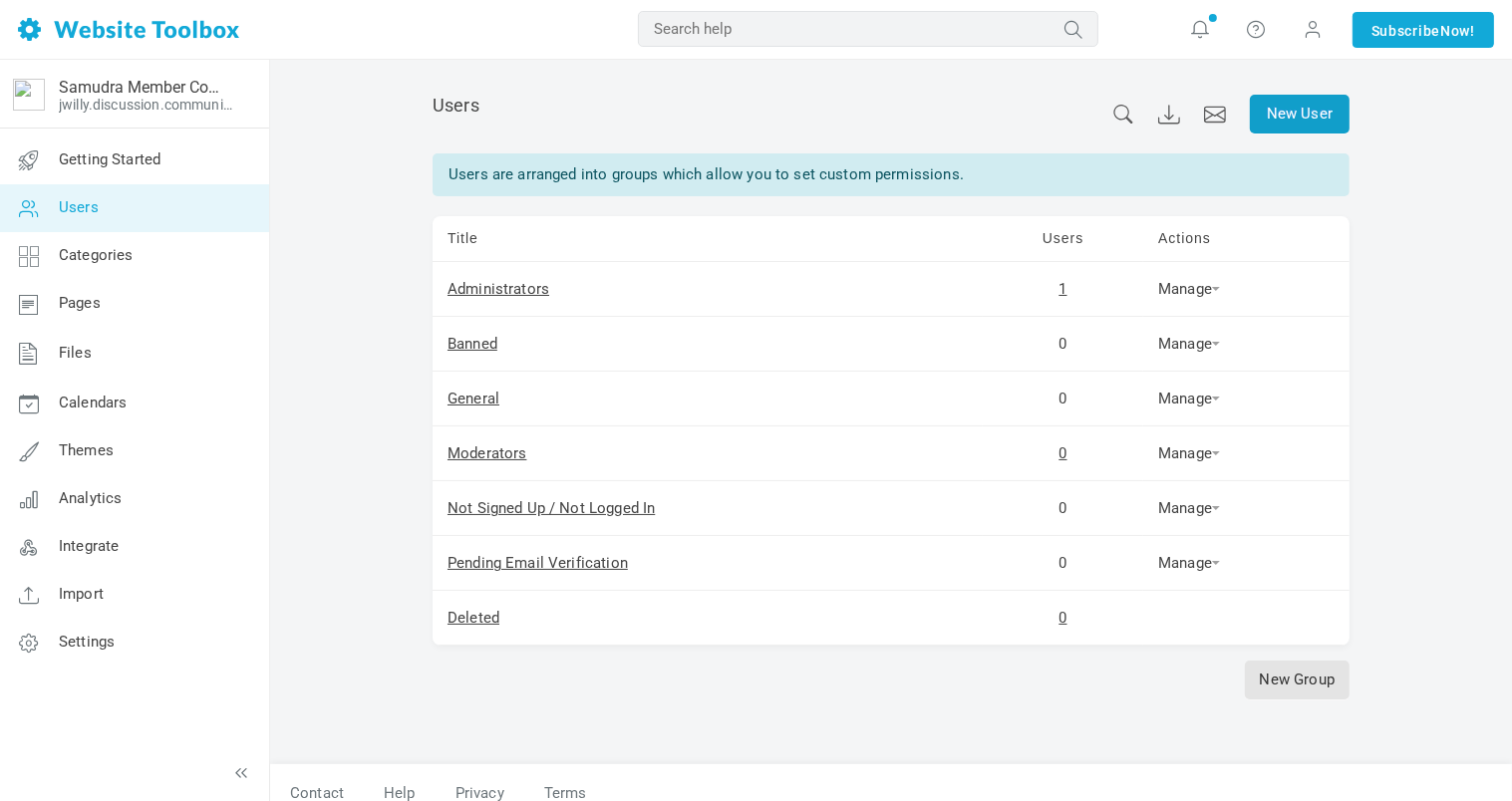 click on "New User" at bounding box center (1300, 114) 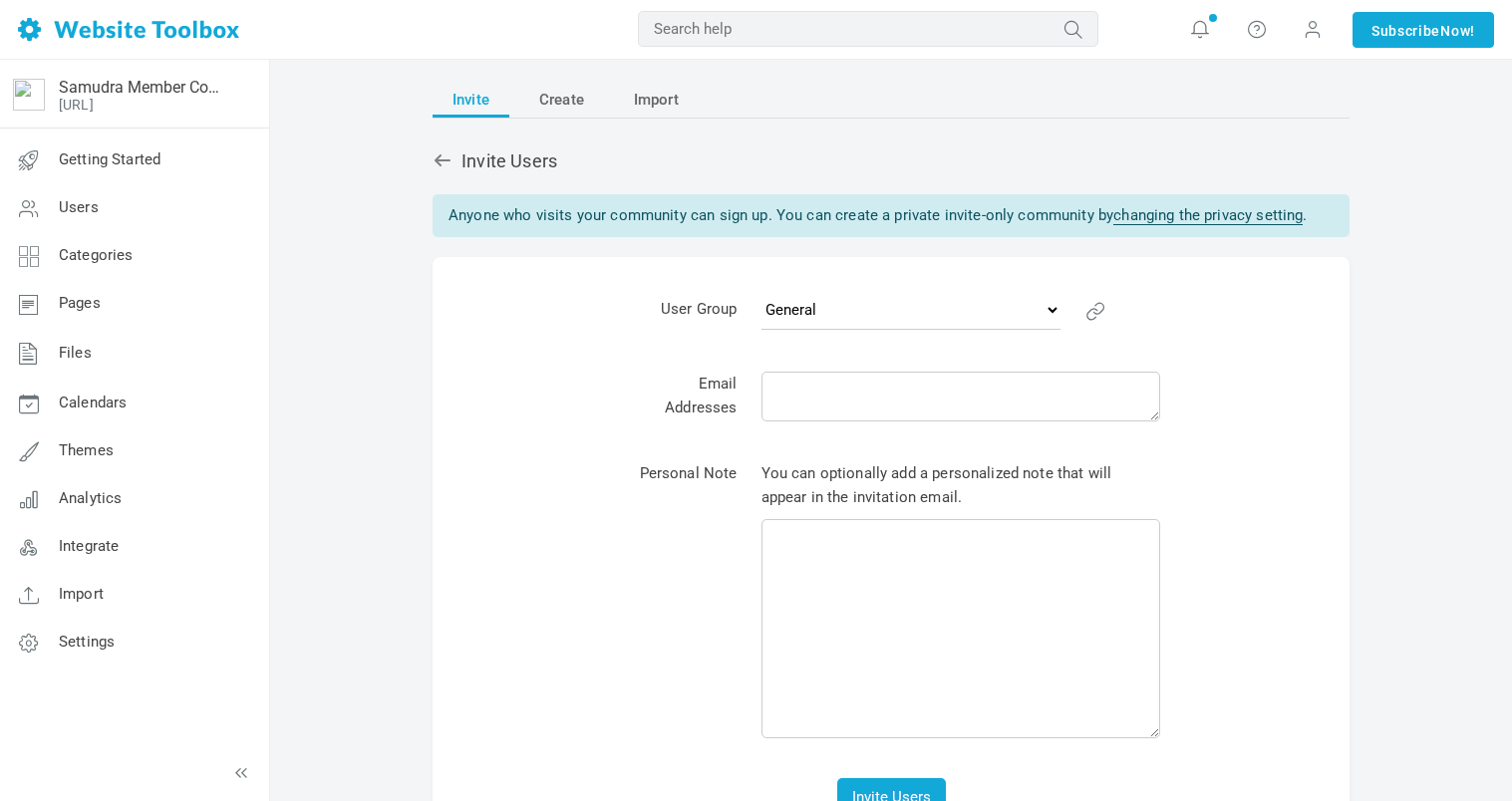 scroll, scrollTop: 0, scrollLeft: 0, axis: both 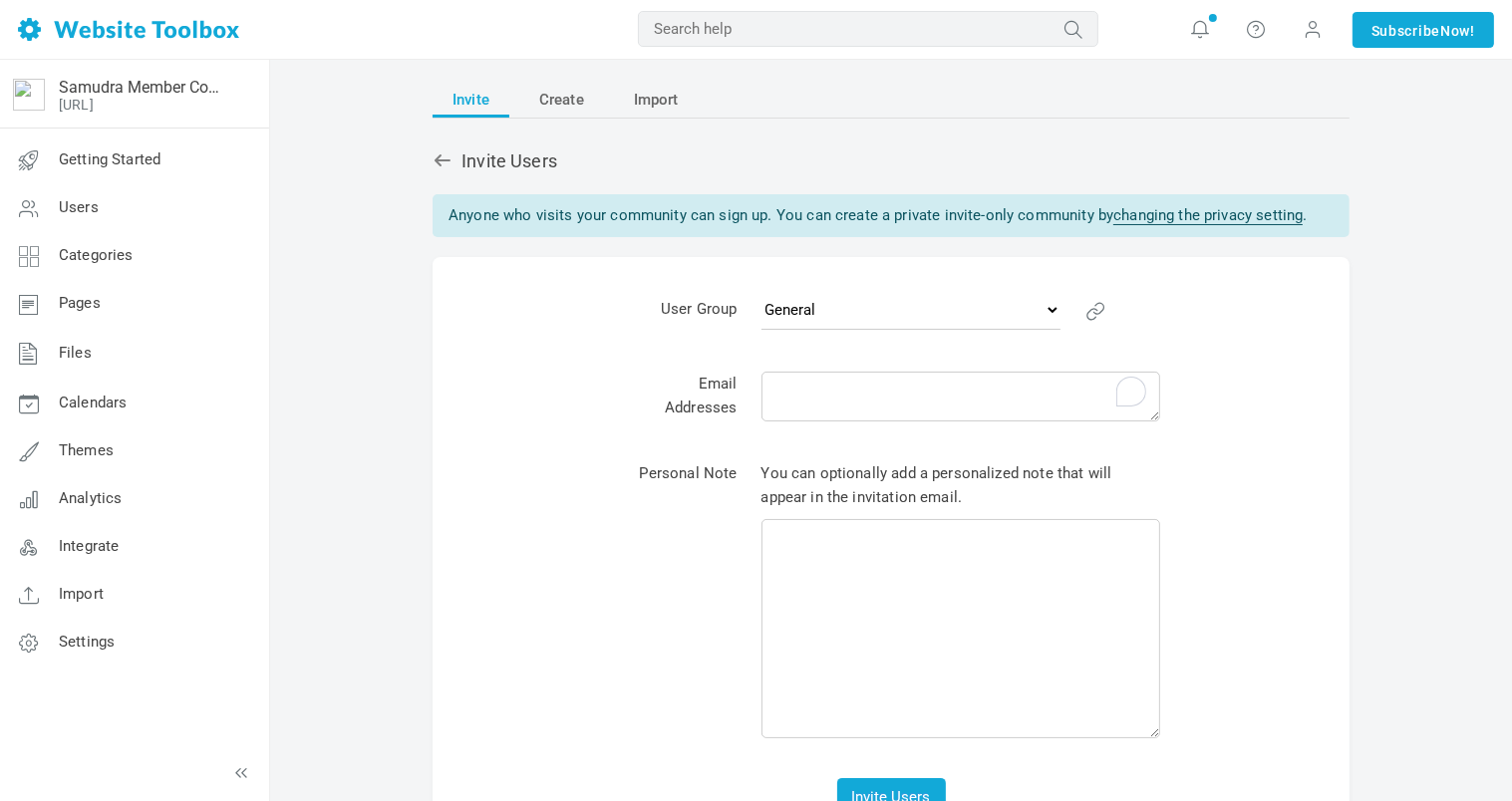 click at bounding box center [961, 397] 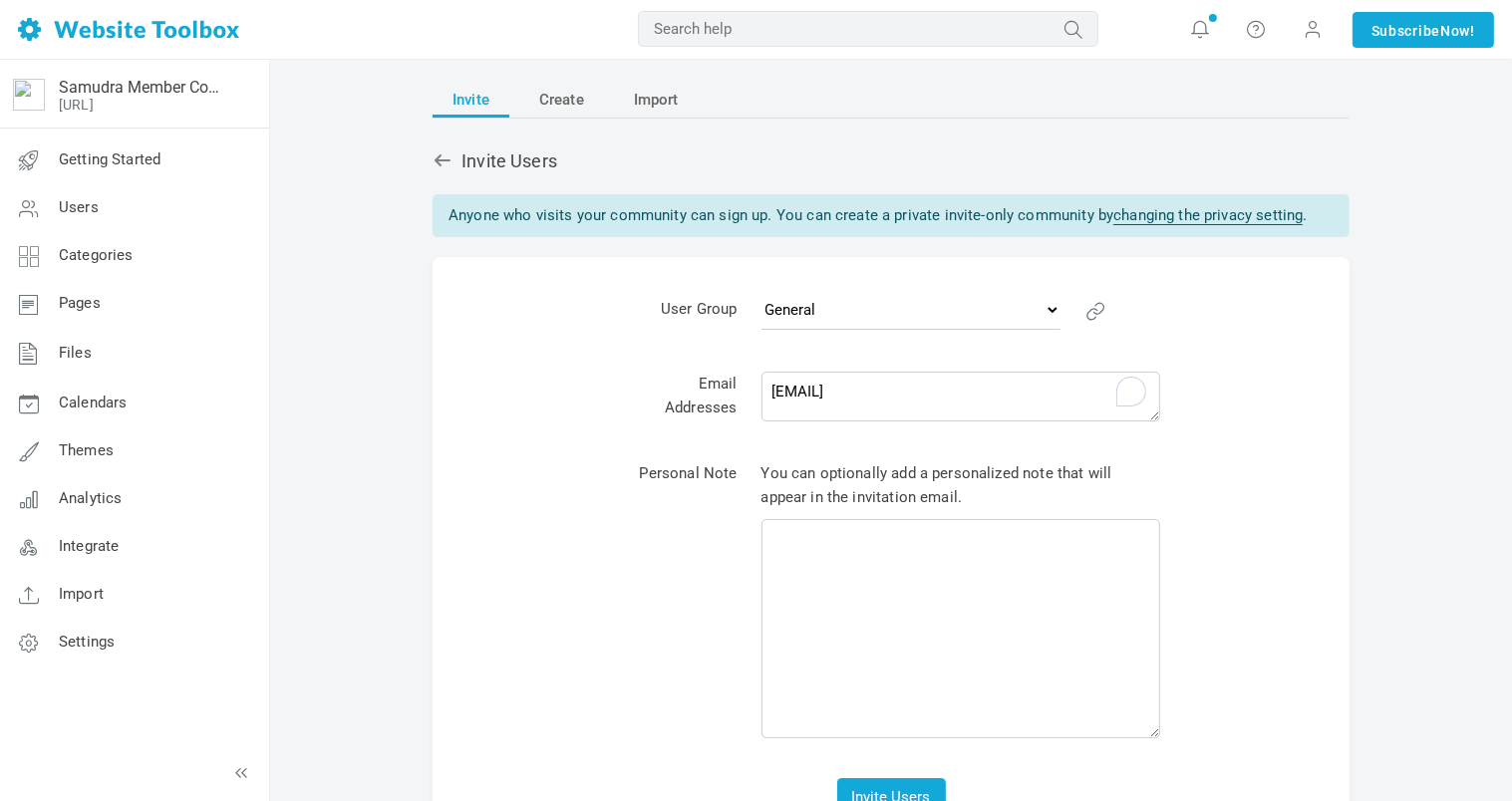 type on "[EMAIL]" 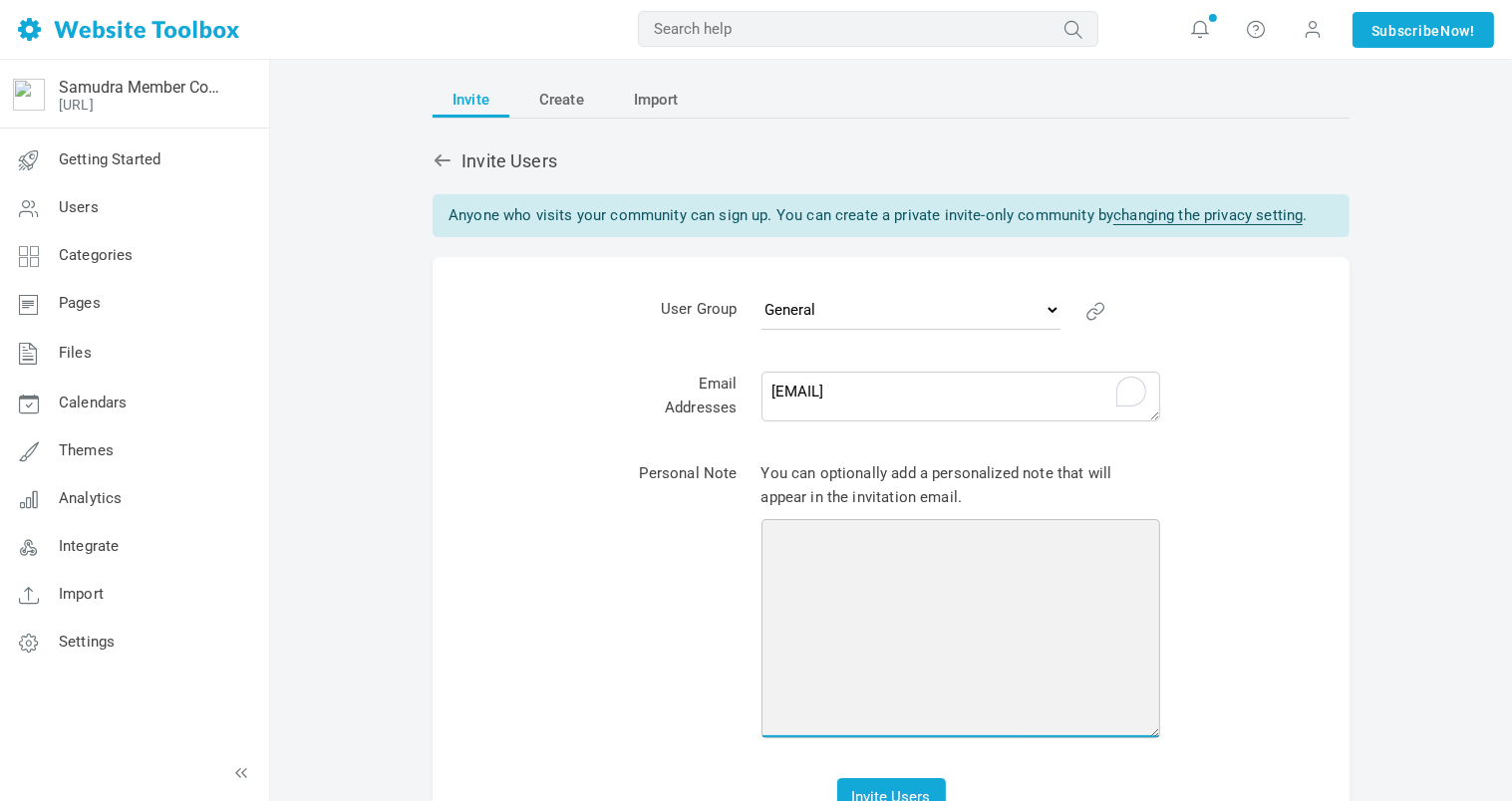 click at bounding box center [961, 629] 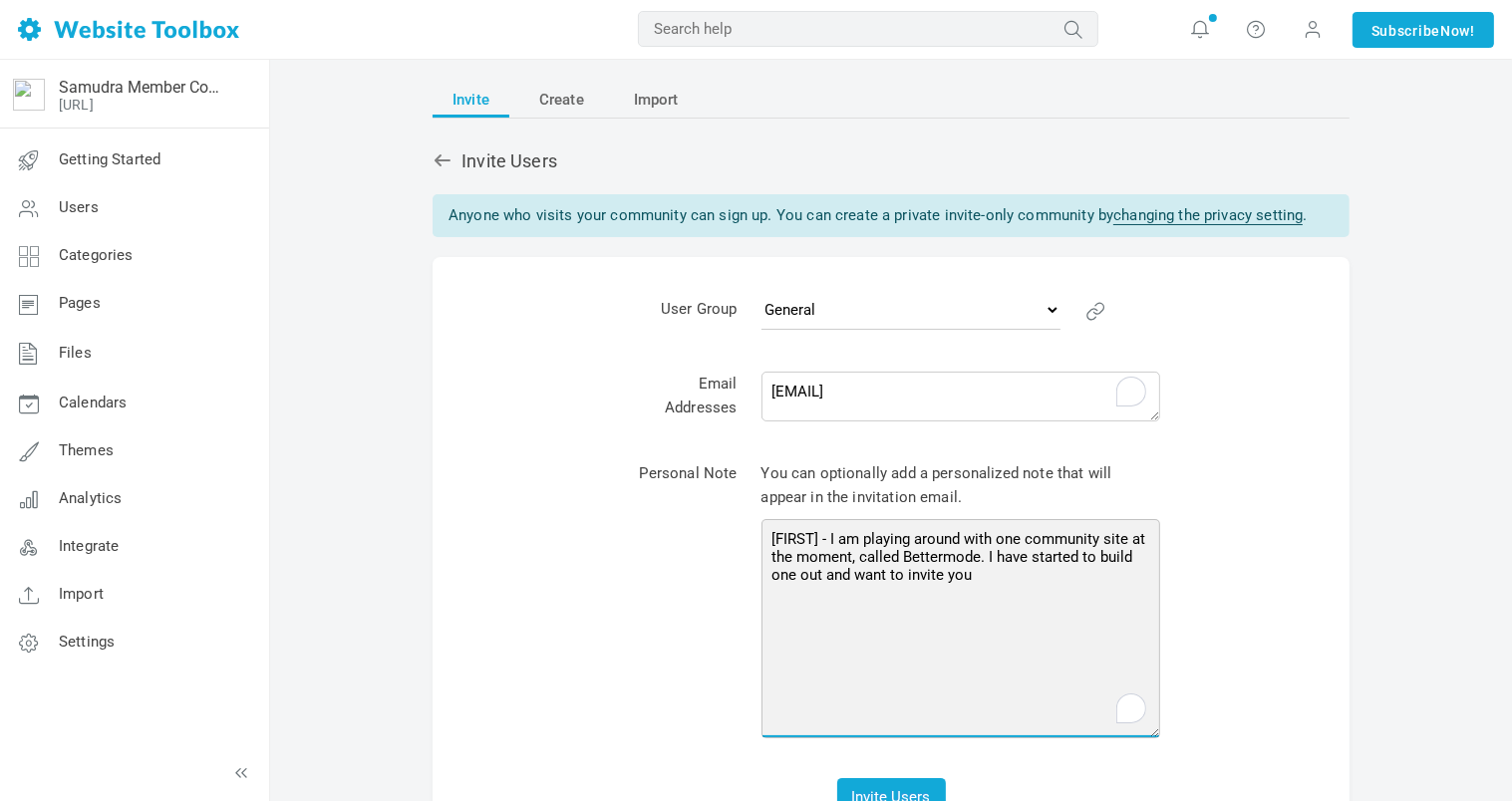 type on "[FIRST] - I am playing around with one community site at the moment, called Bettermode. I have started to build one out and want to invite you" 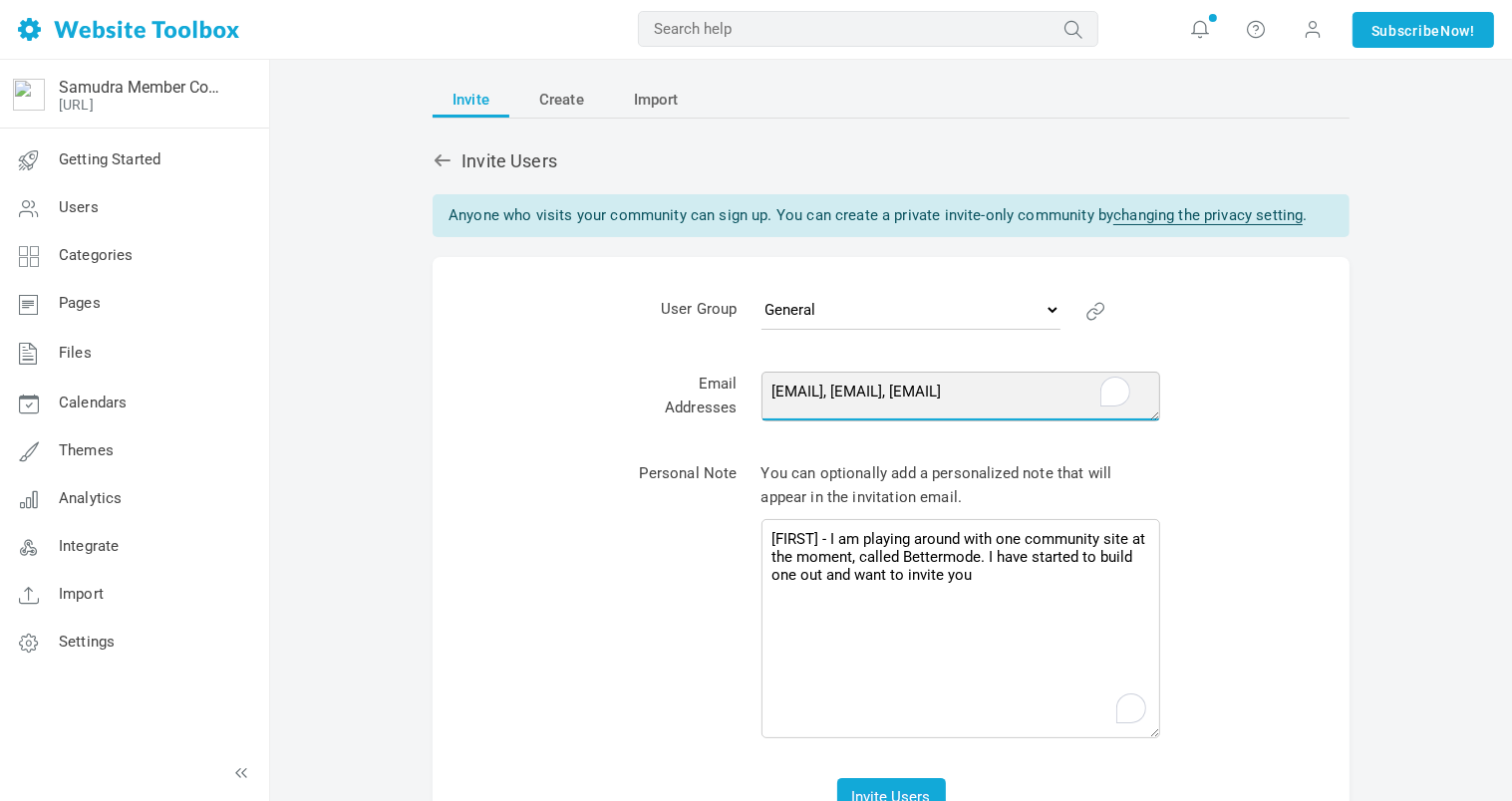 type on "[EMAIL], [EMAIL], ka" 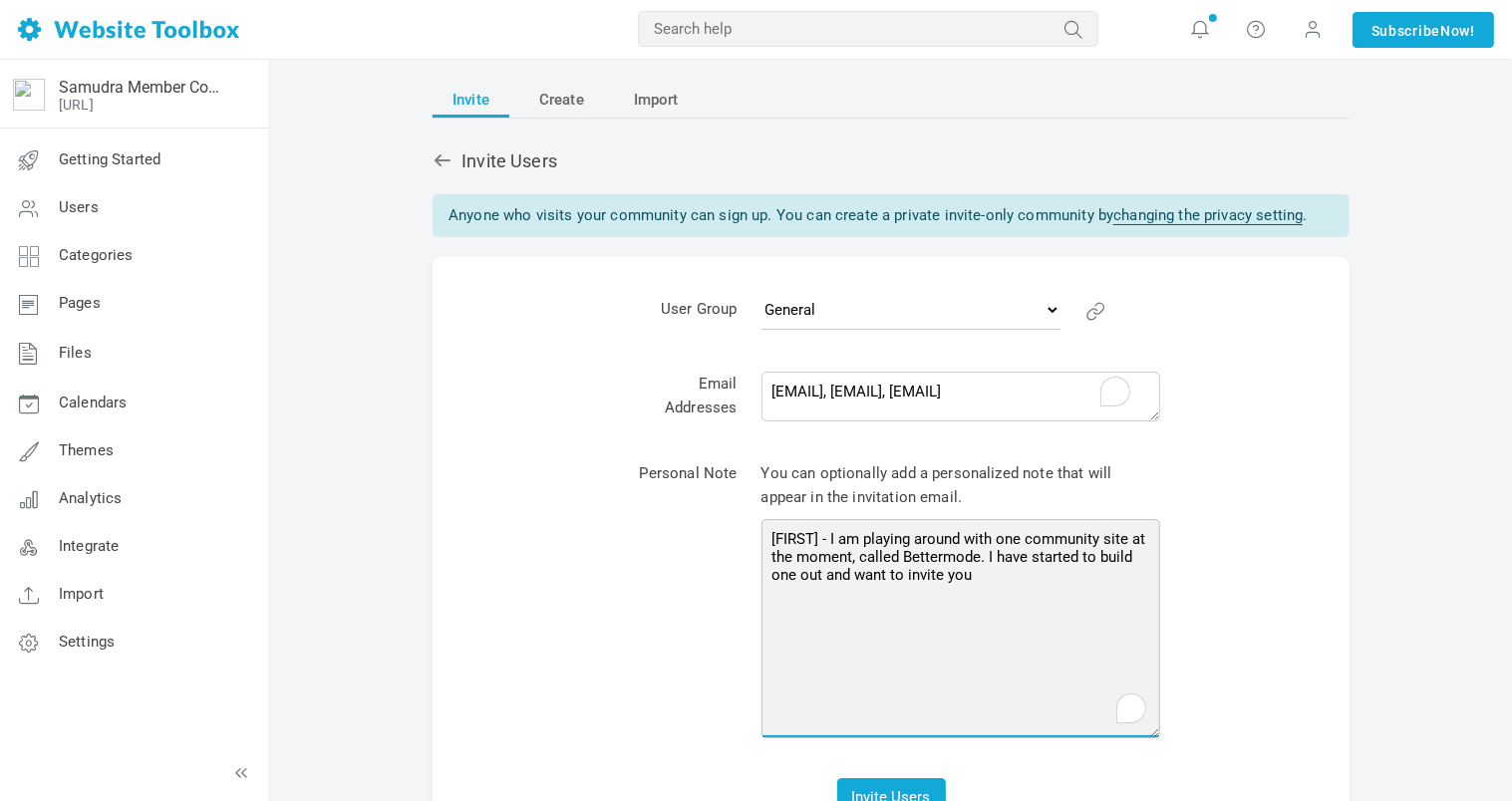 click on "[FIRST] - I am playing around with one community site at the moment, called Bettermode. I have started to build one out and want to invite you" at bounding box center (961, 629) 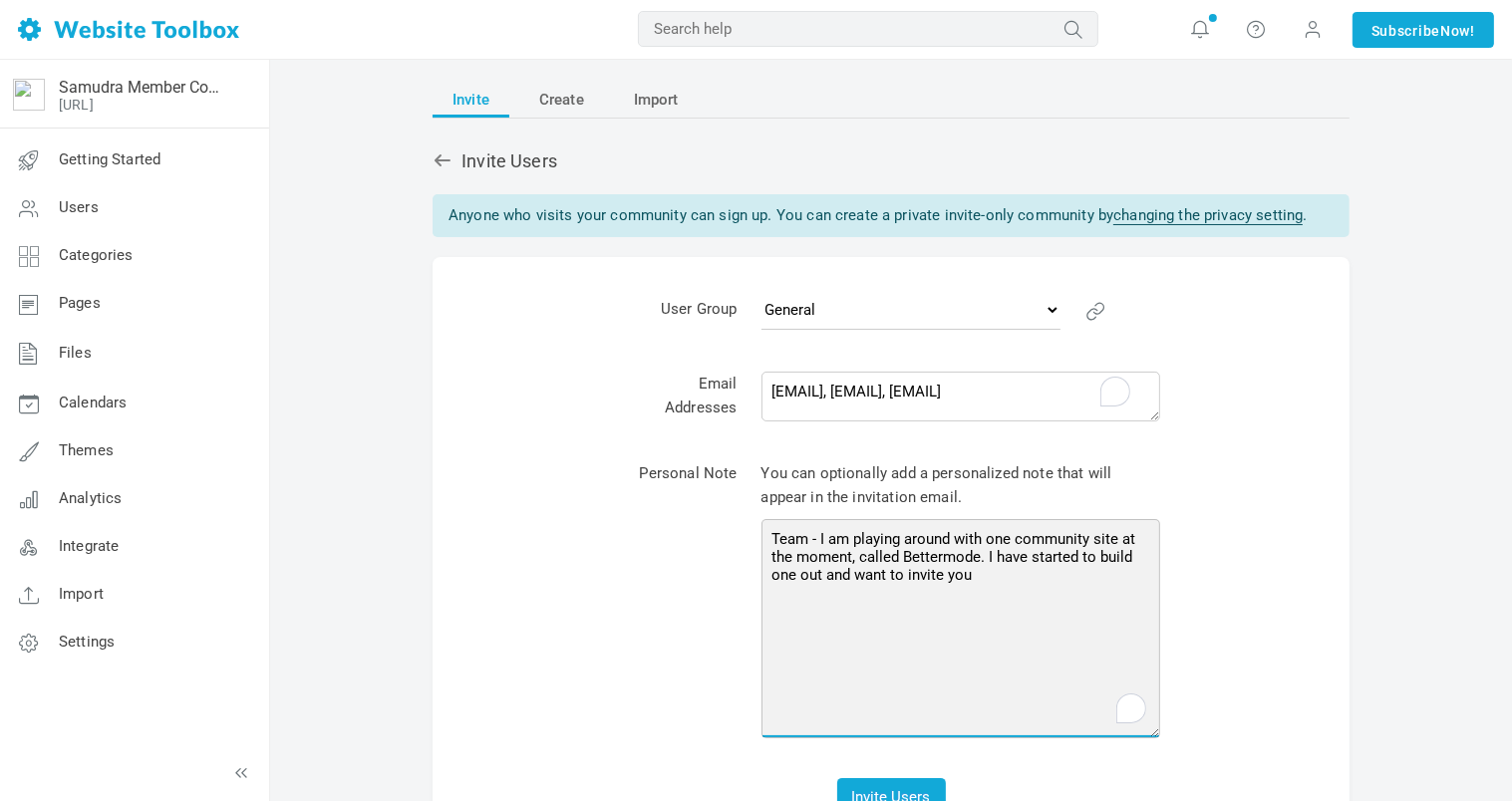 click on "Team - I am playing around with one community site at the moment, called Bettermode. I have started to build one out and want to invite you" at bounding box center (961, 629) 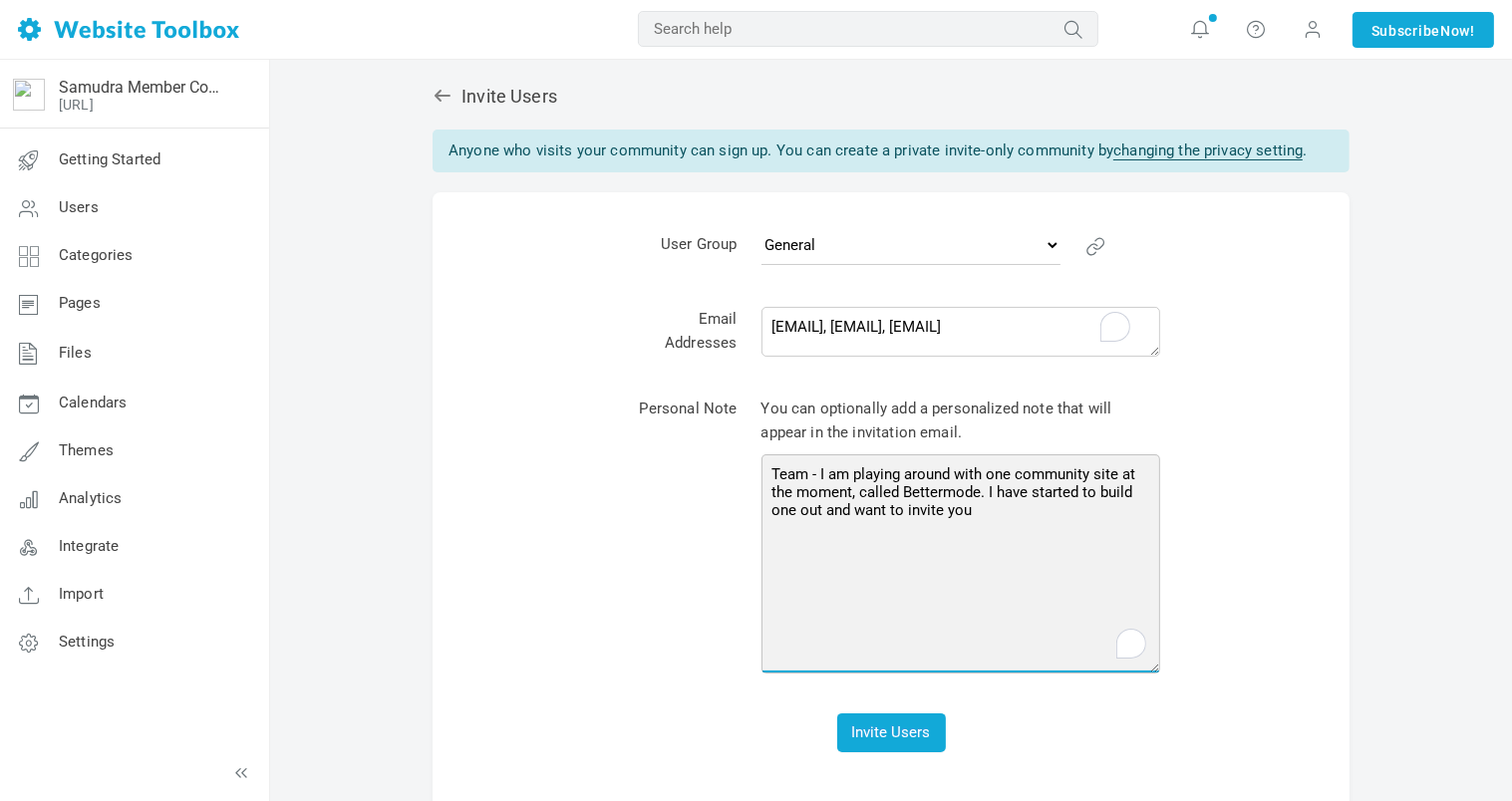 scroll, scrollTop: 66, scrollLeft: 0, axis: vertical 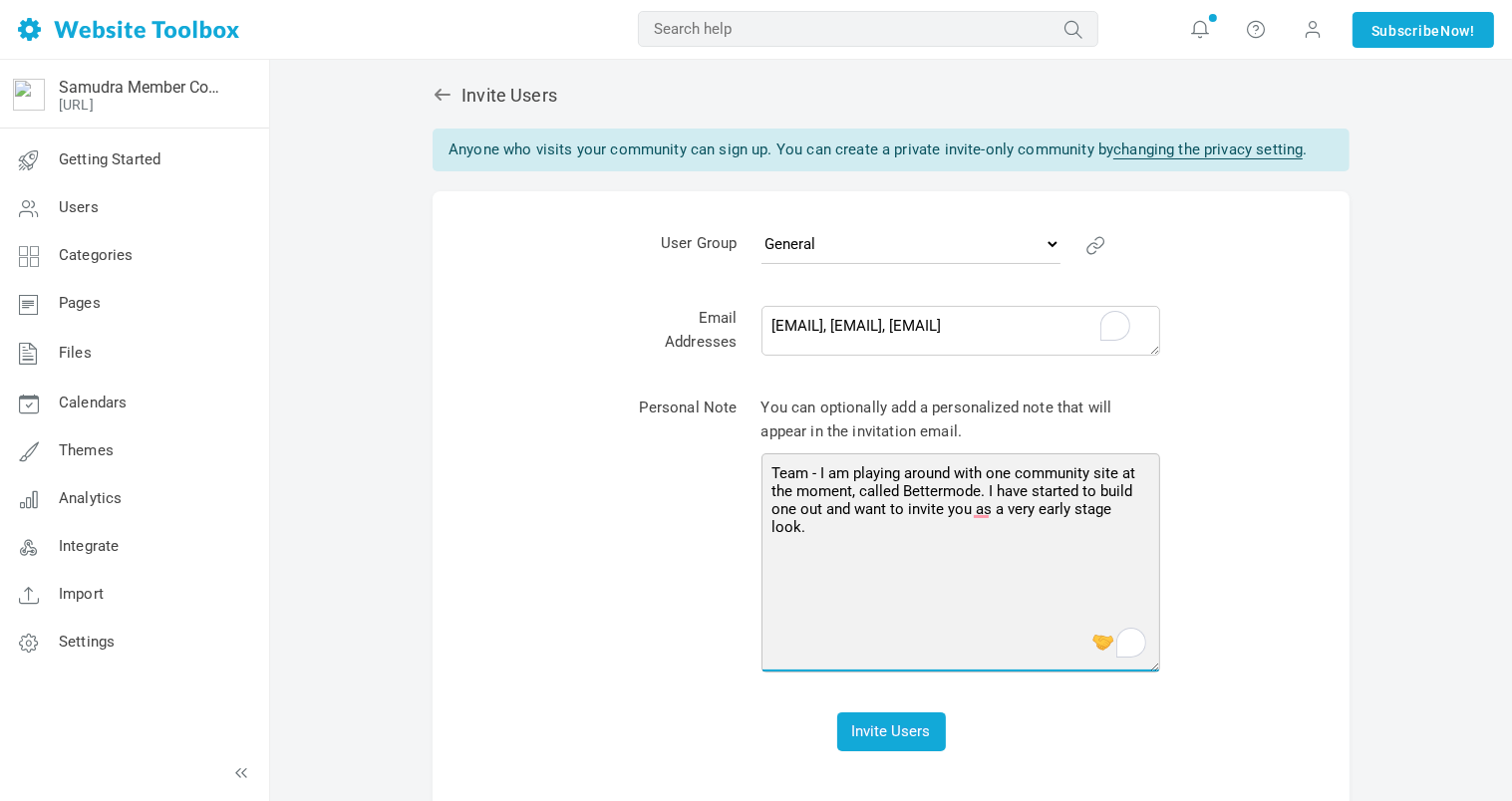 click on "Team - I am playing around with one community site at the moment, called Bettermode. I have started to build one out and want to invite you as a very early stage look." at bounding box center (961, 563) 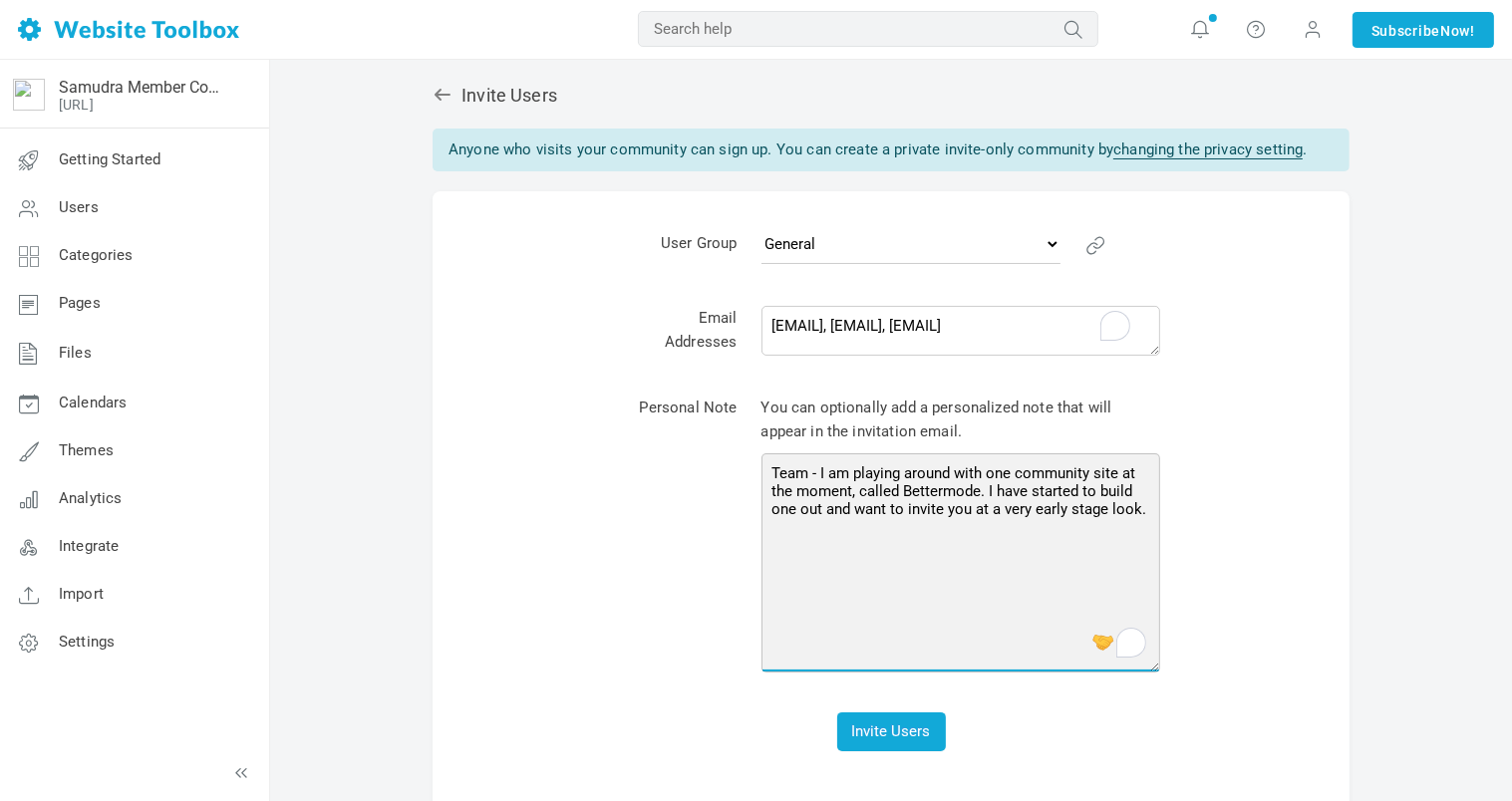 click on "Team - I am playing around with one community site at the moment, called Bettermode. I have started to build one out and want to invite you at a very early stage look." at bounding box center (961, 563) 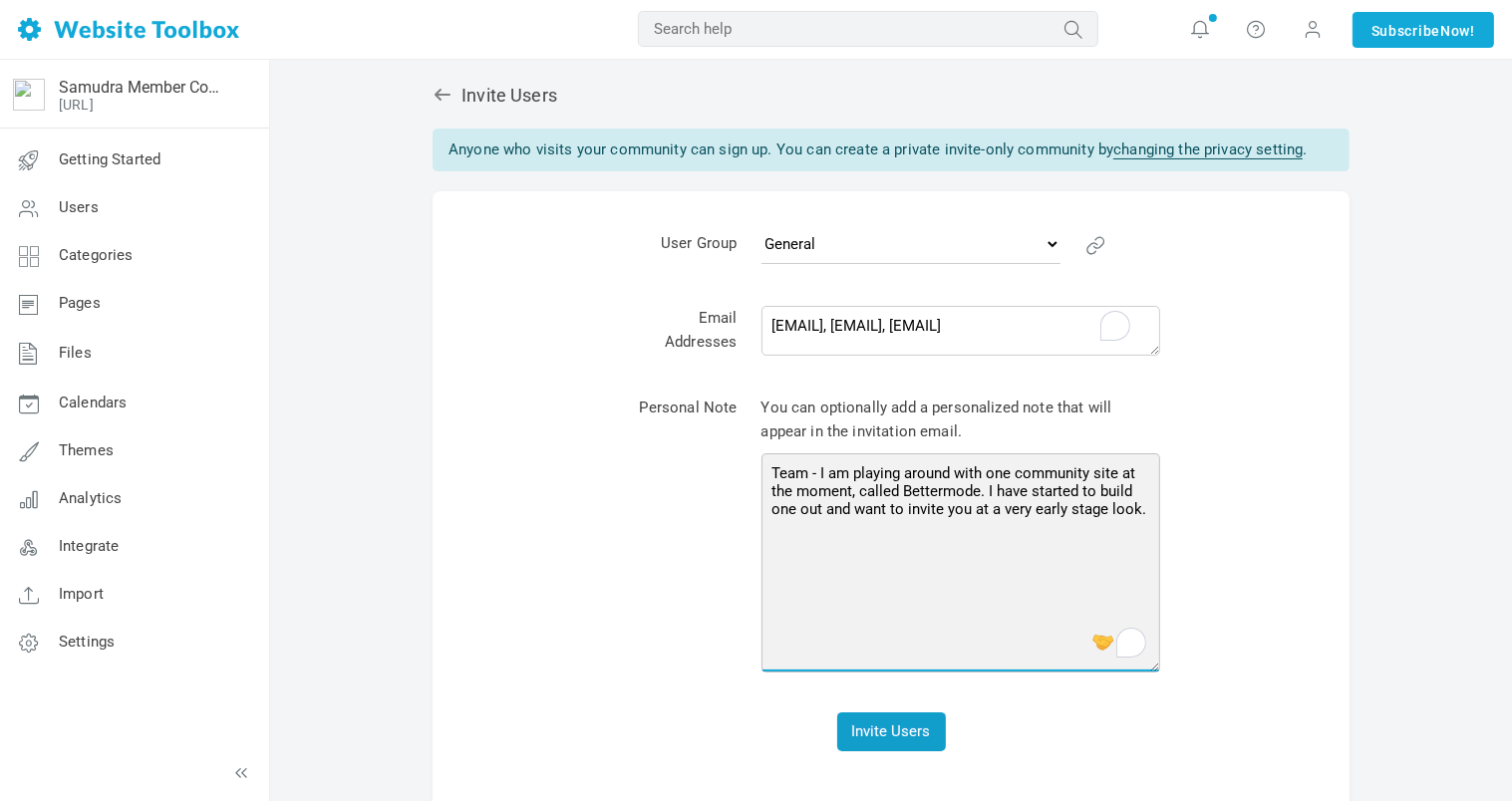 type on "Team - I am playing around with one community site at the moment, called Bettermode. I have started to build one out and want to invite you at a very early stage look." 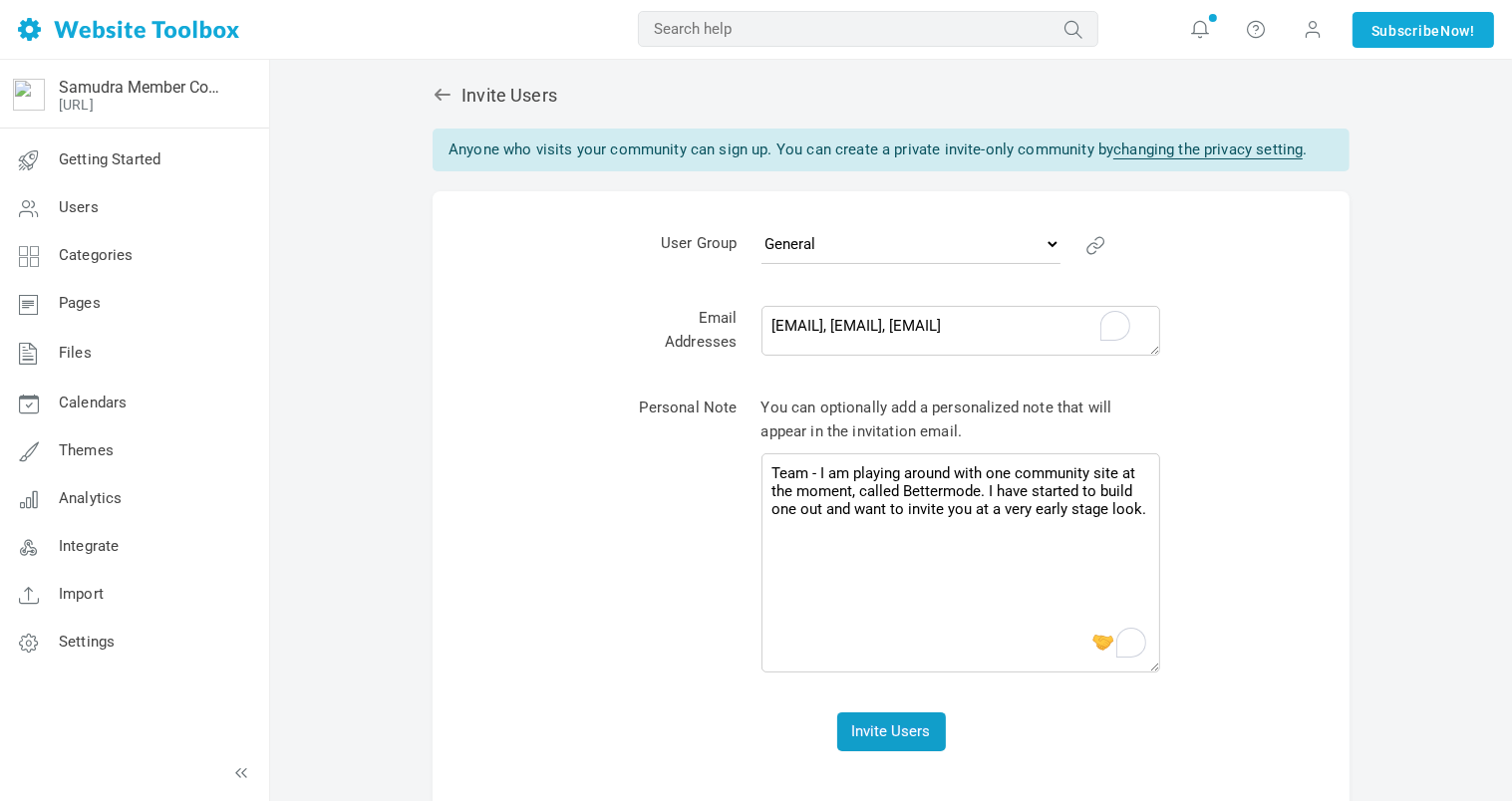 click on "Invite Users" at bounding box center [891, 731] 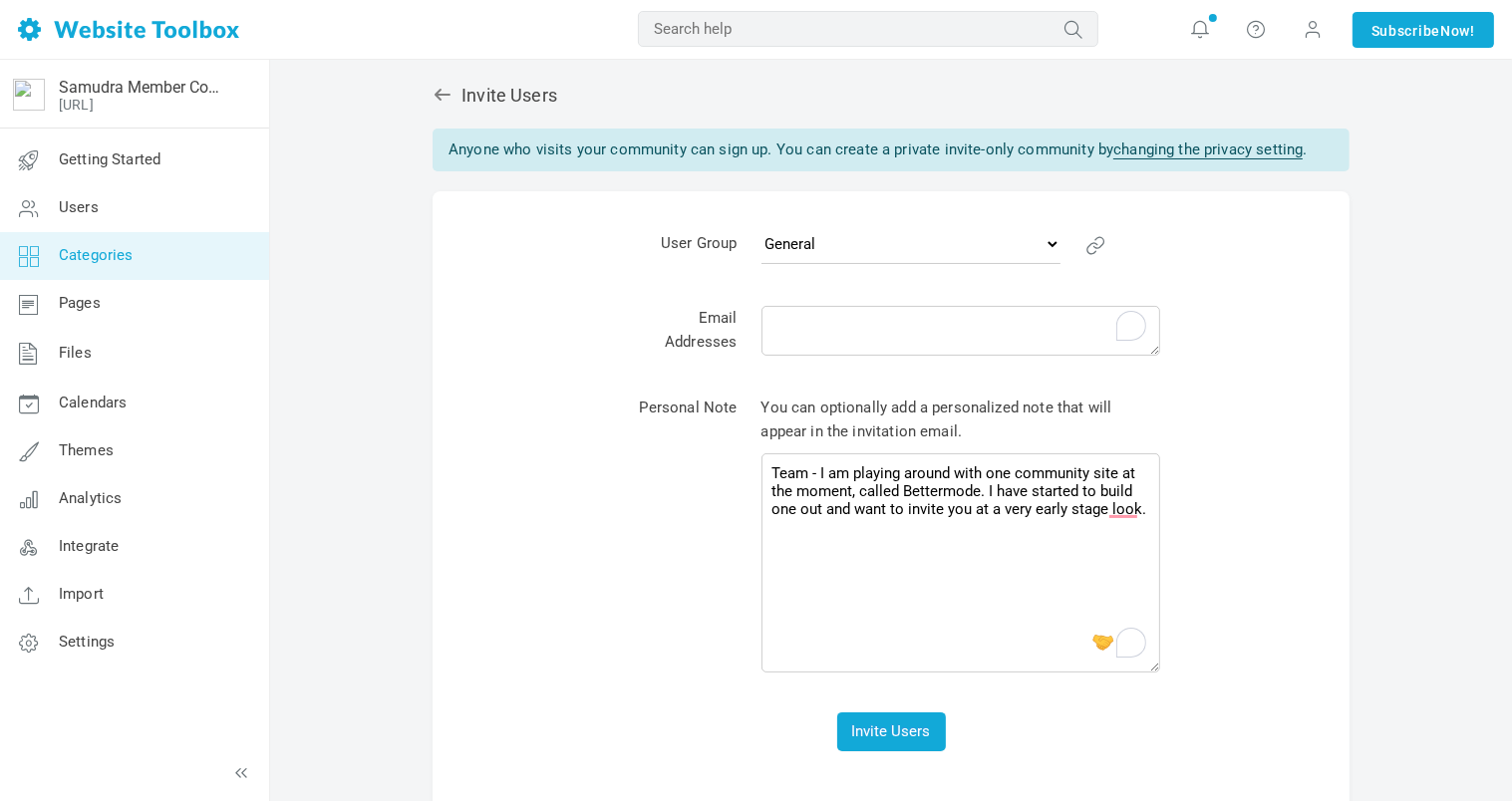 click on "Categories" at bounding box center [96, 255] 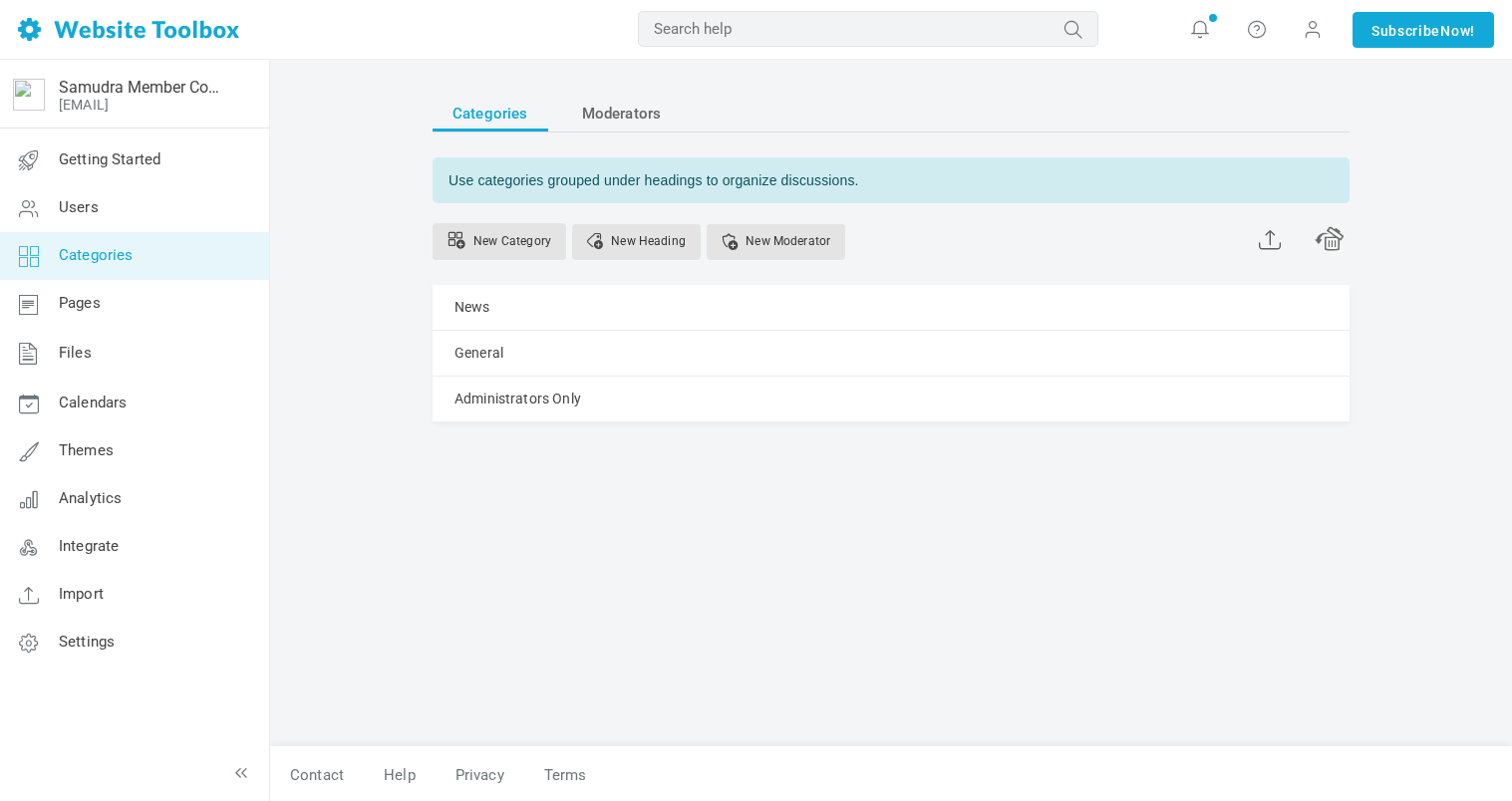 scroll, scrollTop: 0, scrollLeft: 0, axis: both 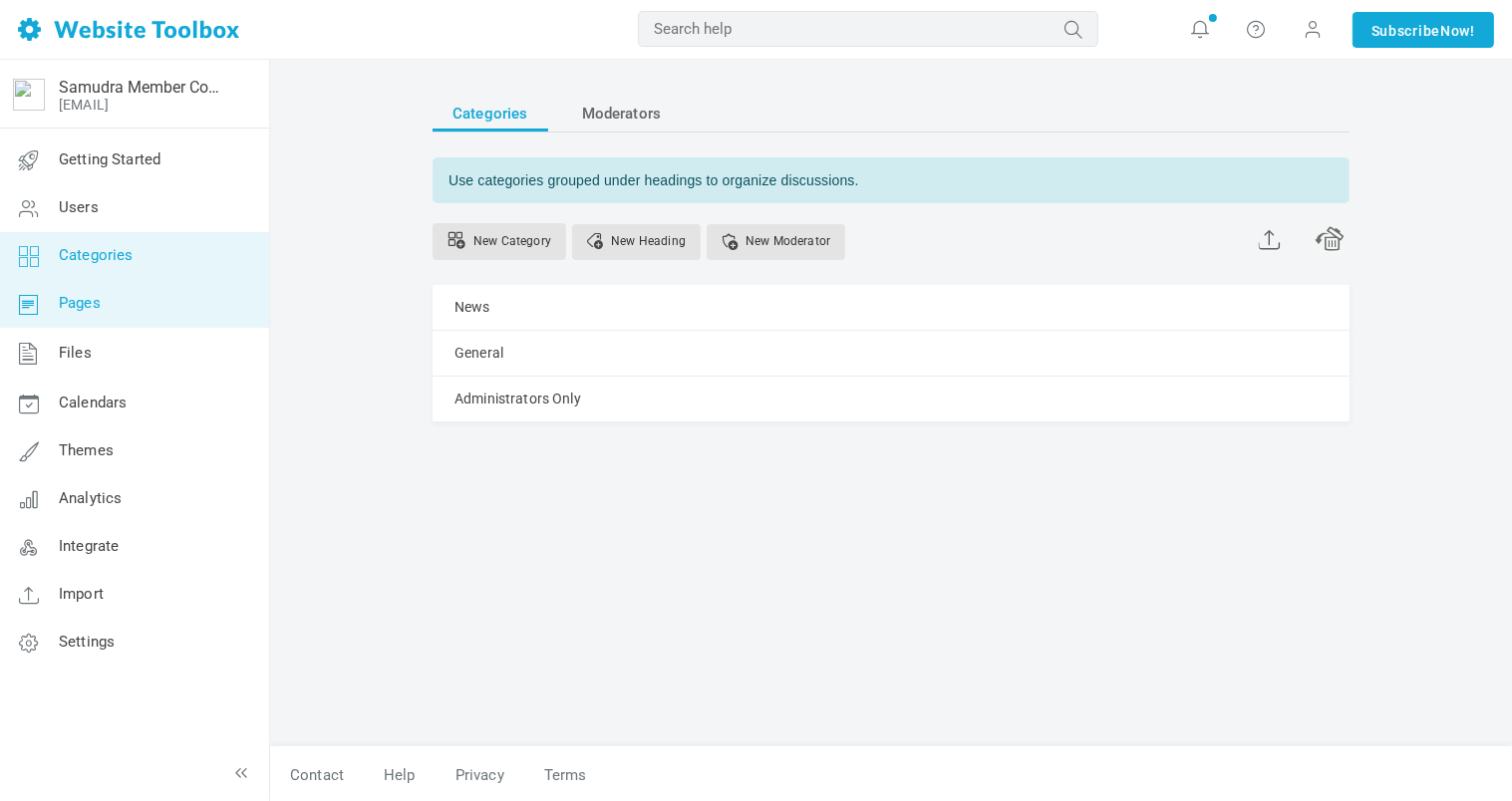 click on "Pages" at bounding box center [134, 304] 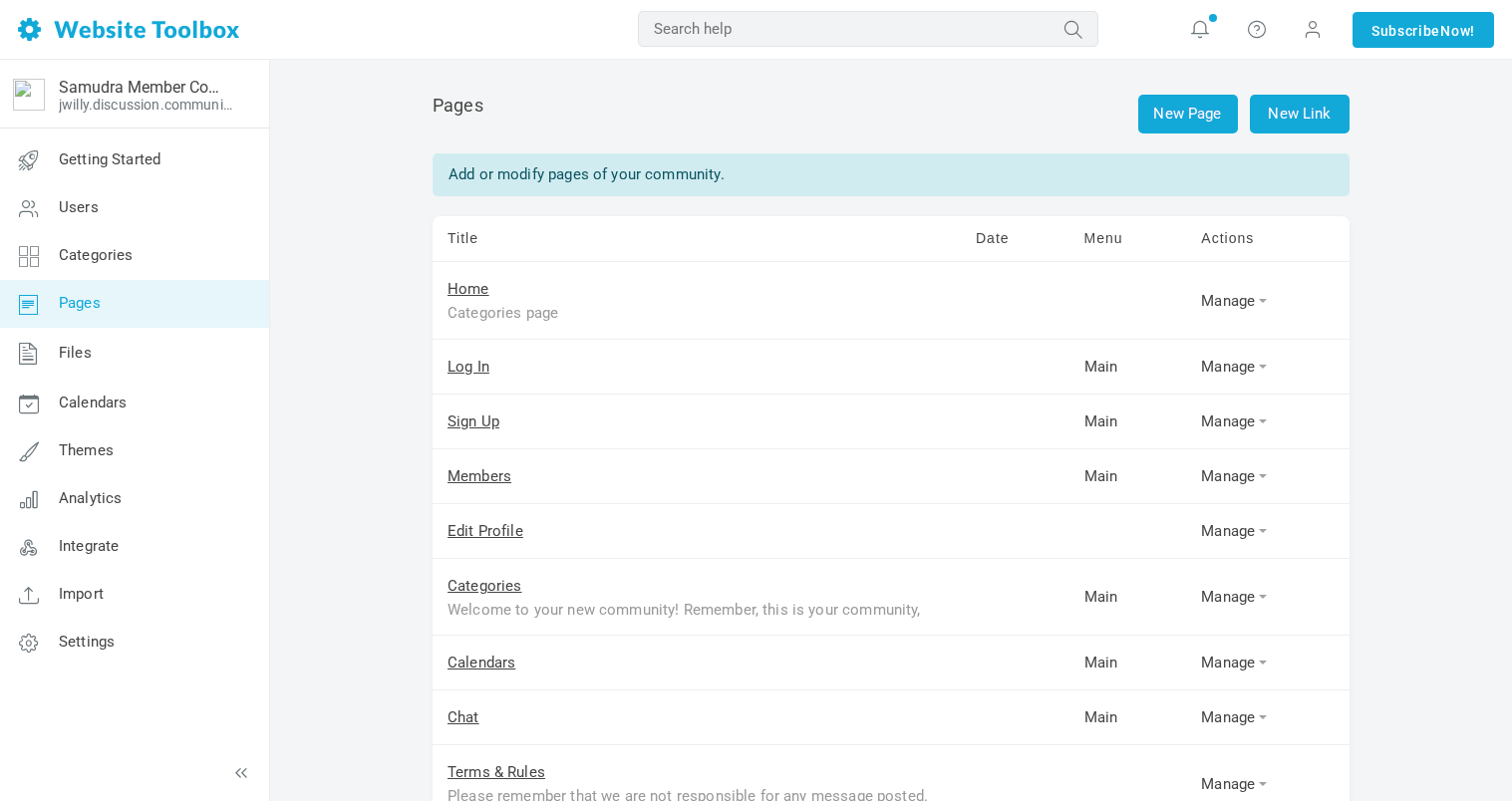 scroll, scrollTop: 0, scrollLeft: 0, axis: both 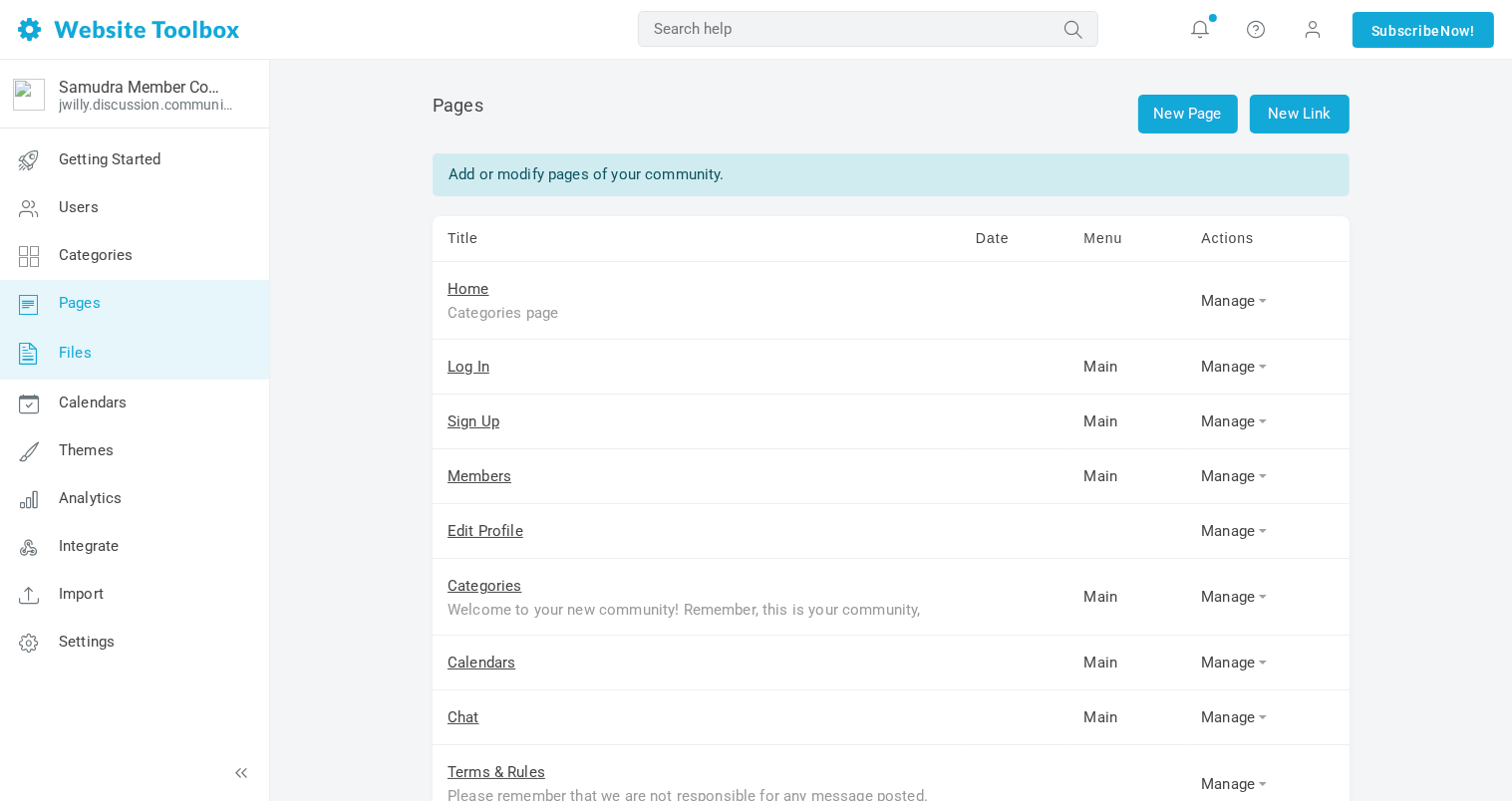 click on "Files" at bounding box center (134, 354) 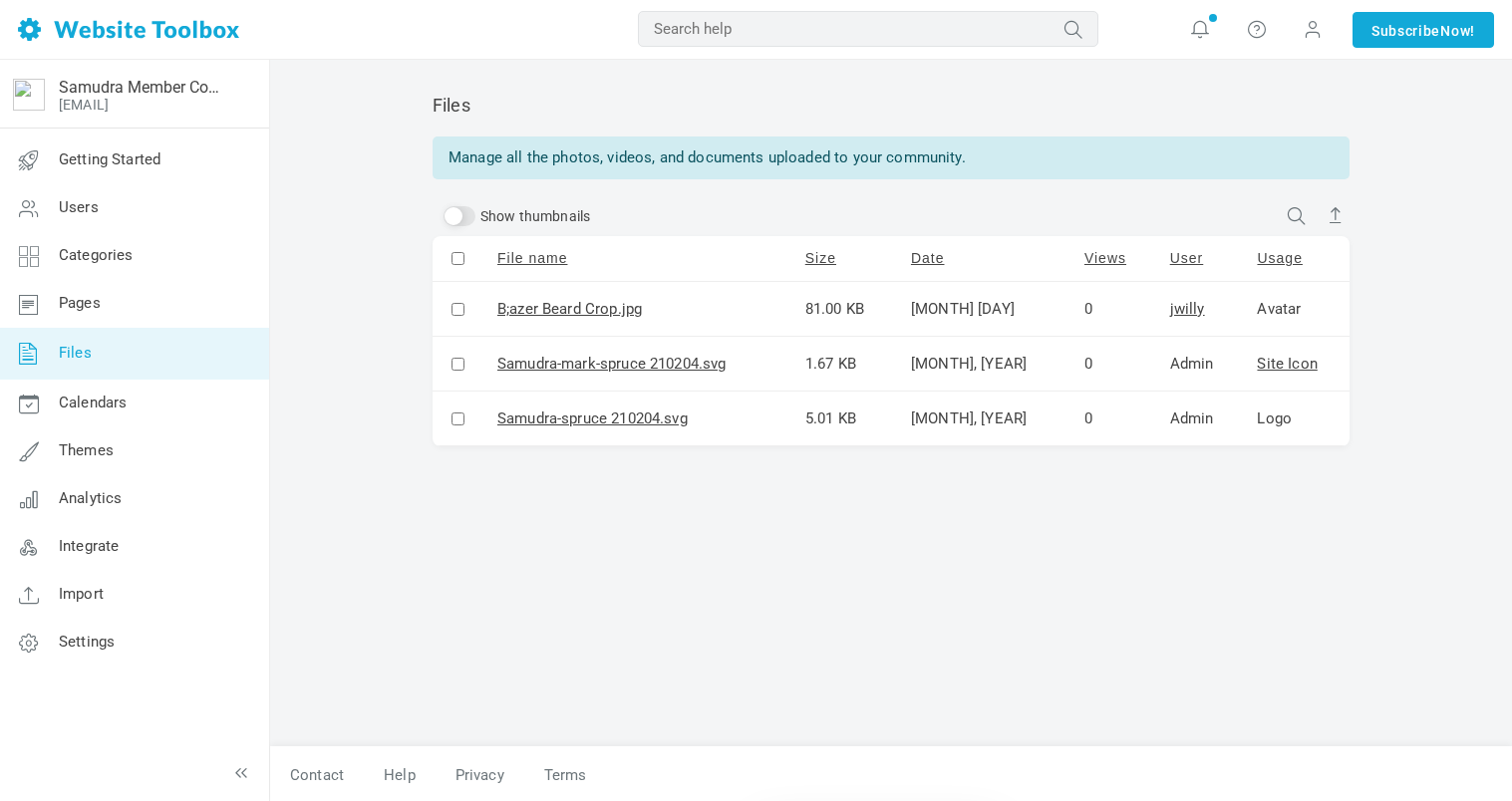 scroll, scrollTop: 0, scrollLeft: 0, axis: both 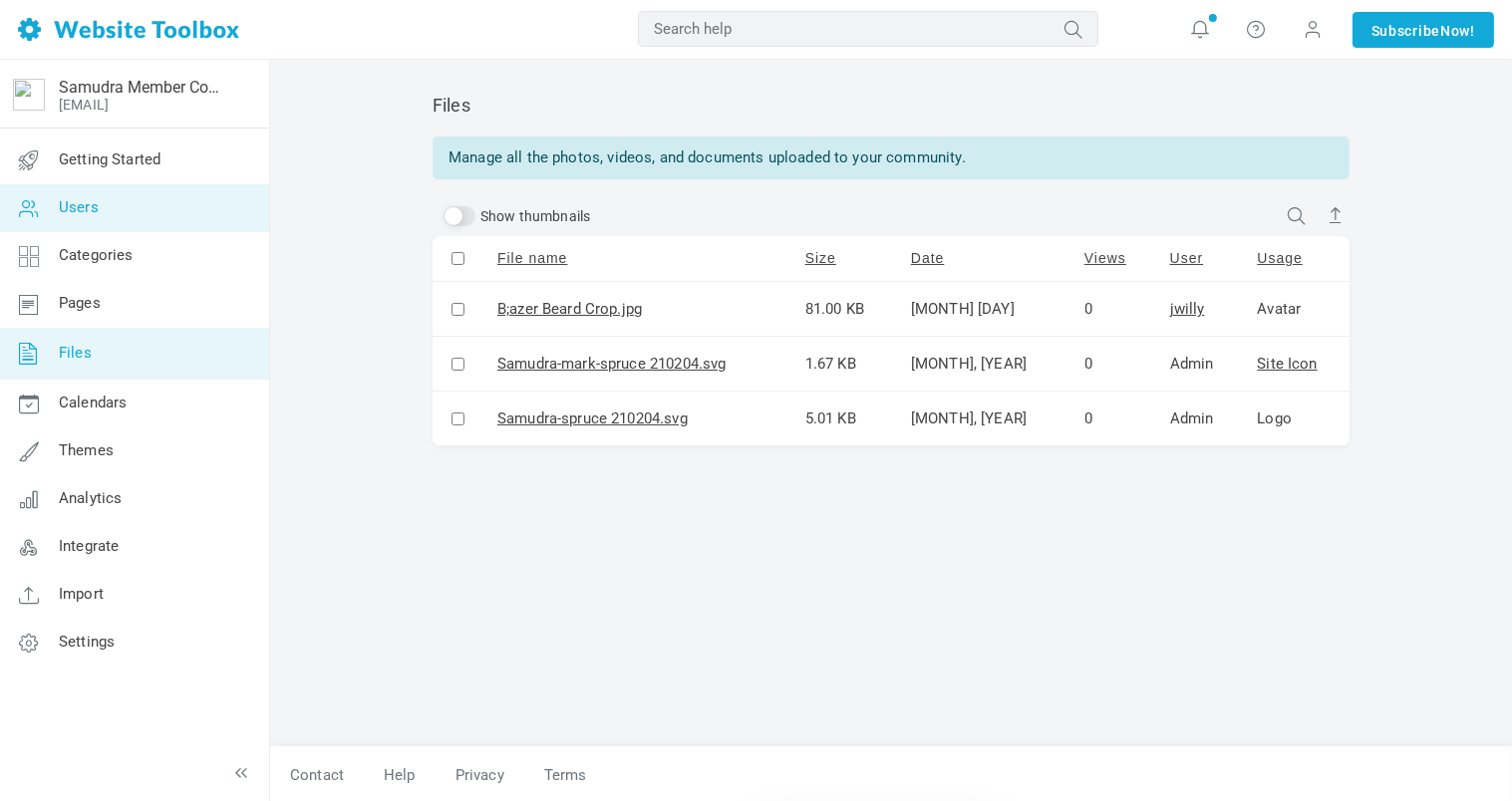 click on "Users" at bounding box center (134, 208) 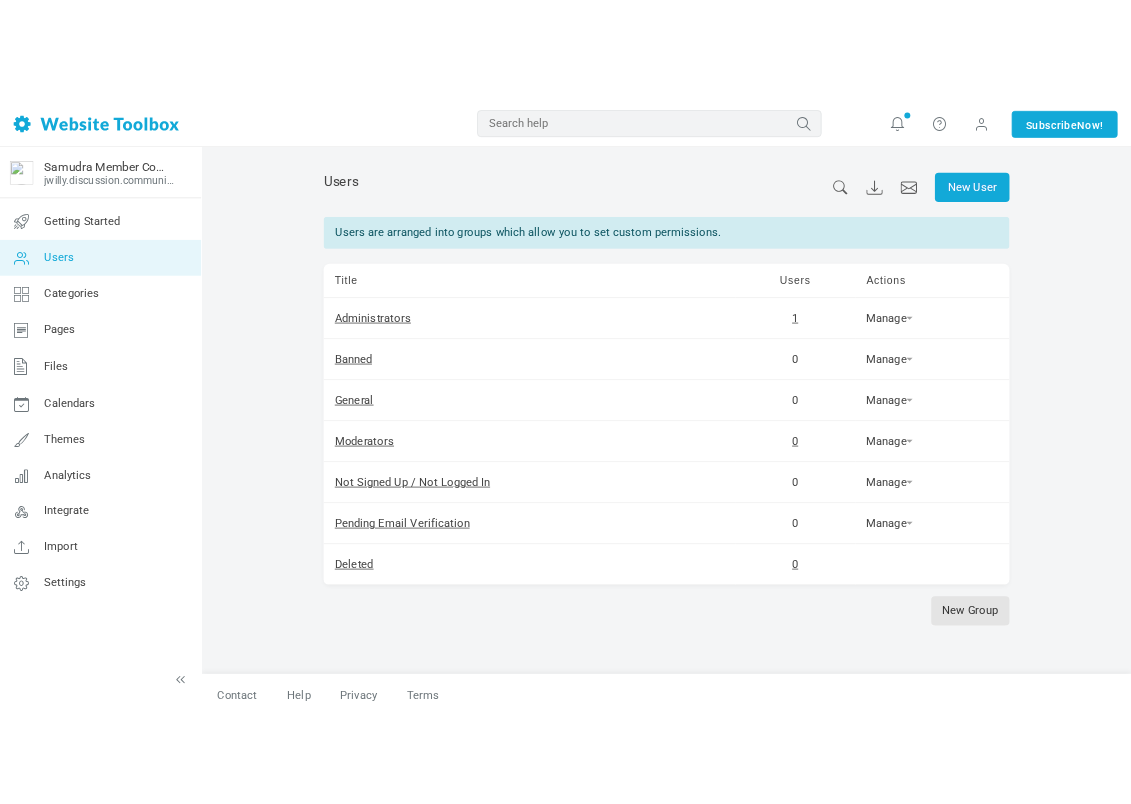 scroll, scrollTop: 0, scrollLeft: 0, axis: both 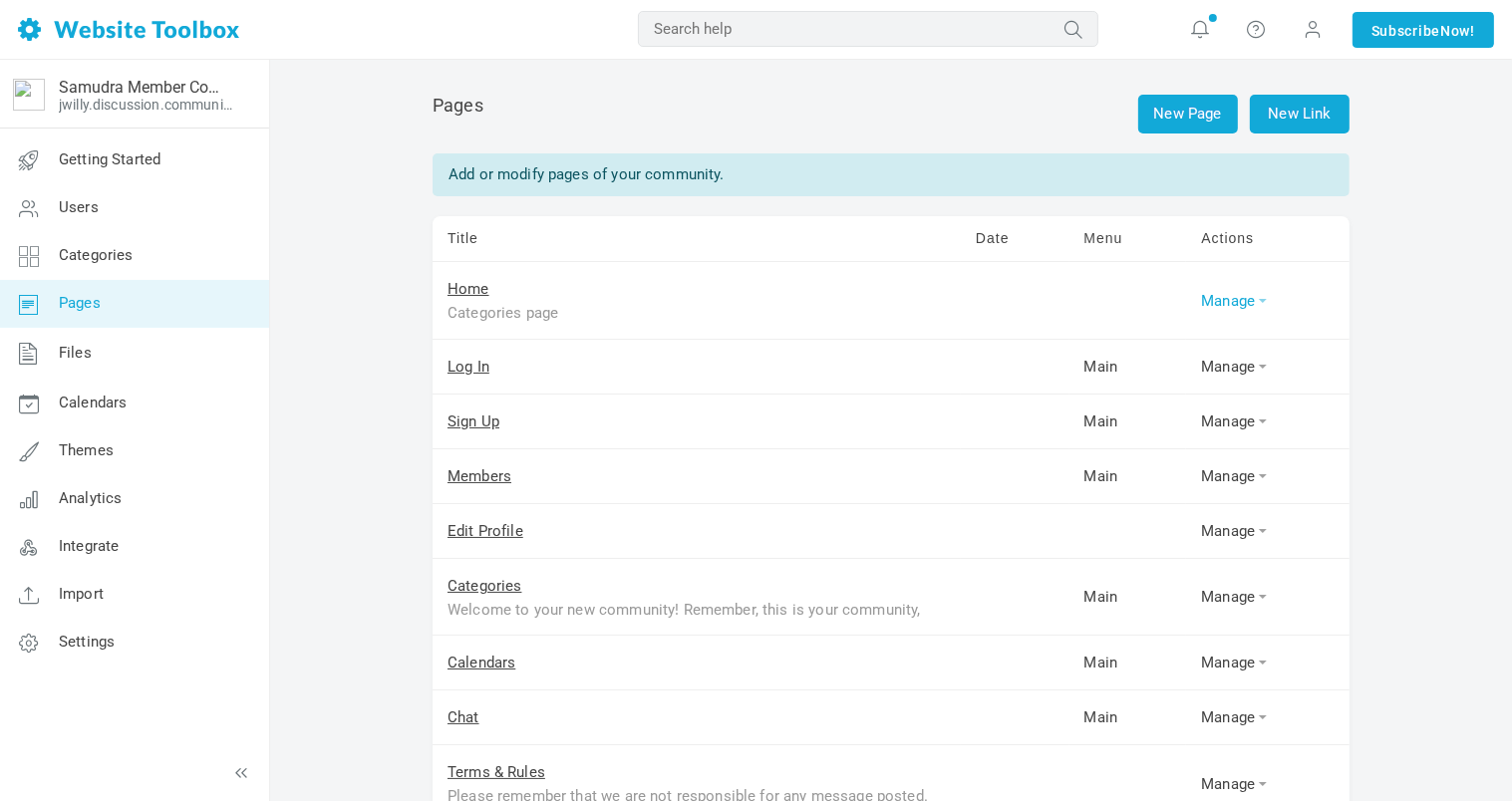 click on "Manage" at bounding box center (1268, 301) 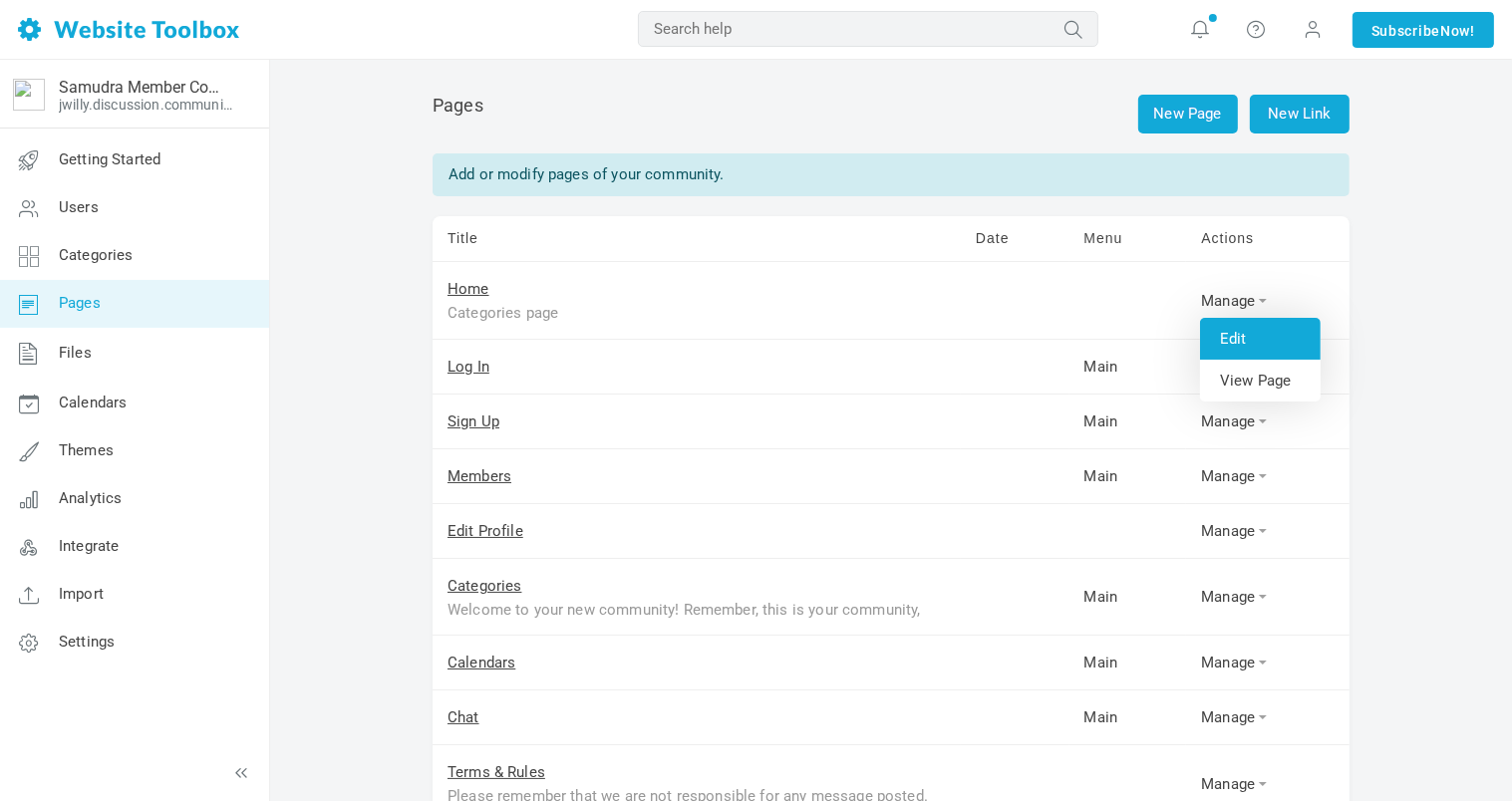 click on "Edit" at bounding box center (1260, 339) 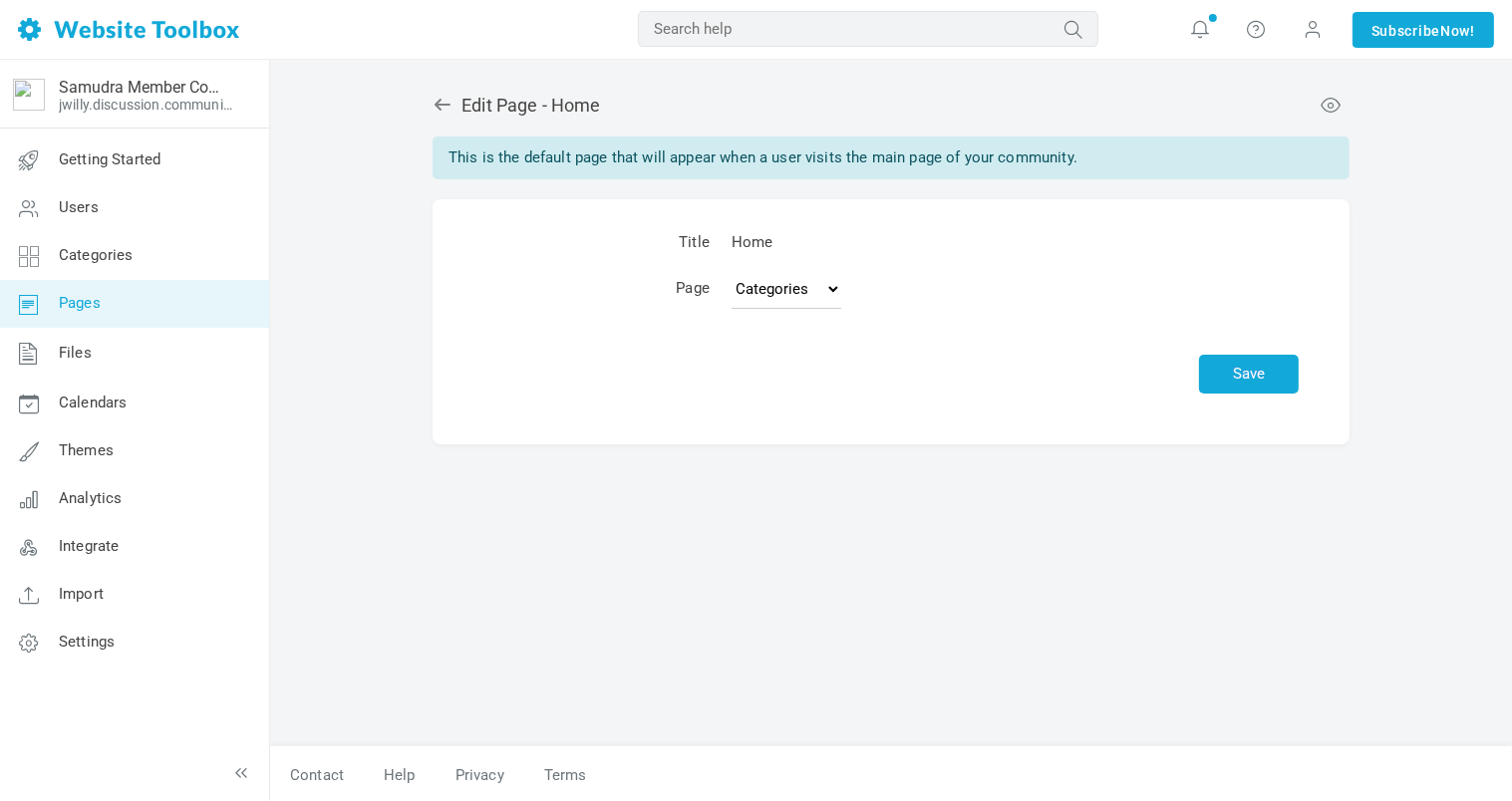 scroll, scrollTop: 0, scrollLeft: 0, axis: both 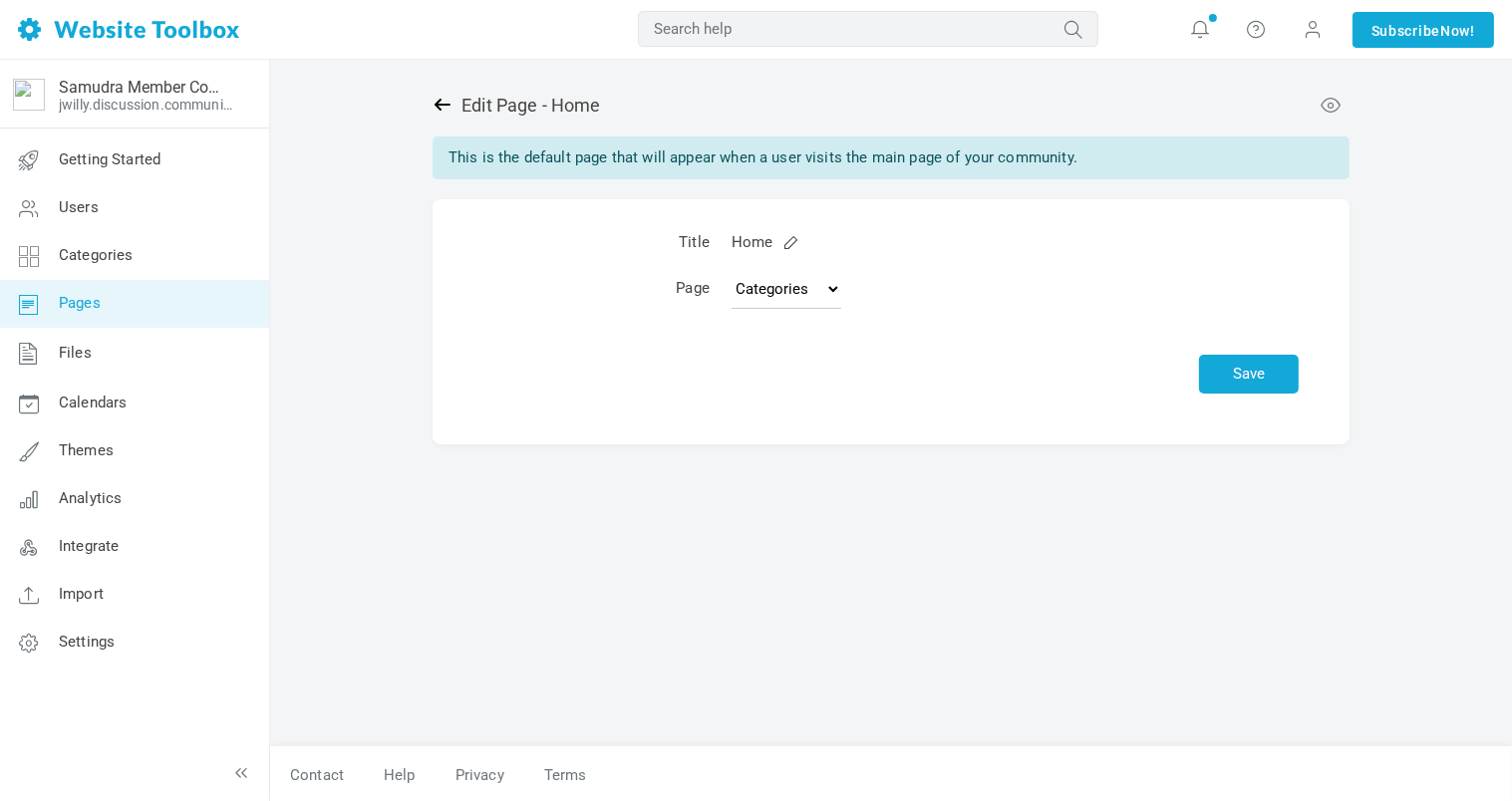 click at bounding box center [443, 105] 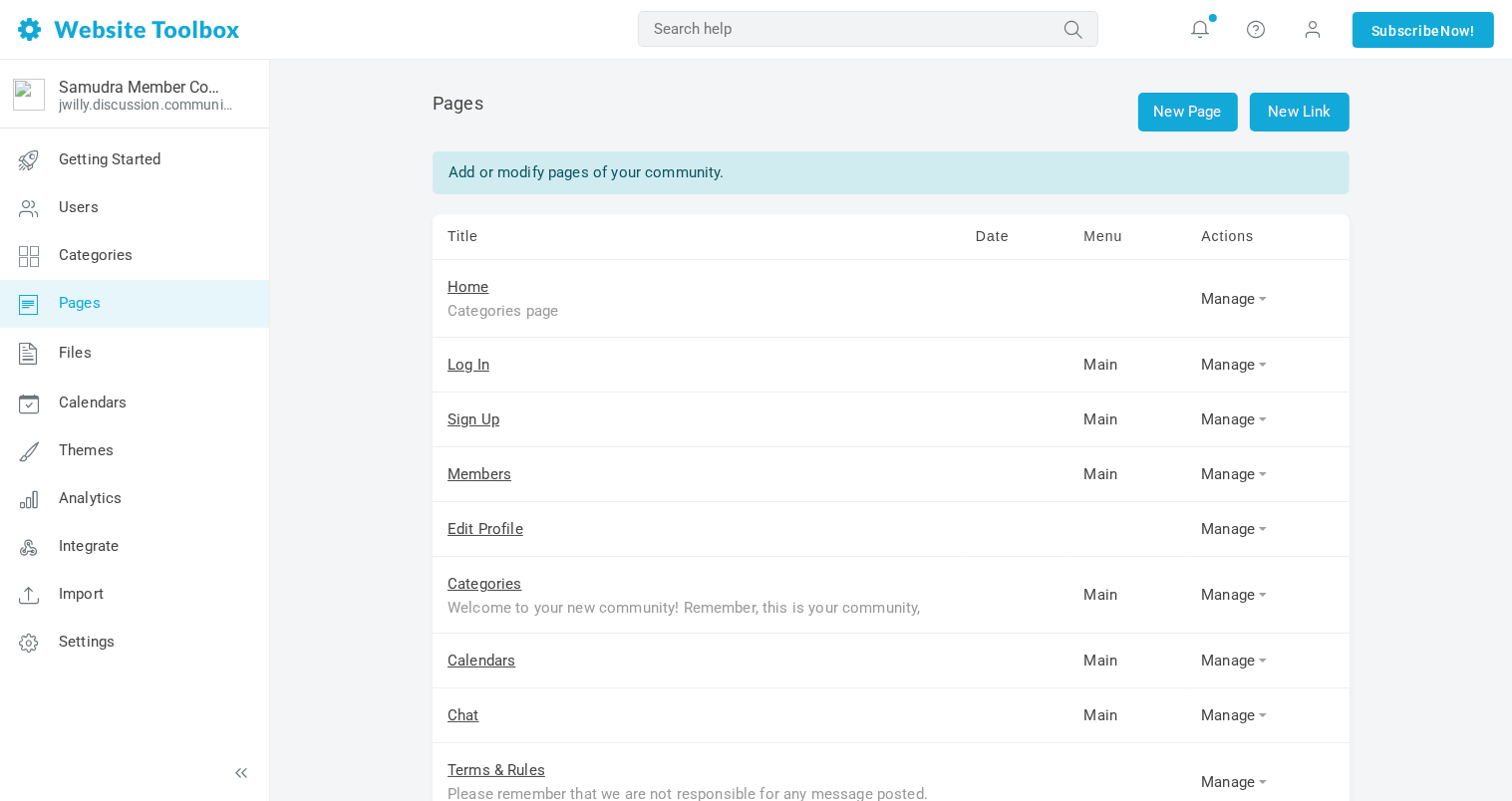scroll, scrollTop: 0, scrollLeft: 0, axis: both 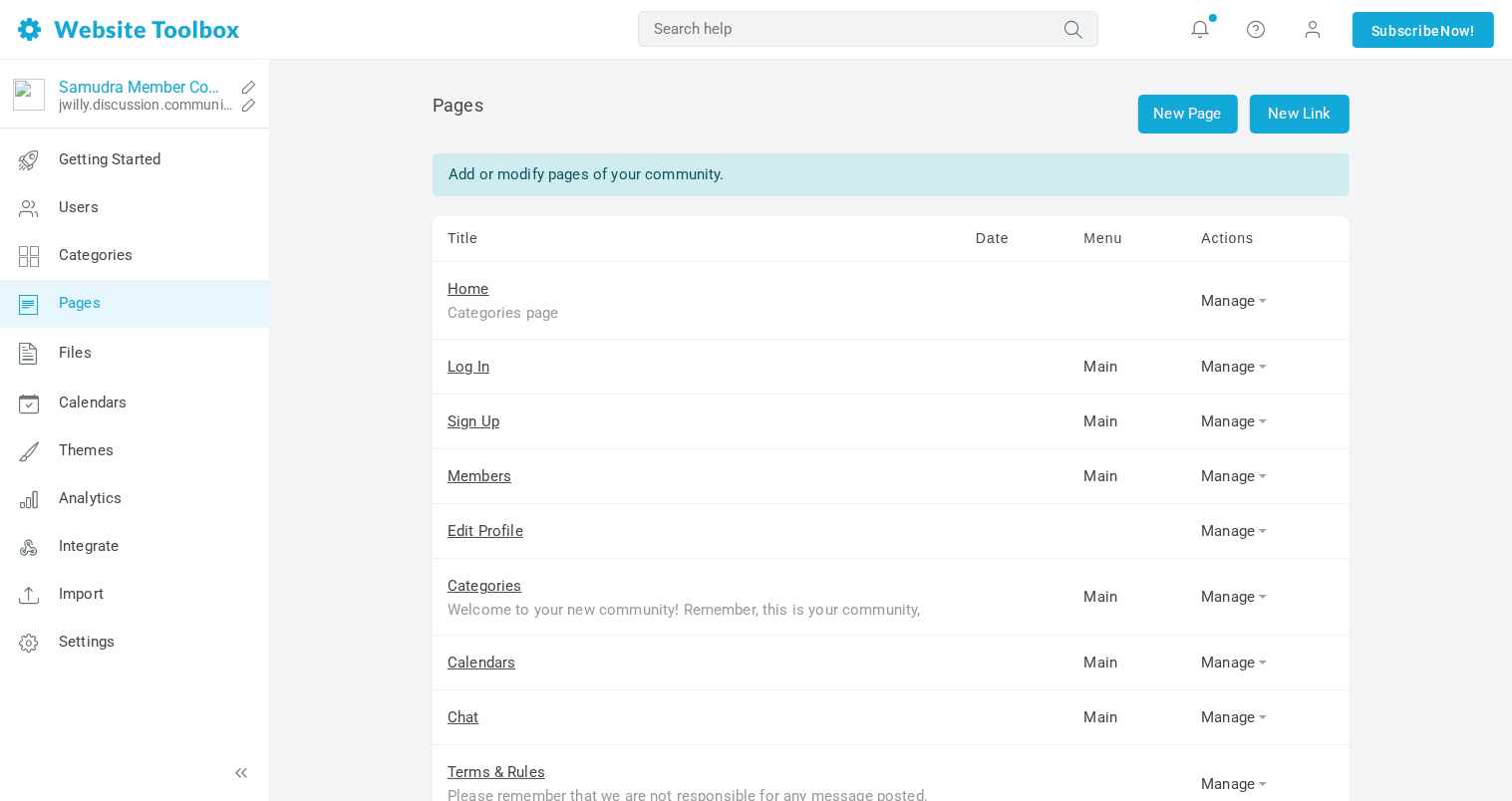 click on "Samudra Member Community Site" at bounding box center [146, 87] 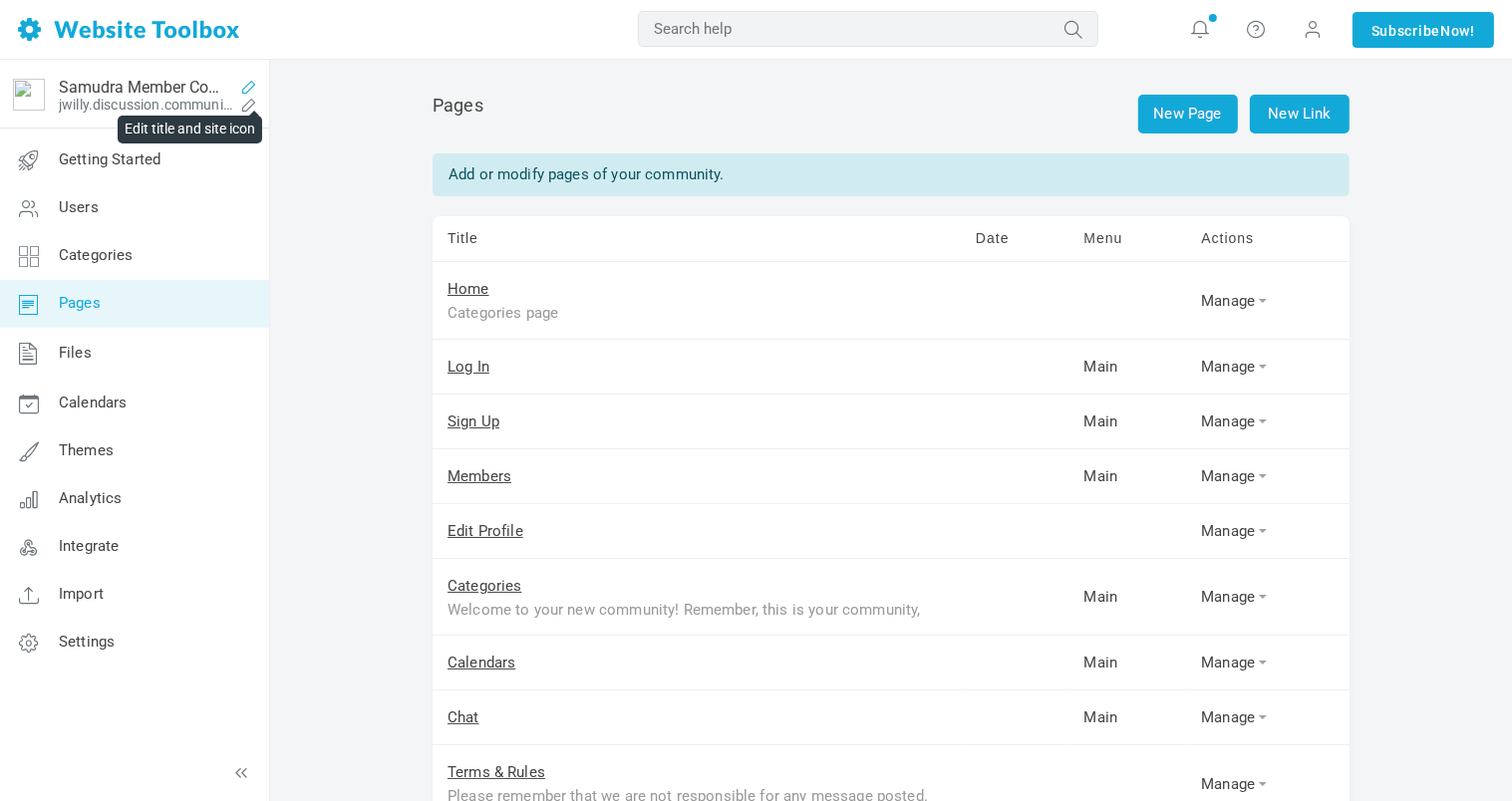 click at bounding box center (248, 87) 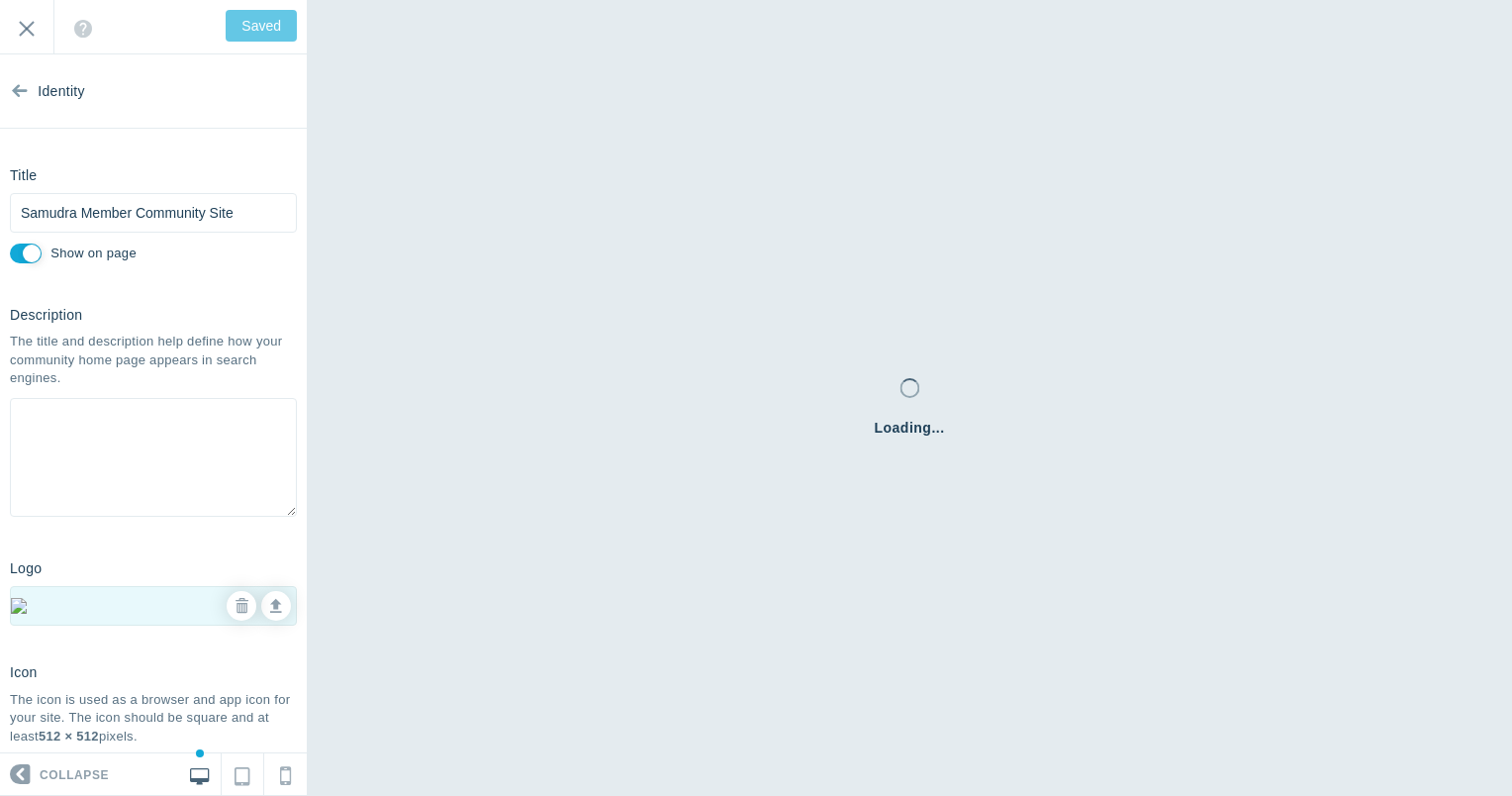 scroll, scrollTop: 0, scrollLeft: 0, axis: both 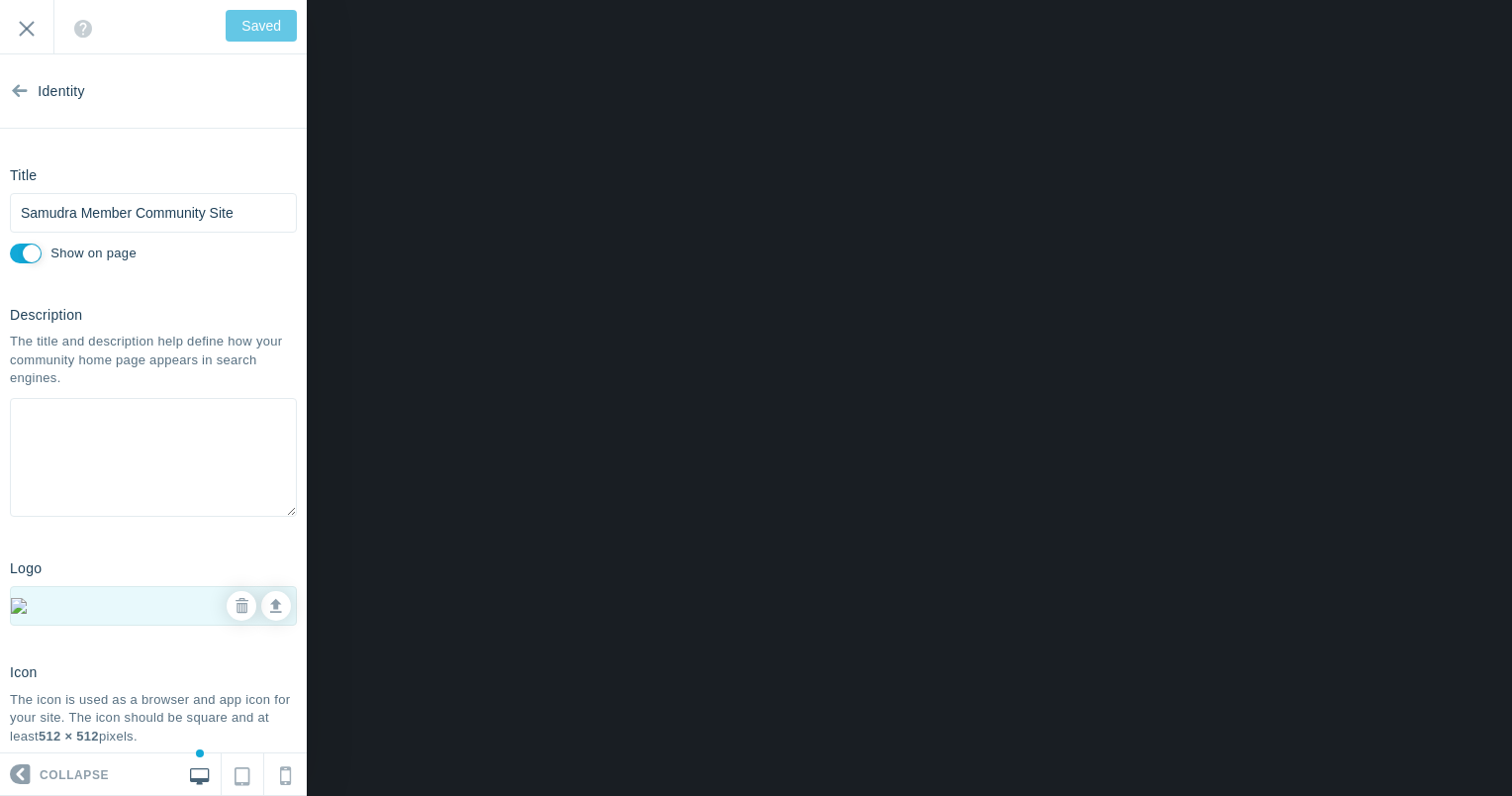 click at bounding box center (153, 606) 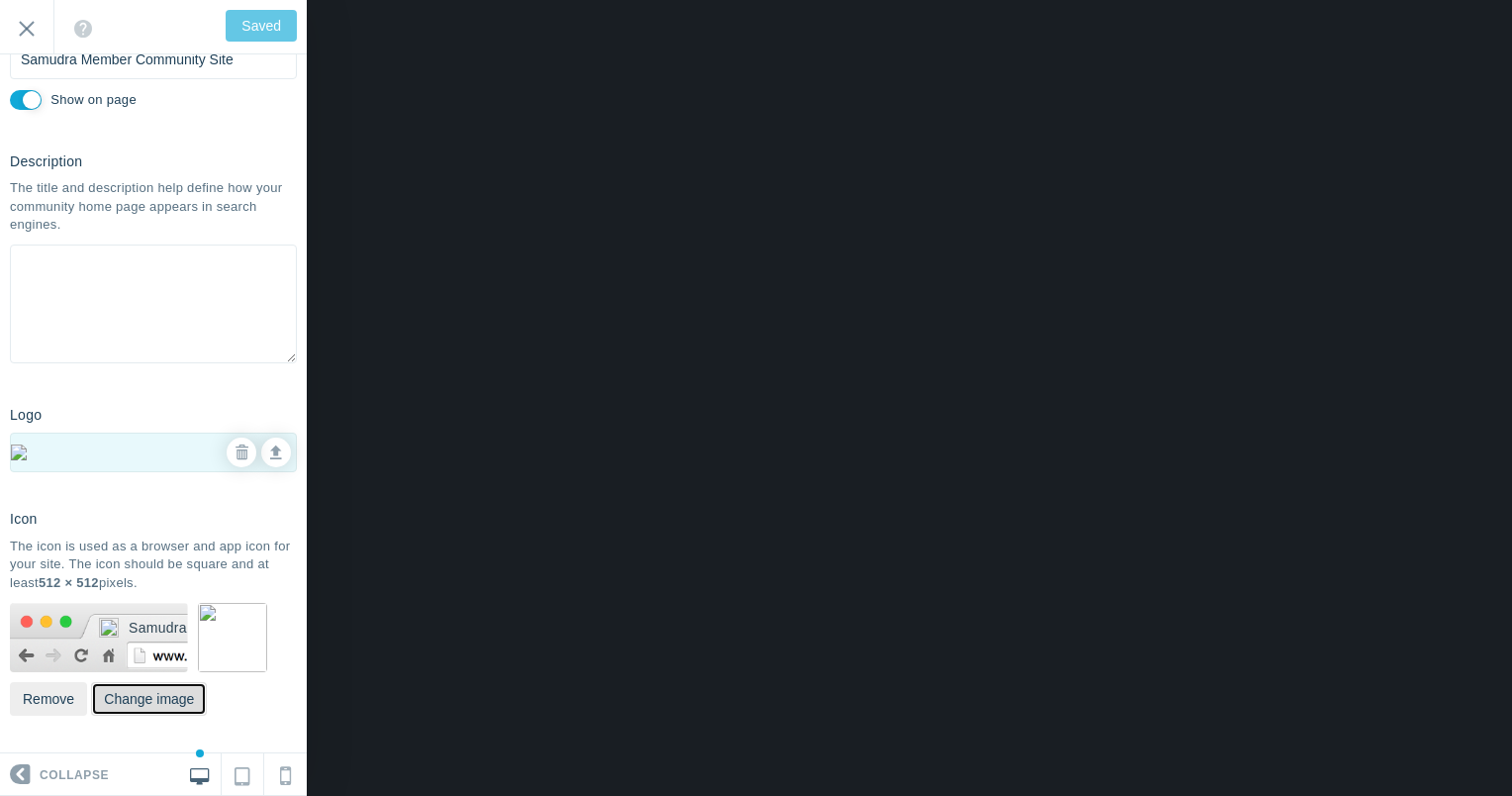 click on "Change image" at bounding box center (148, 699) 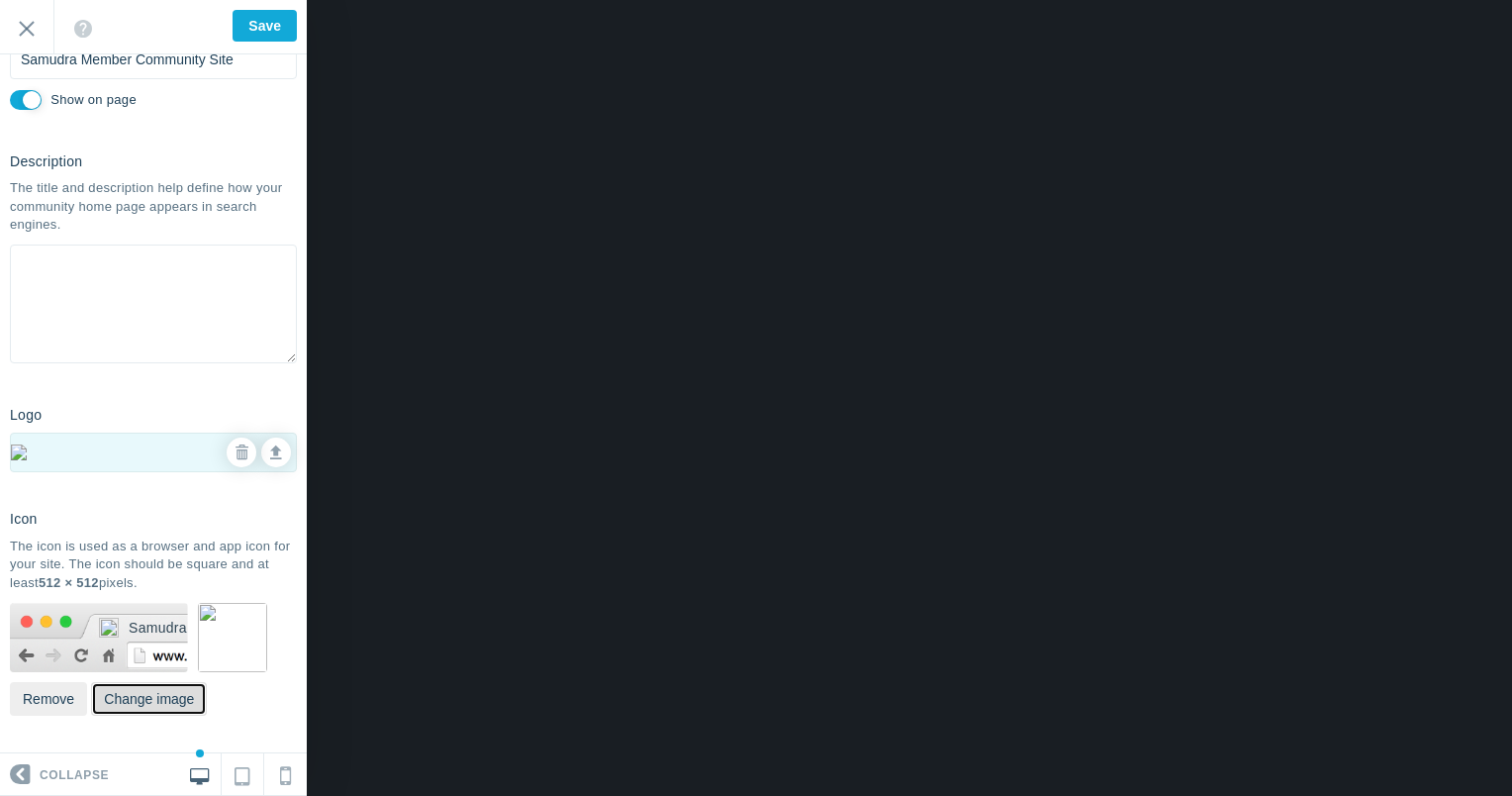 click on "Change image" at bounding box center (148, 699) 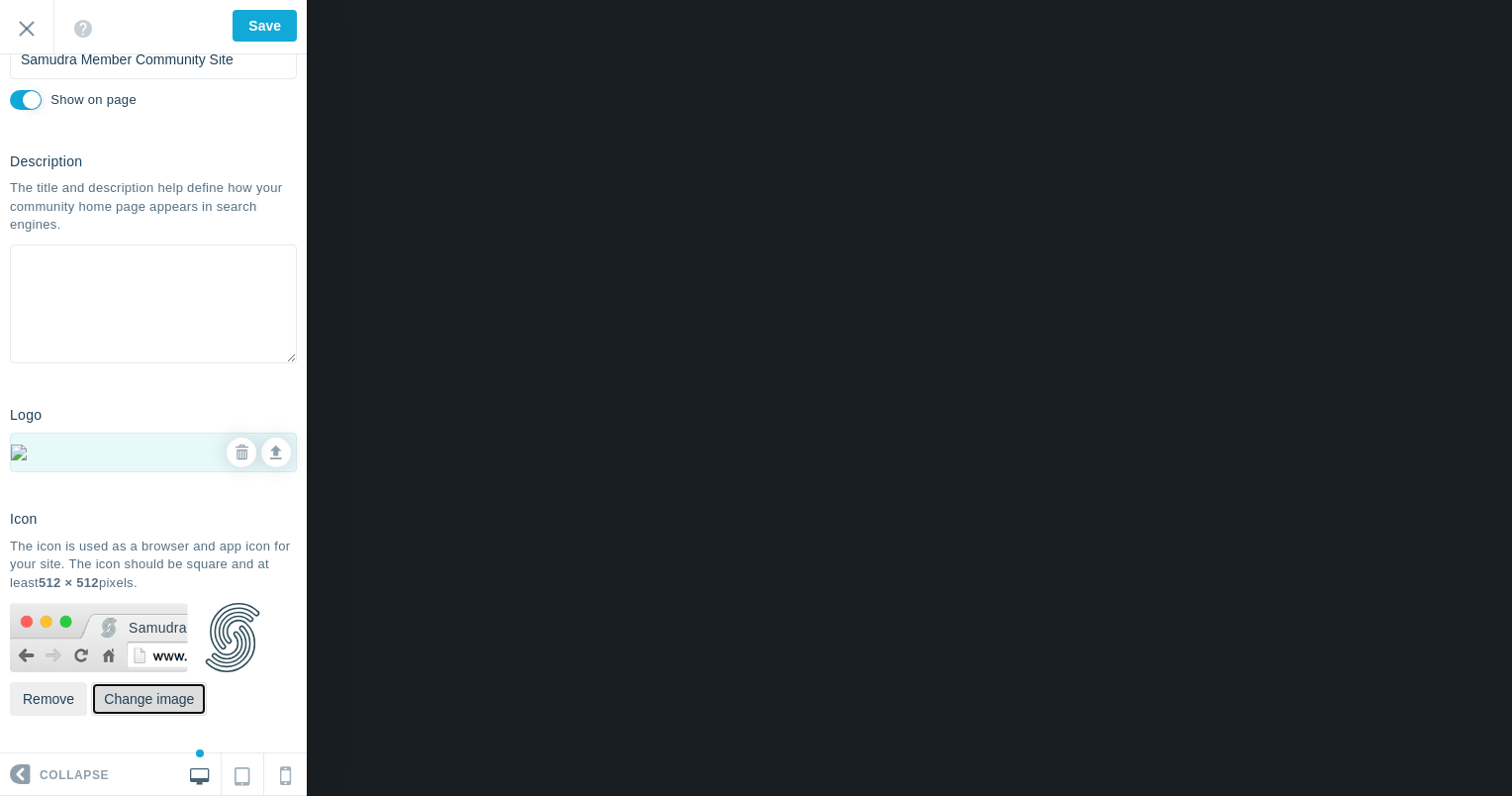 click on "Change image" at bounding box center [148, 699] 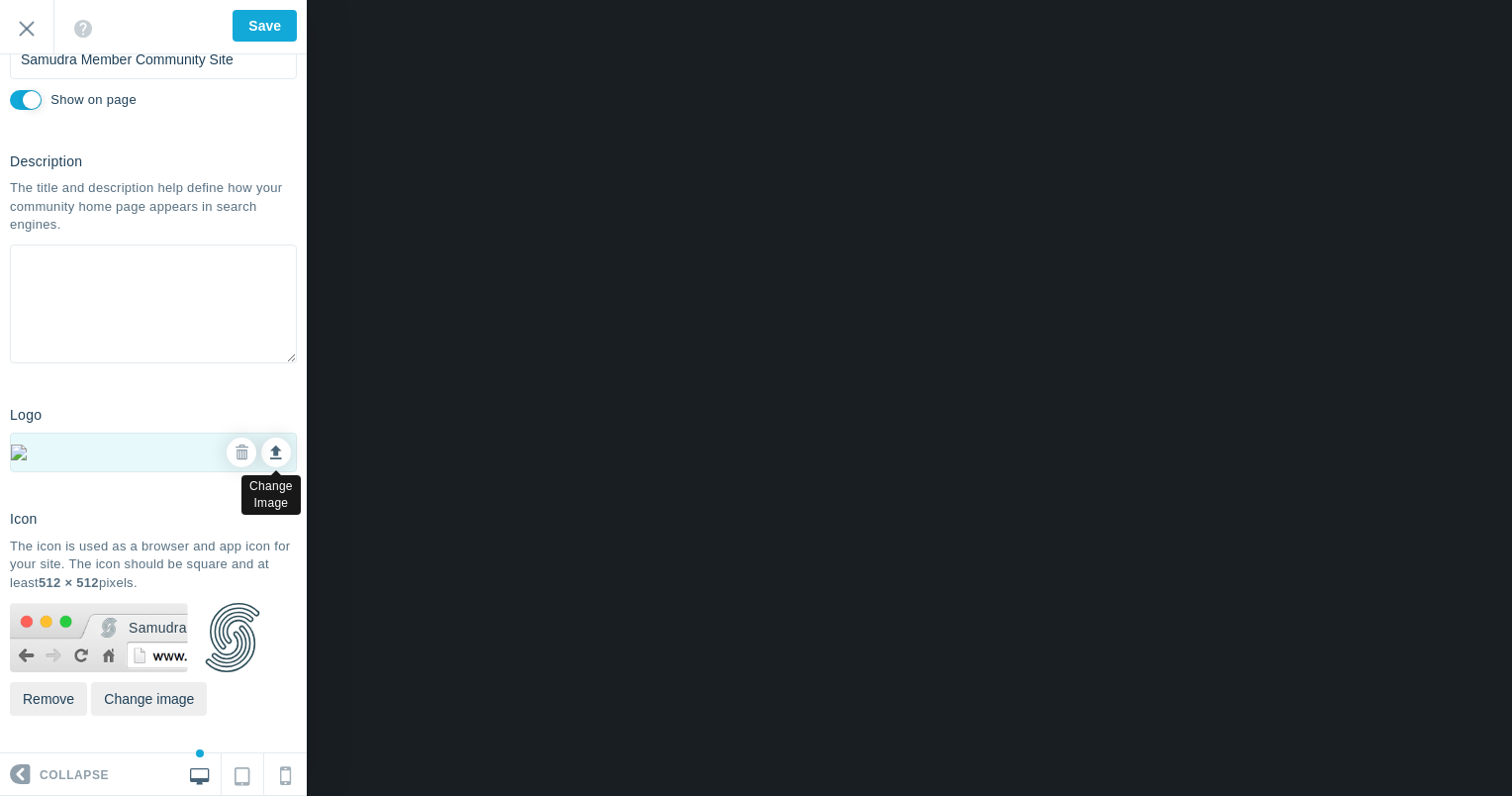 click at bounding box center [276, 449] 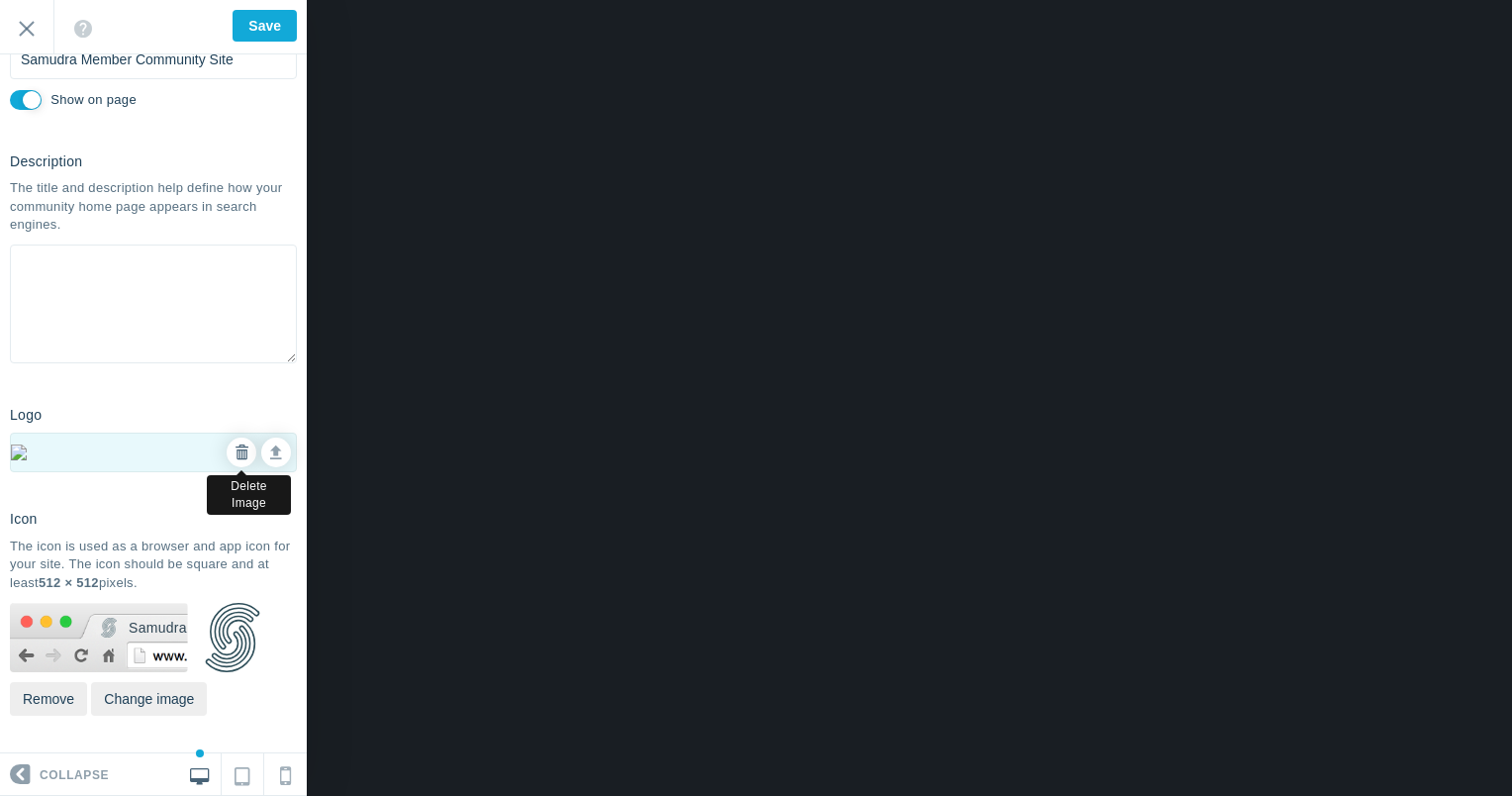 click at bounding box center (241, 452) 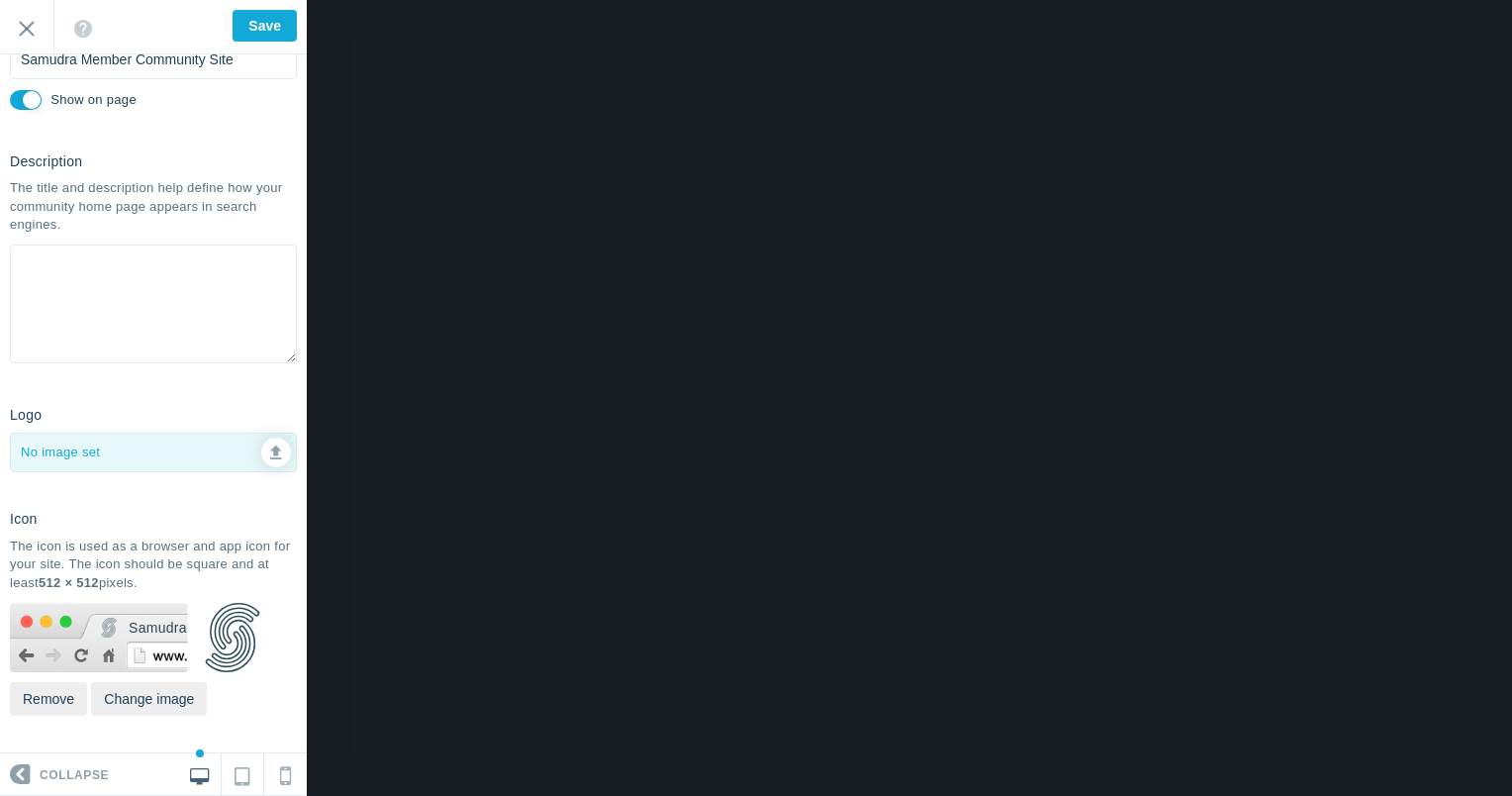 click at bounding box center (260, 451) 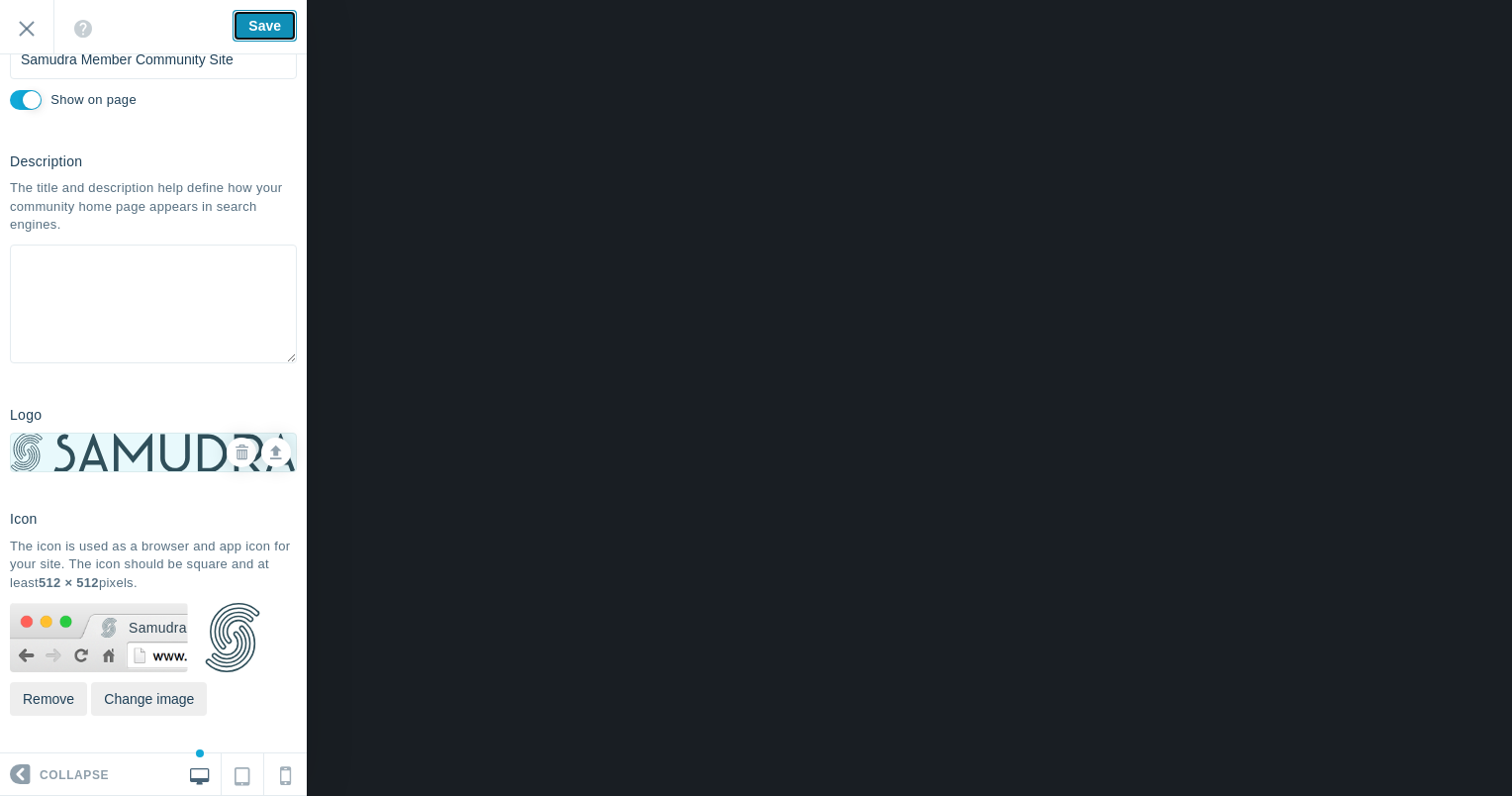 click on "Save" at bounding box center [264, 26] 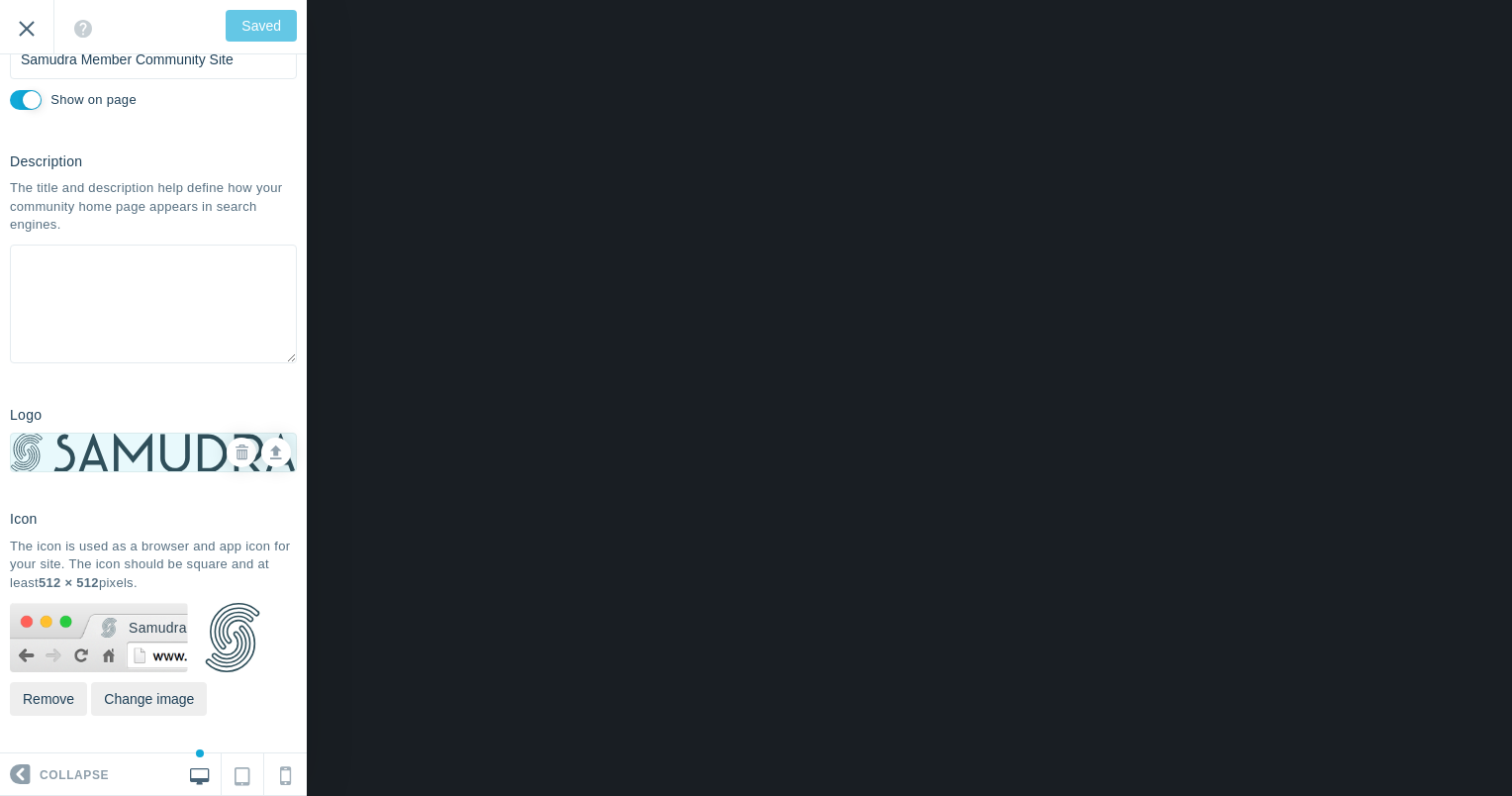click on "Exit" at bounding box center (27, 27) 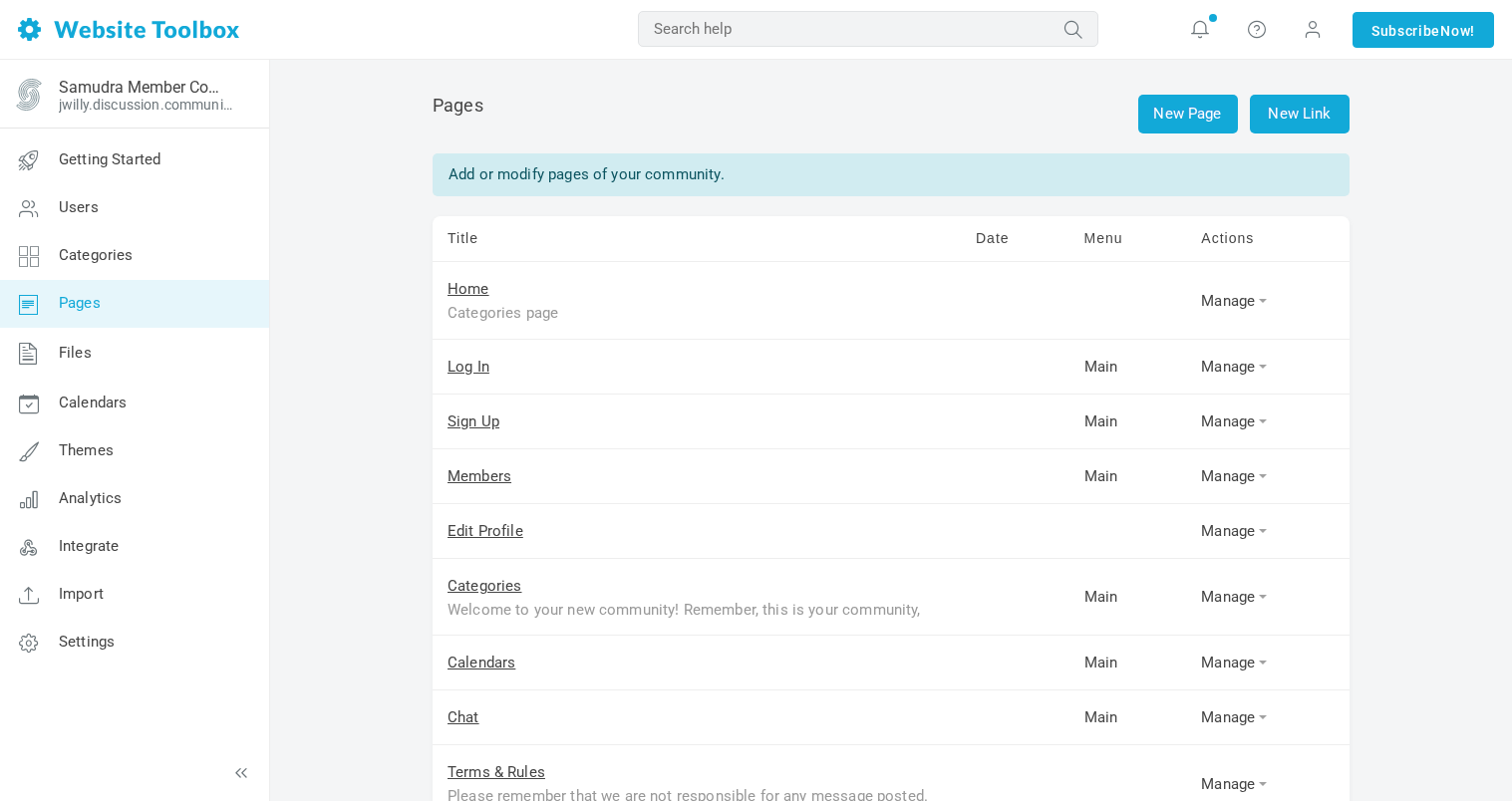 scroll, scrollTop: 0, scrollLeft: 0, axis: both 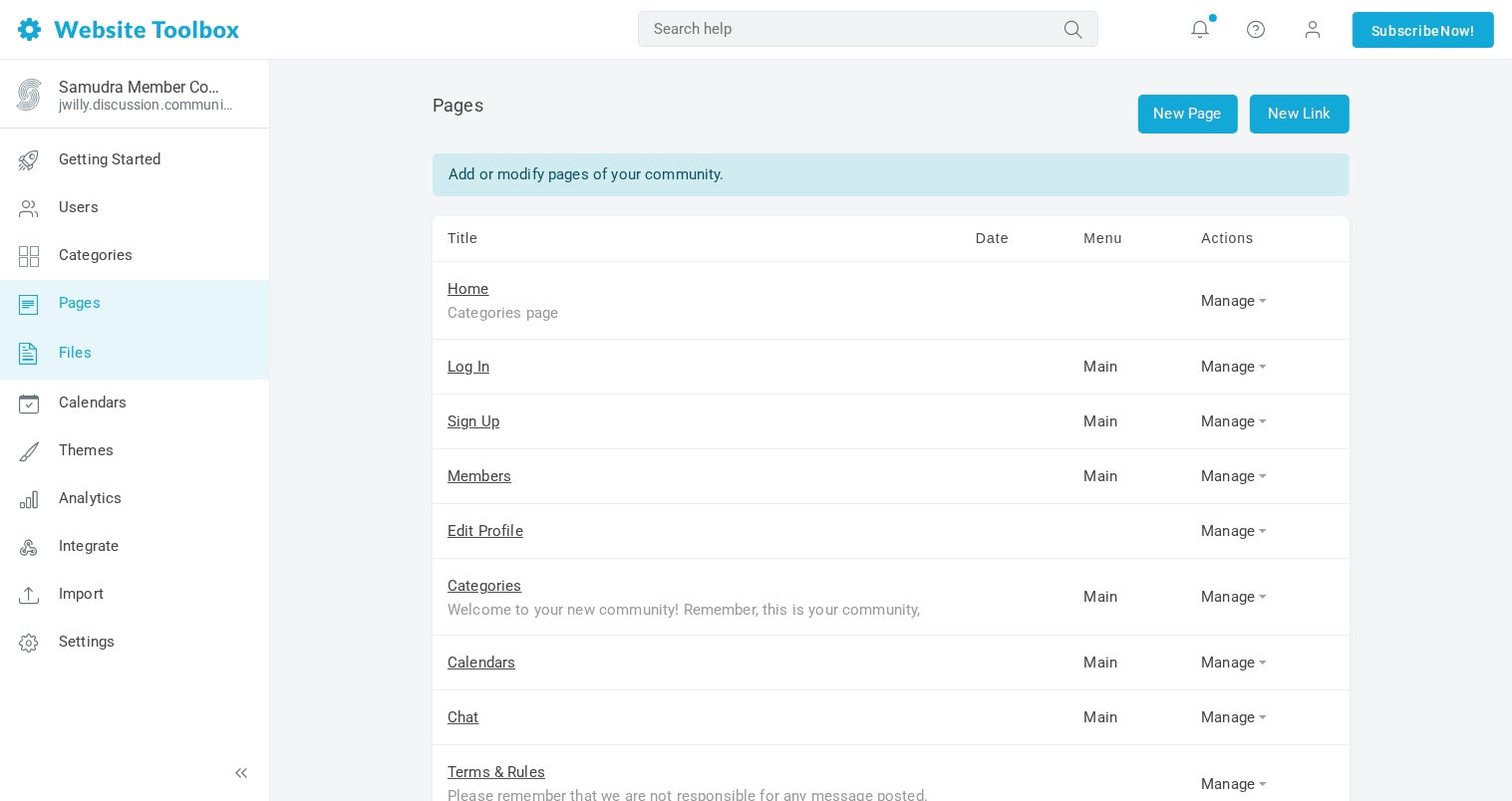 click on "Files" at bounding box center [75, 353] 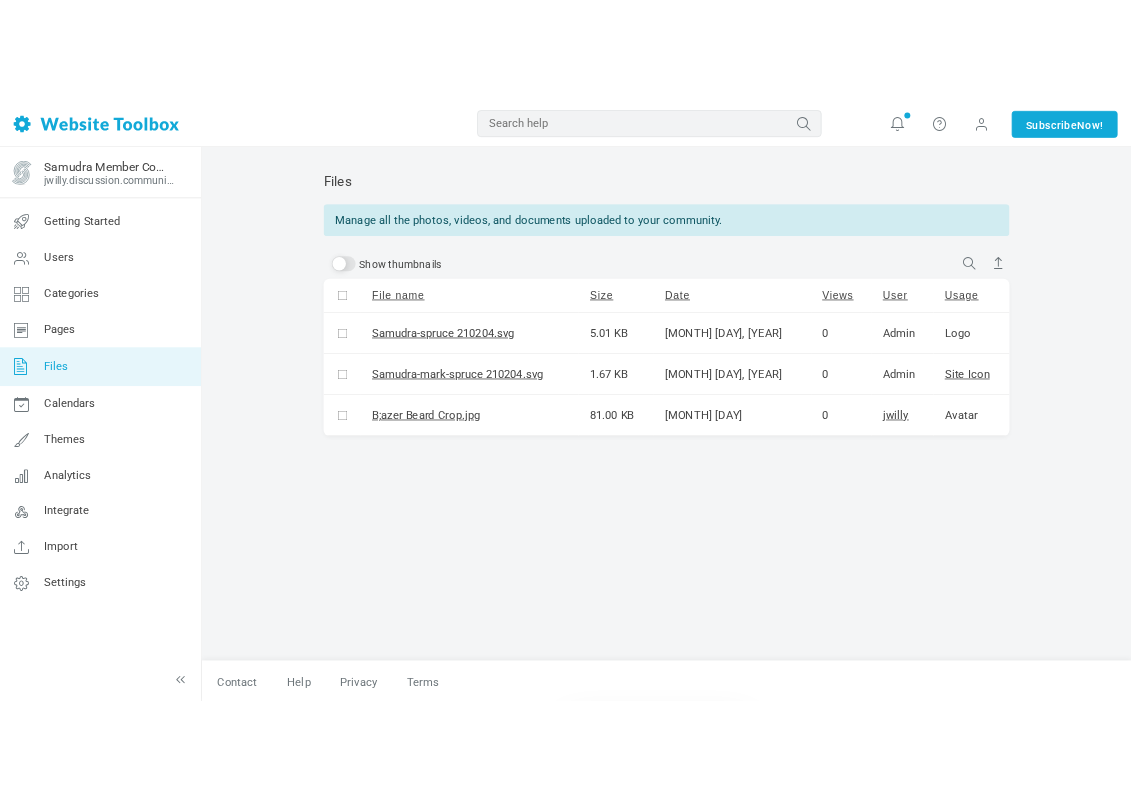 scroll, scrollTop: 0, scrollLeft: 0, axis: both 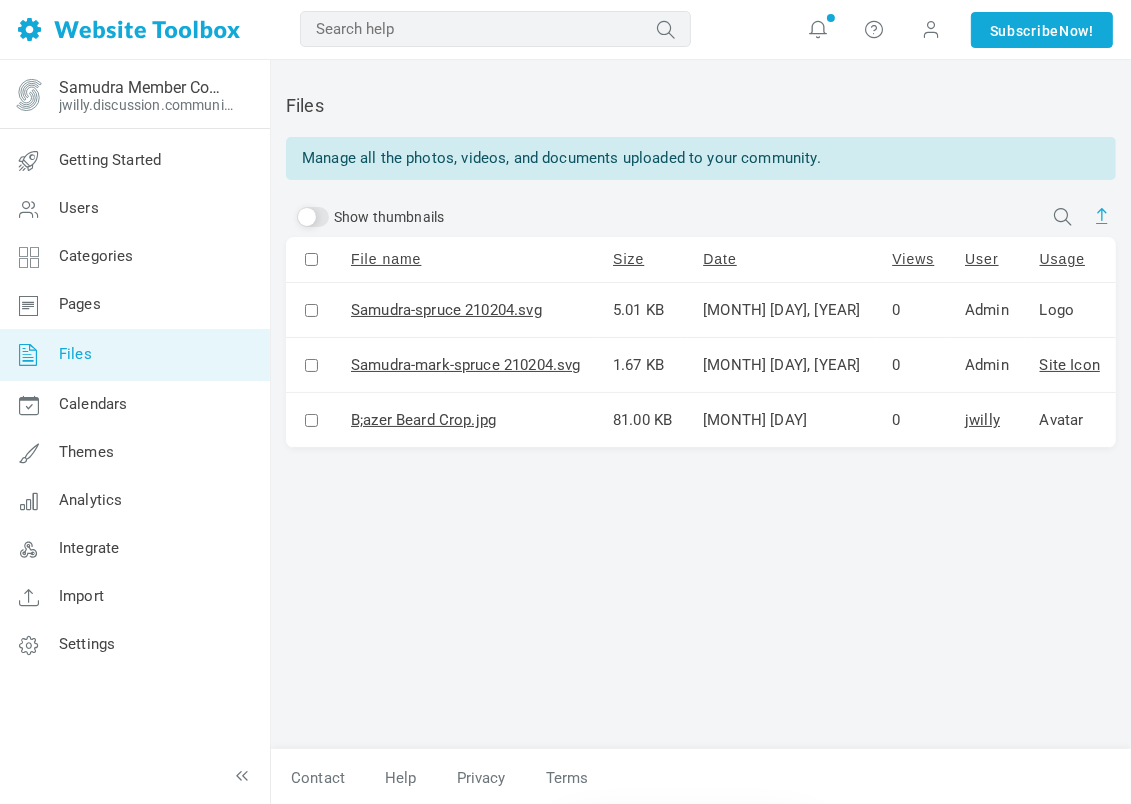 click at bounding box center (1102, 216) 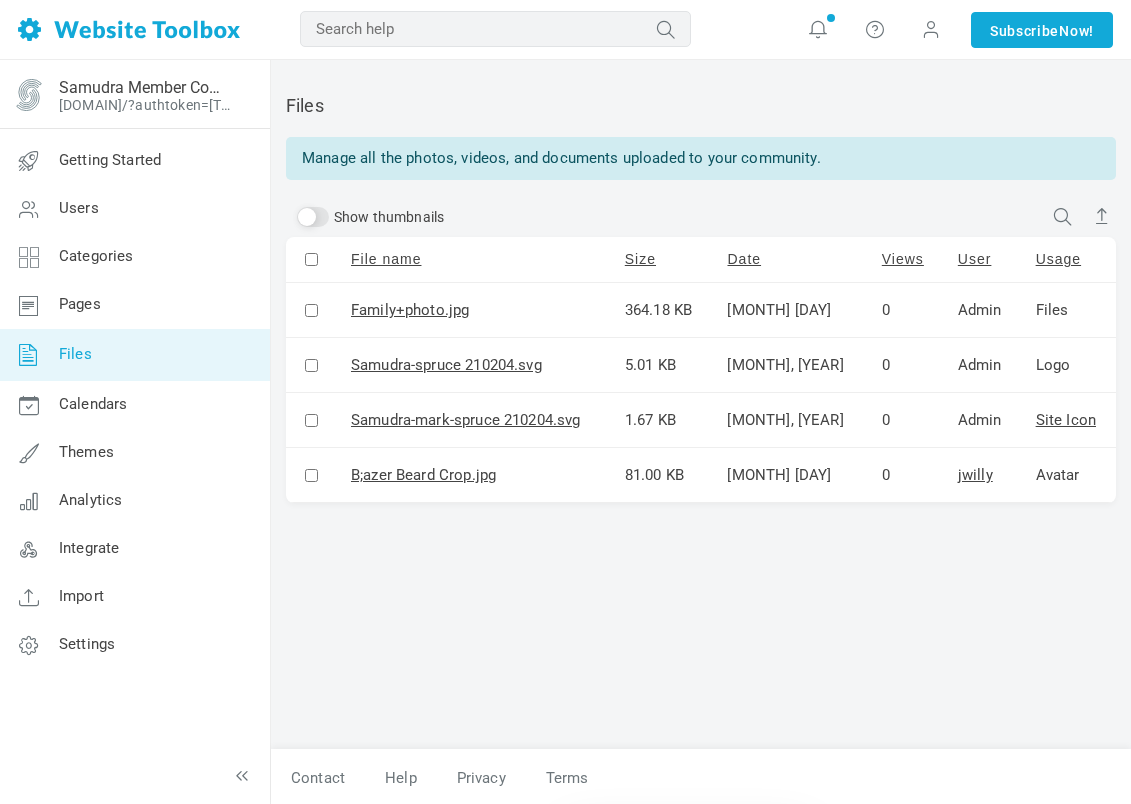 scroll, scrollTop: 0, scrollLeft: 0, axis: both 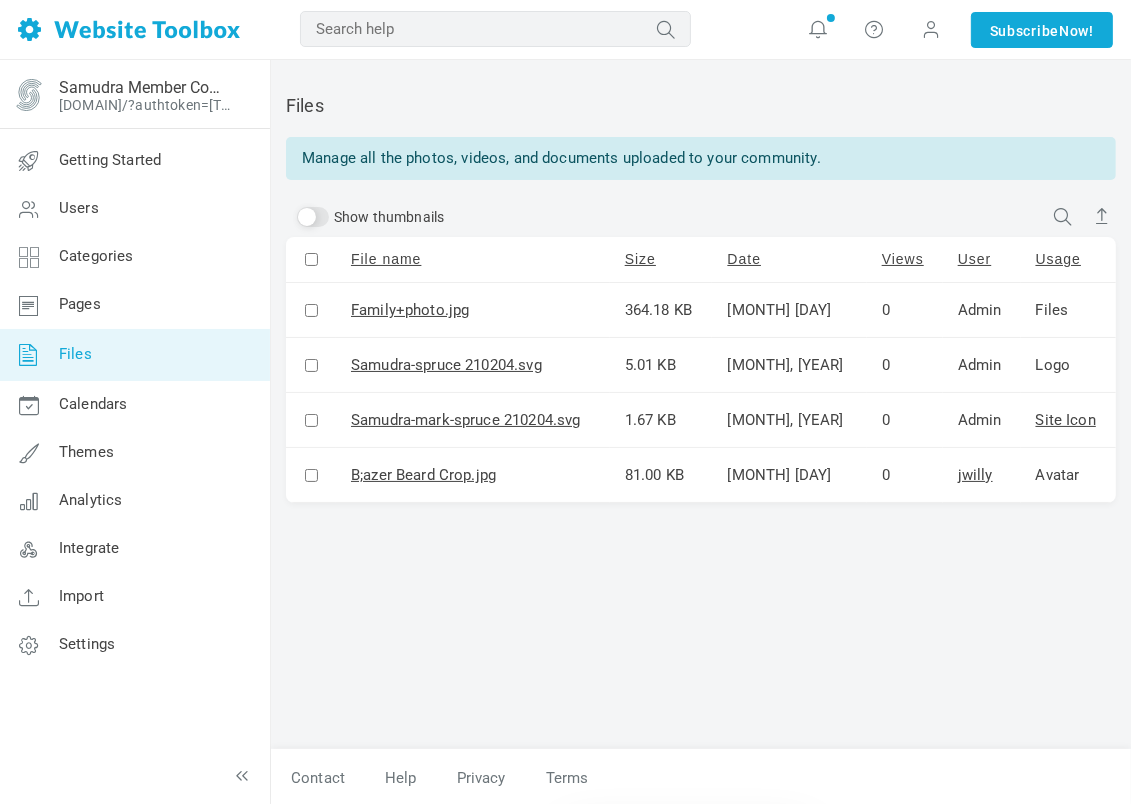 click at bounding box center [311, 310] 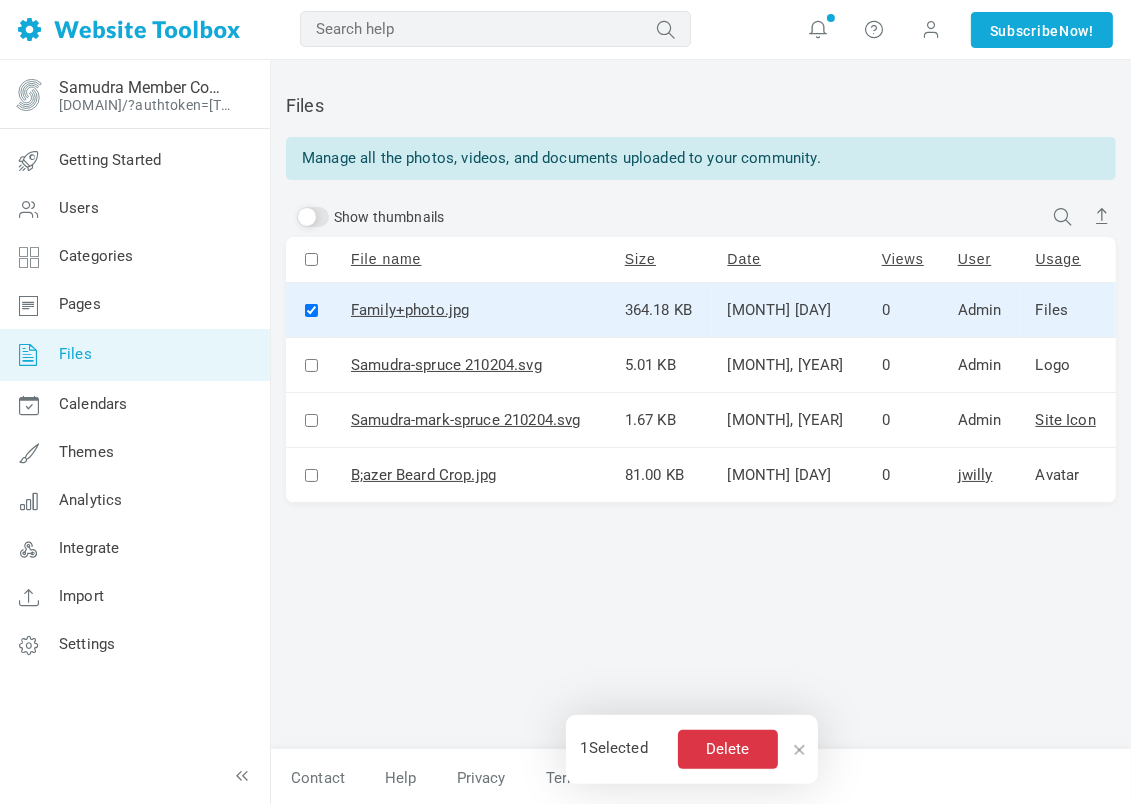 click at bounding box center (311, 310) 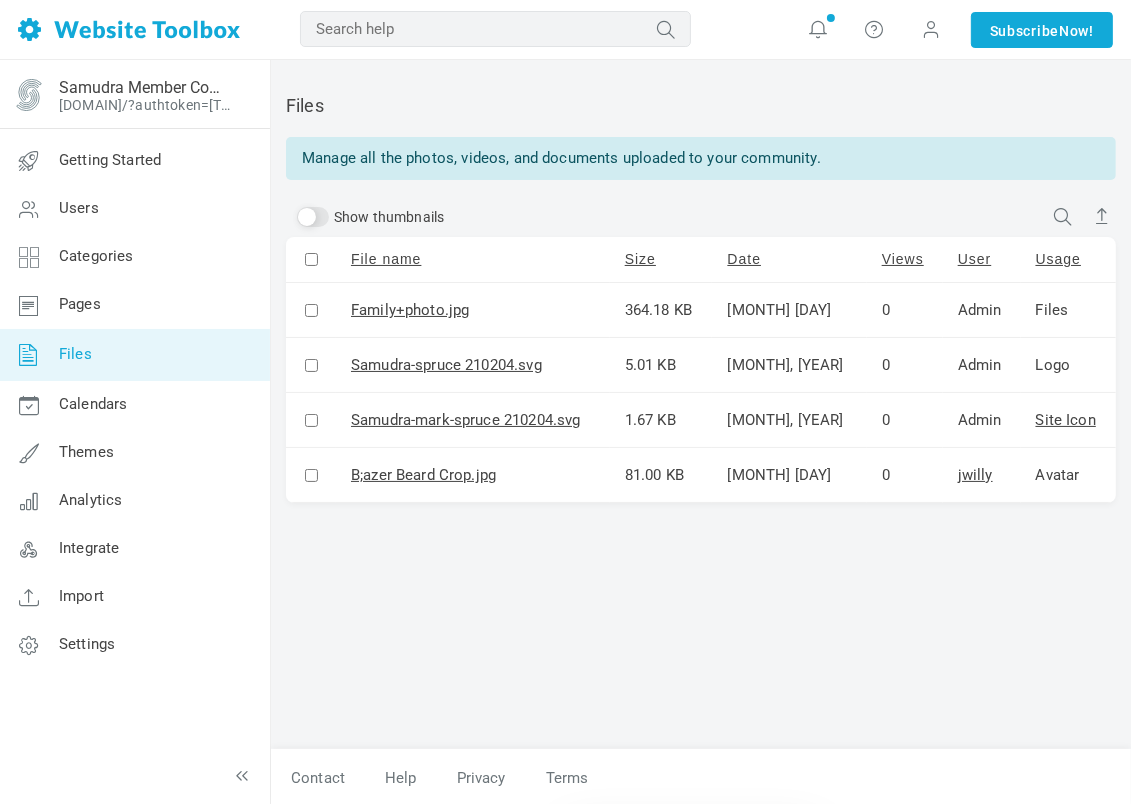 click at bounding box center [311, 310] 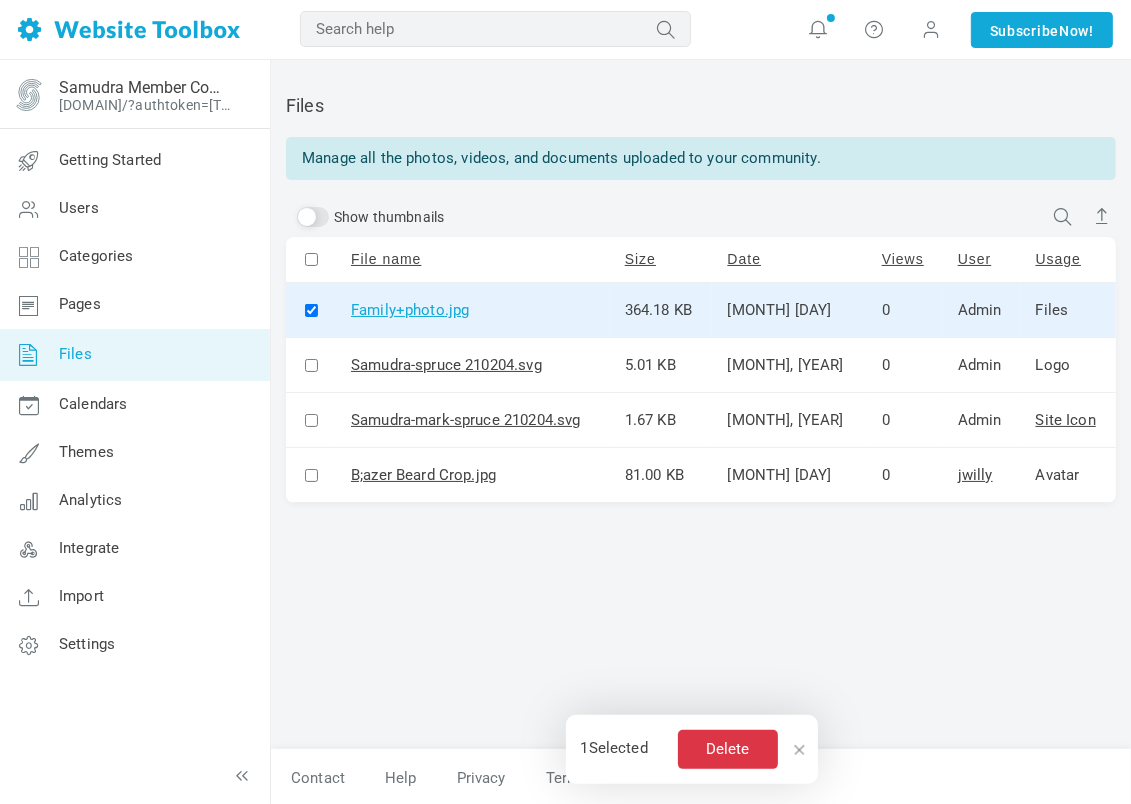 click on "Family+photo.jpg" at bounding box center (410, 310) 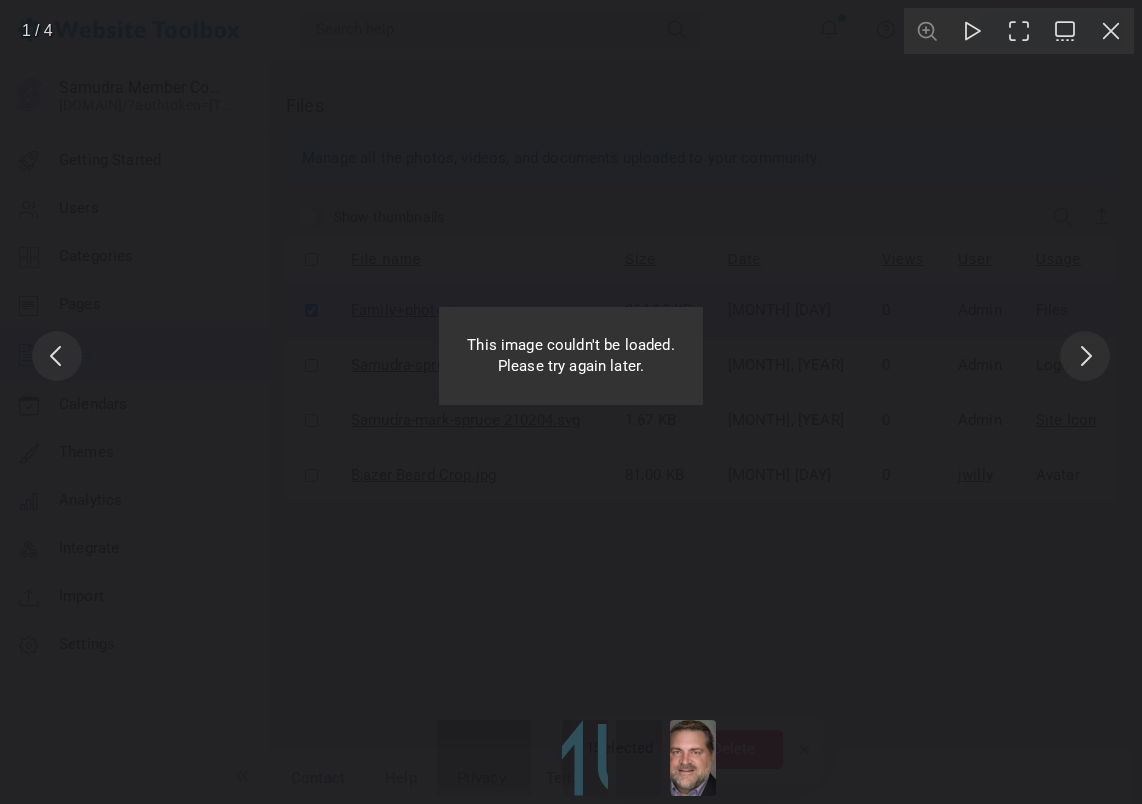 click at bounding box center (1111, 31) 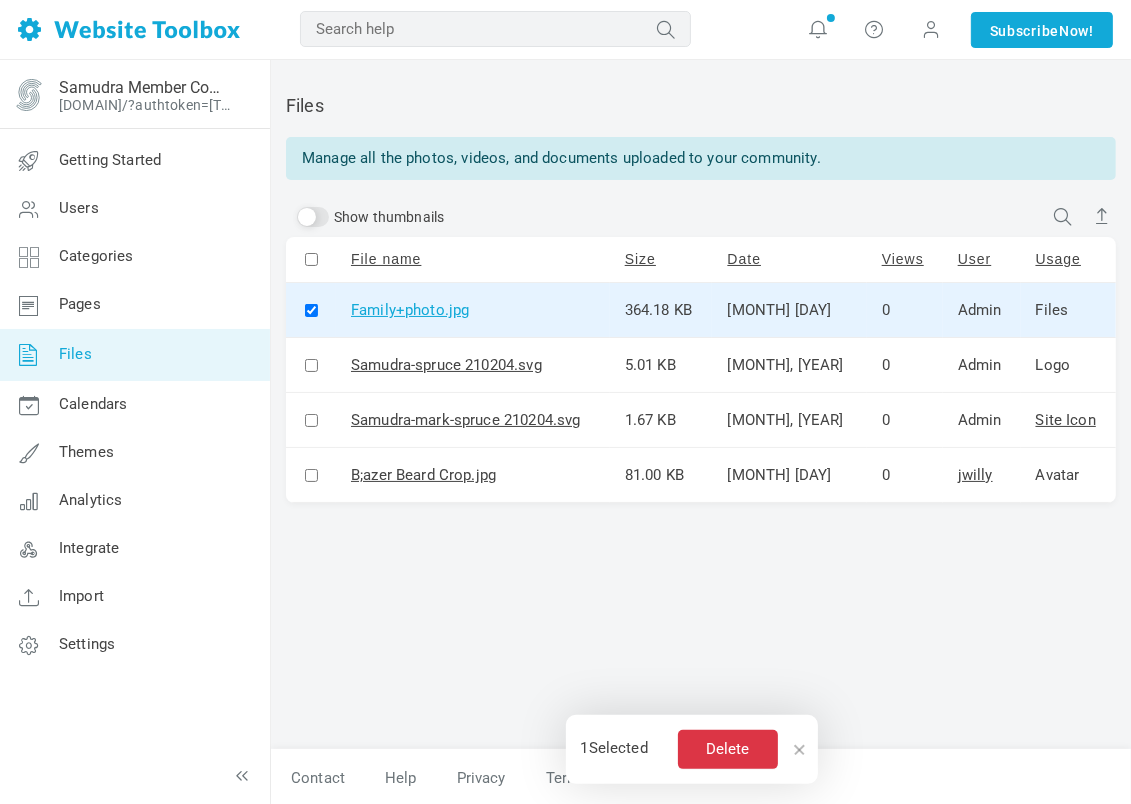 click on "Family+photo.jpg" at bounding box center (410, 310) 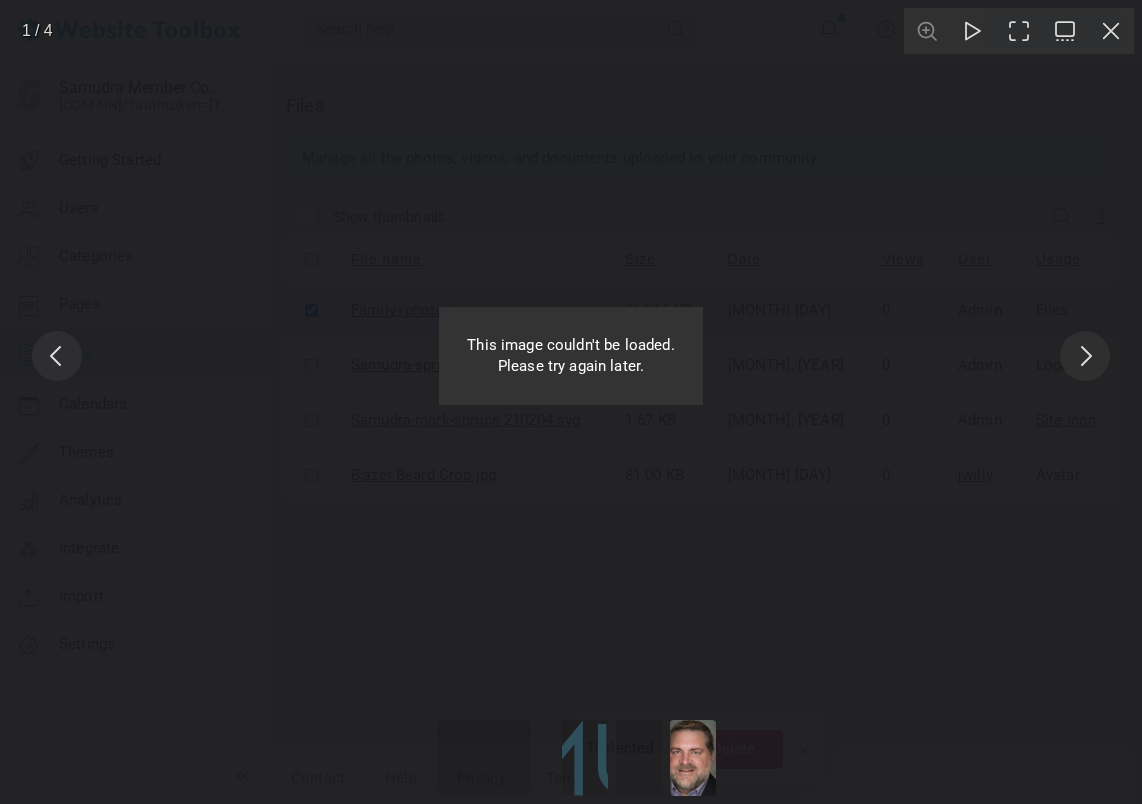 click at bounding box center [1111, 31] 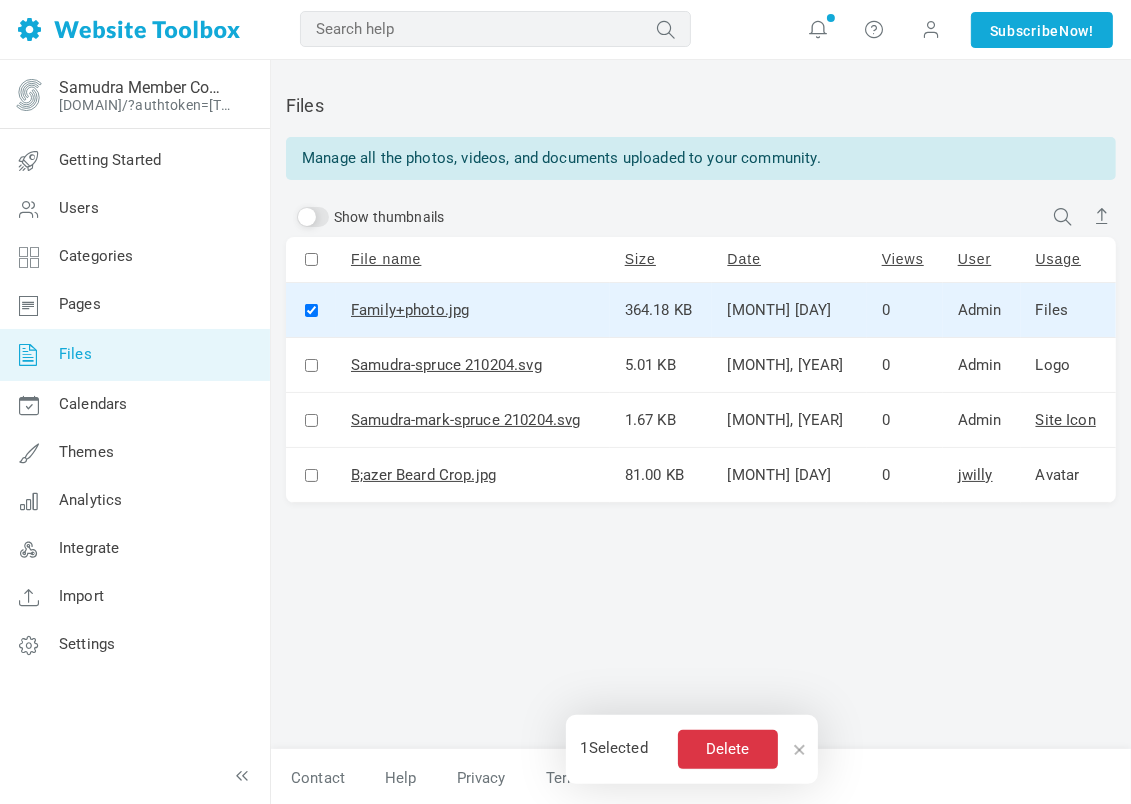 click at bounding box center [311, 310] 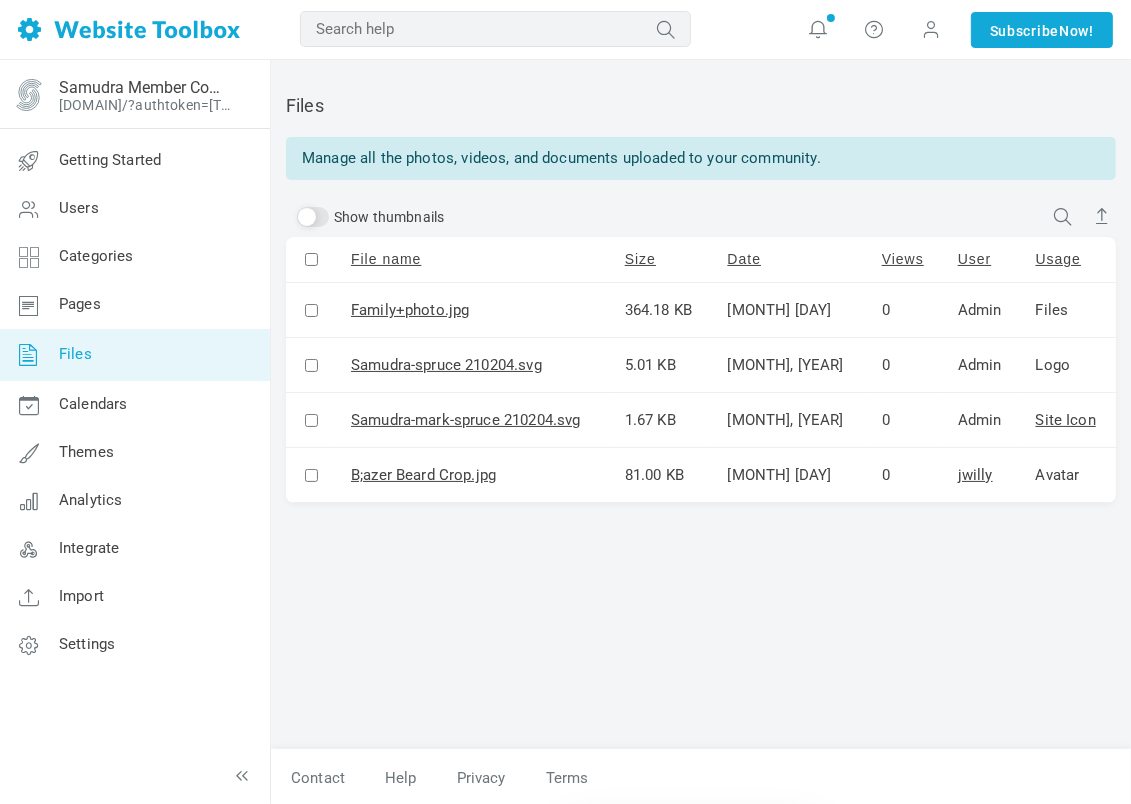 click on "Show thumbnails" at bounding box center [313, 217] 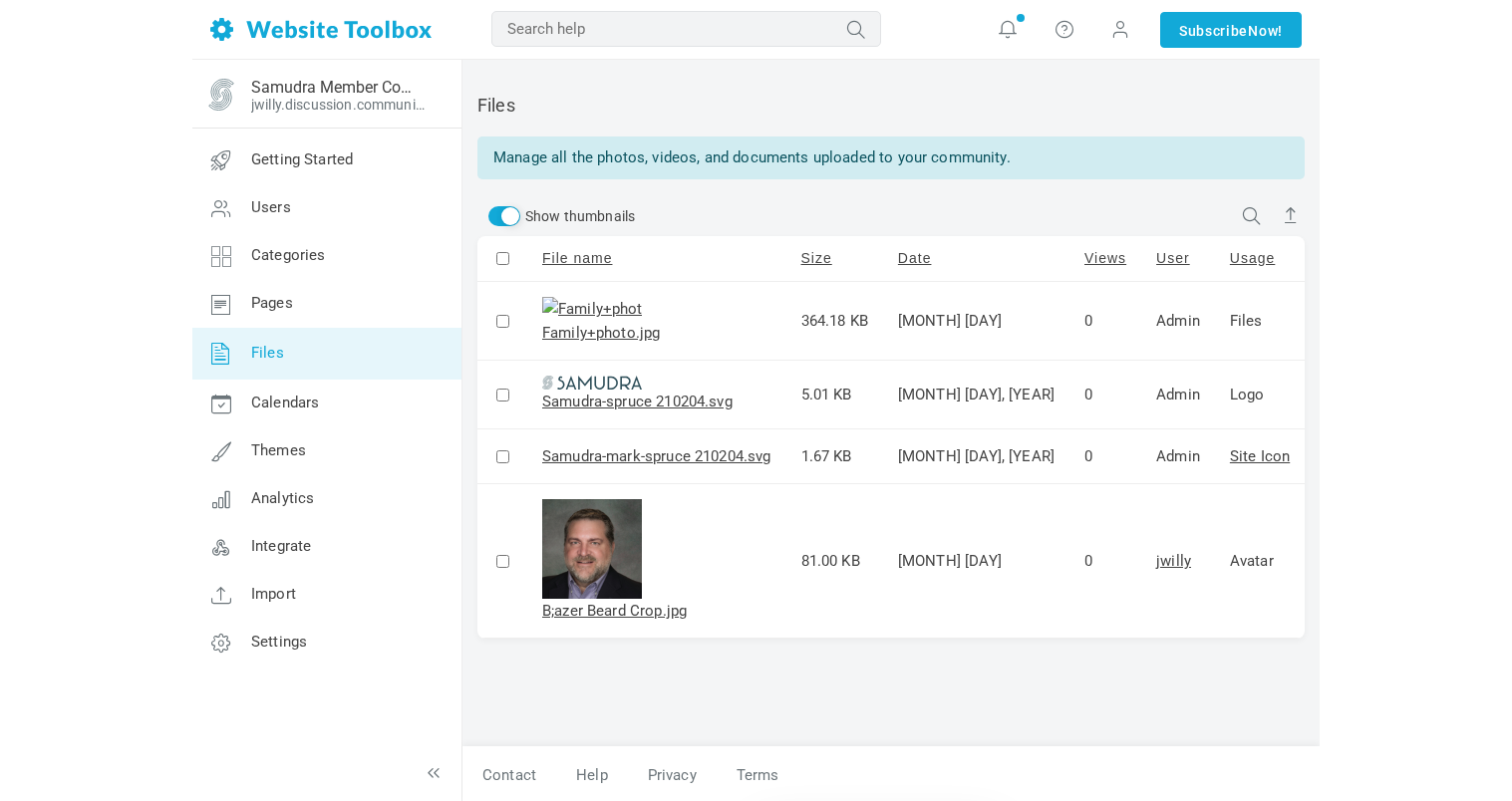 scroll, scrollTop: 0, scrollLeft: 0, axis: both 